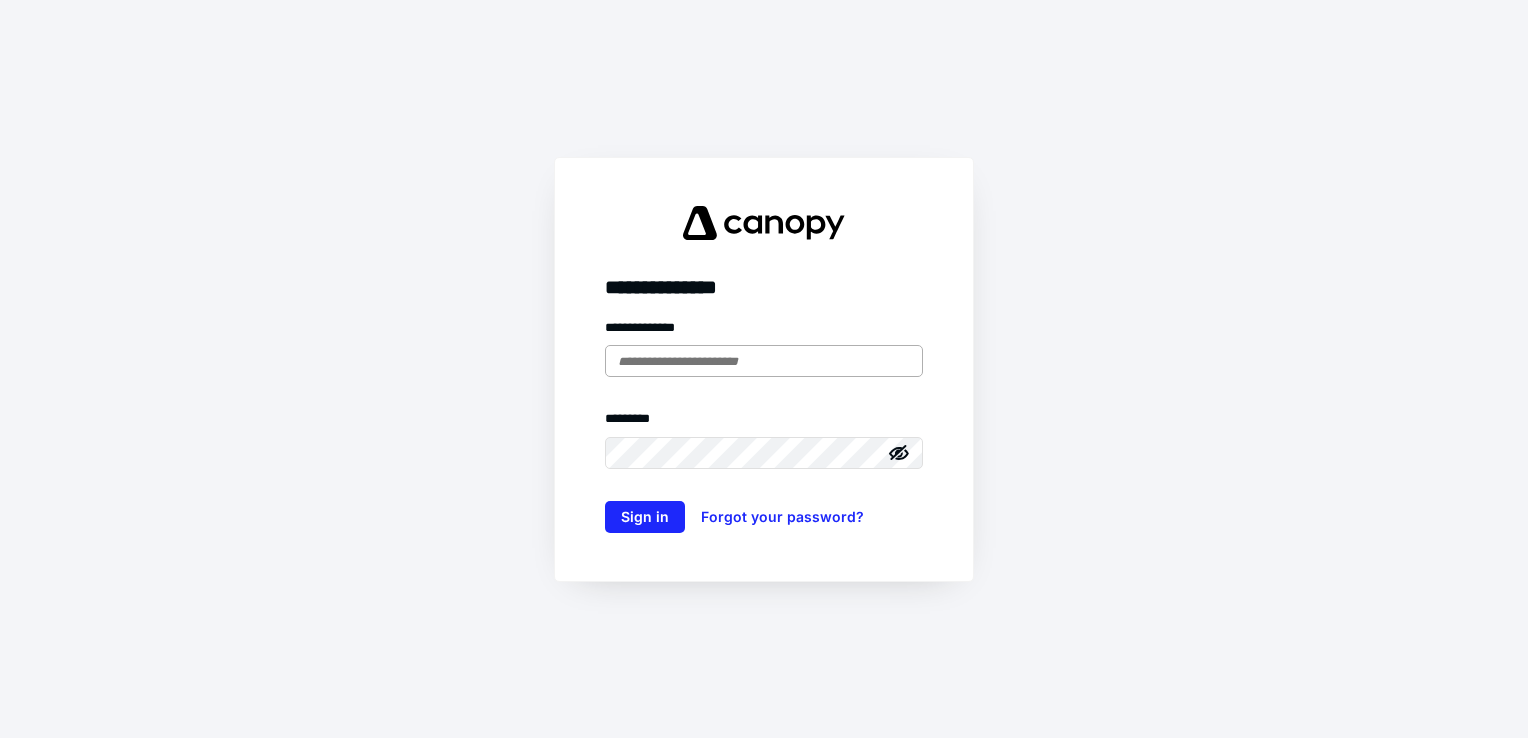 scroll, scrollTop: 0, scrollLeft: 0, axis: both 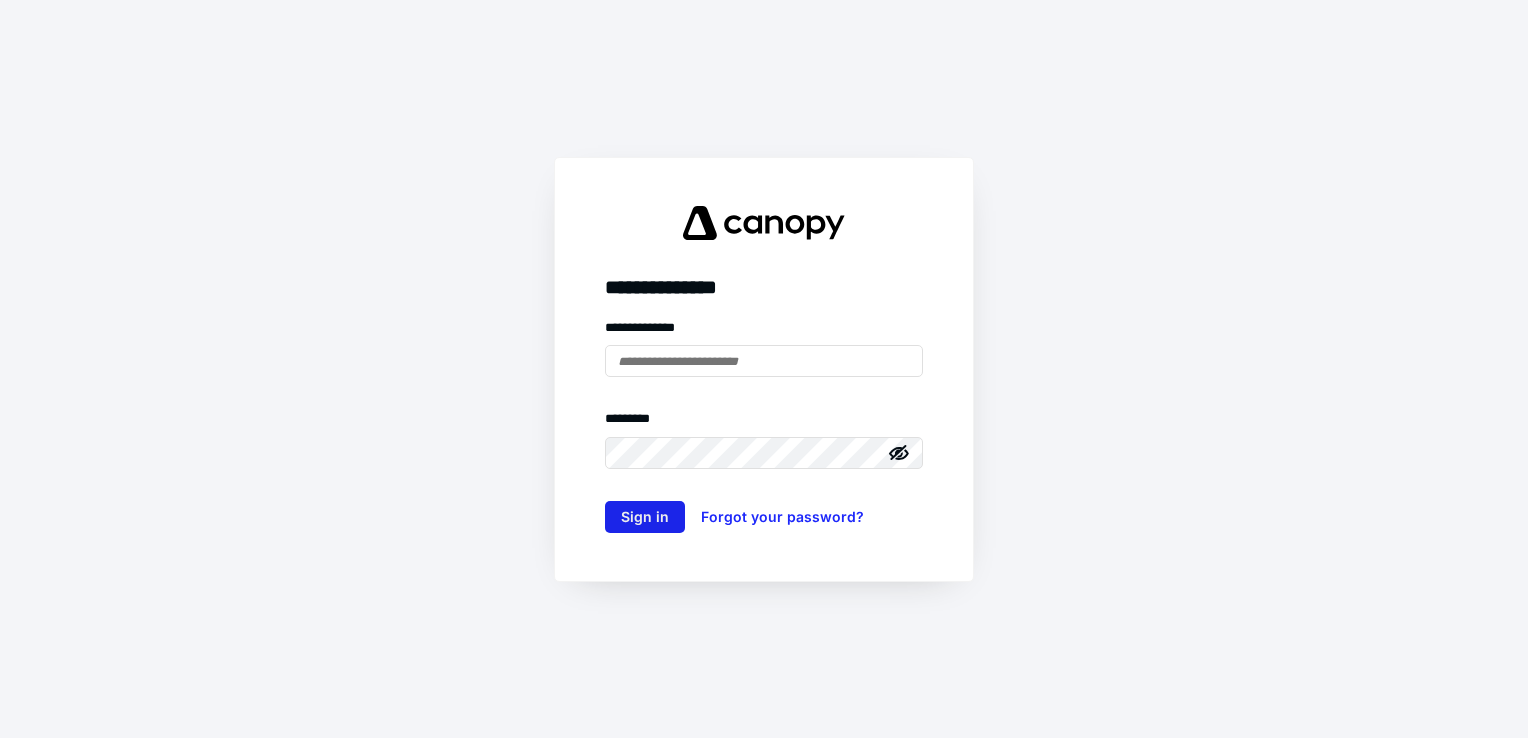 type on "**********" 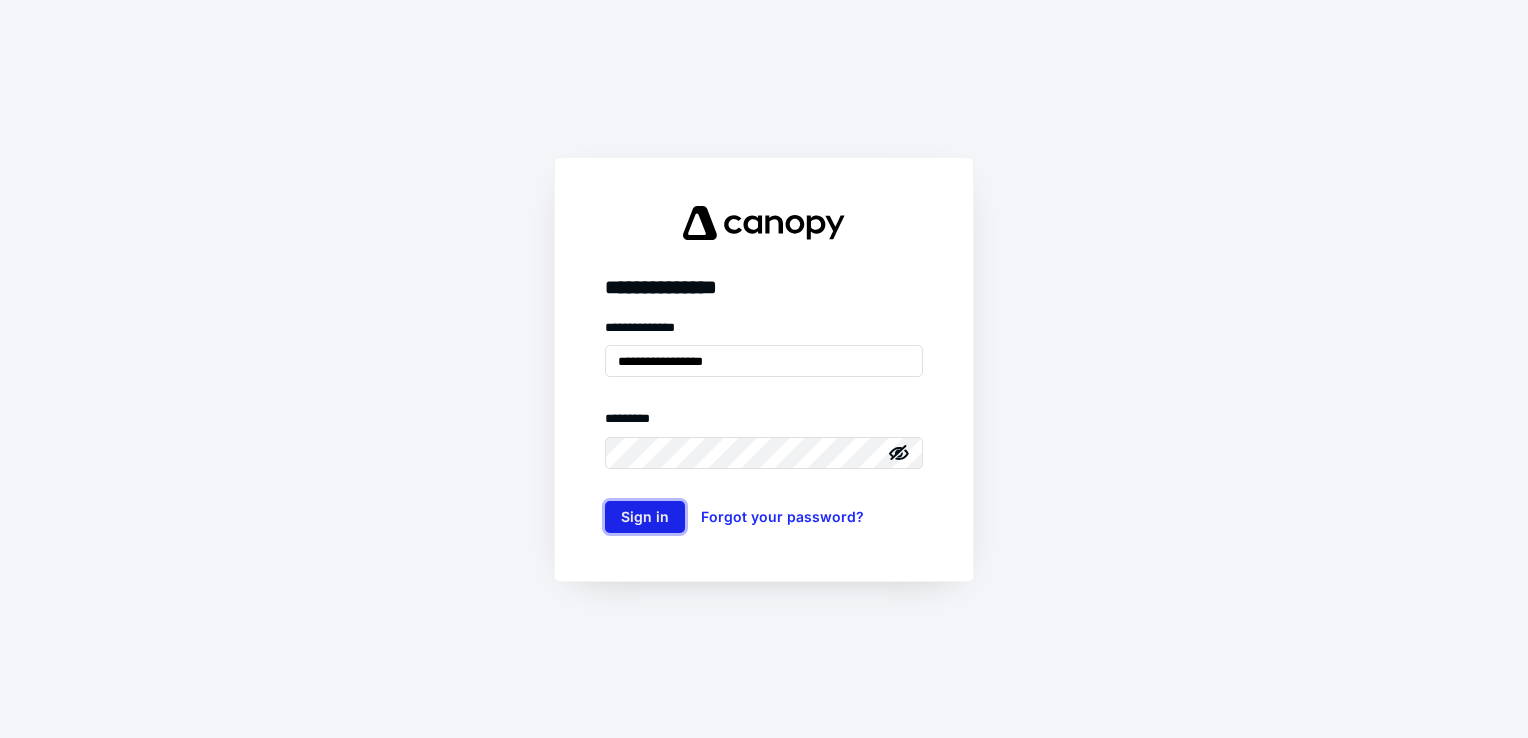 click on "Sign in" at bounding box center [645, 517] 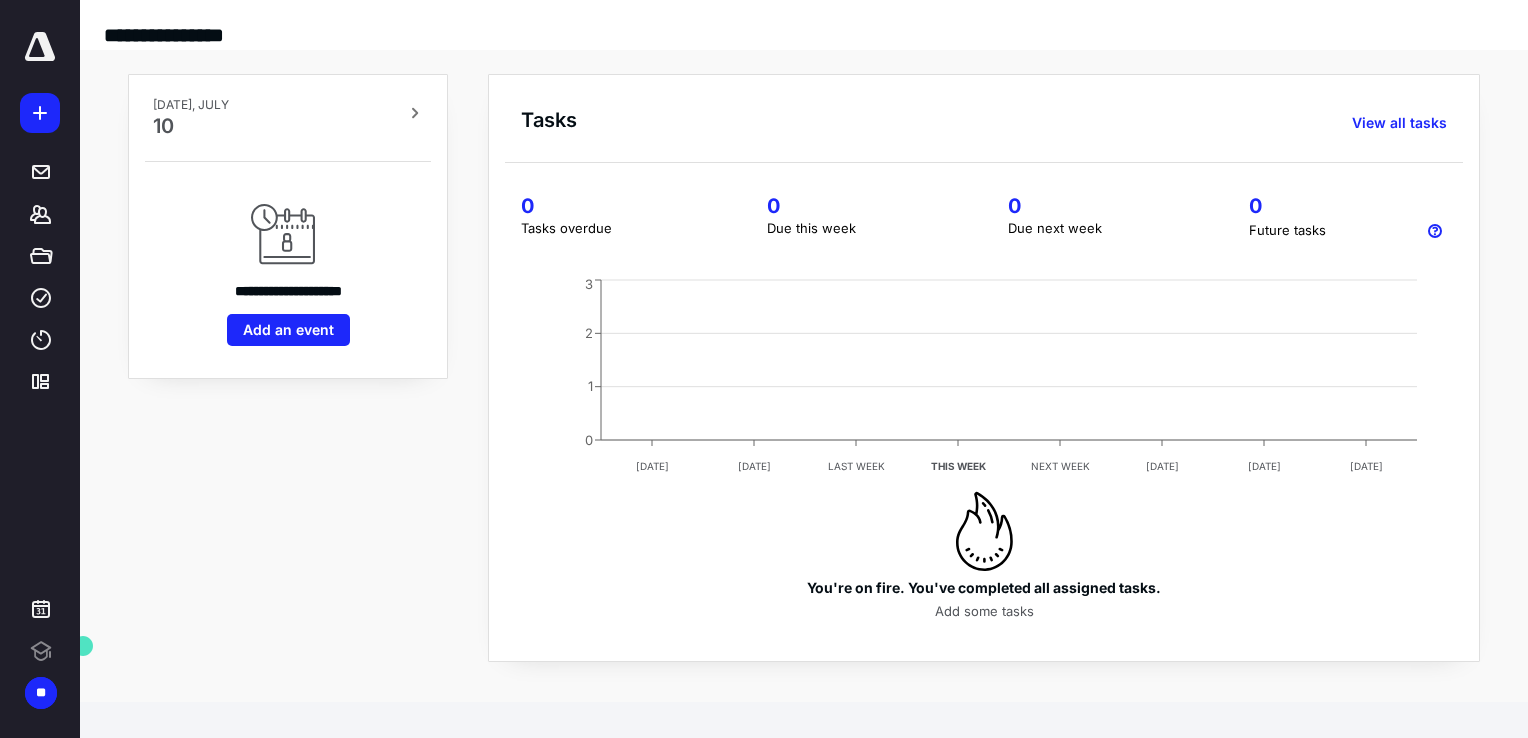 scroll, scrollTop: 0, scrollLeft: 0, axis: both 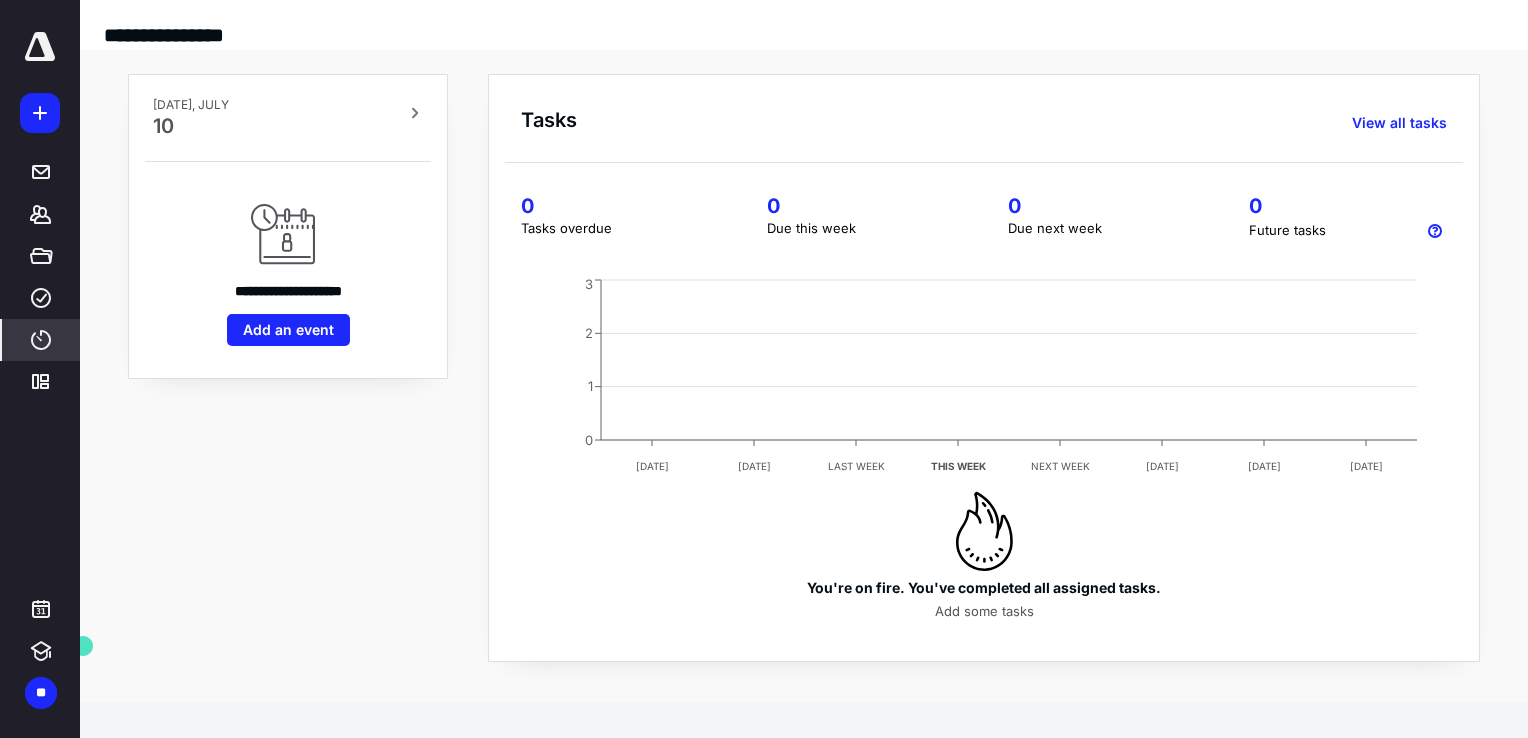drag, startPoint x: 41, startPoint y: 295, endPoint x: 43, endPoint y: 327, distance: 32.06244 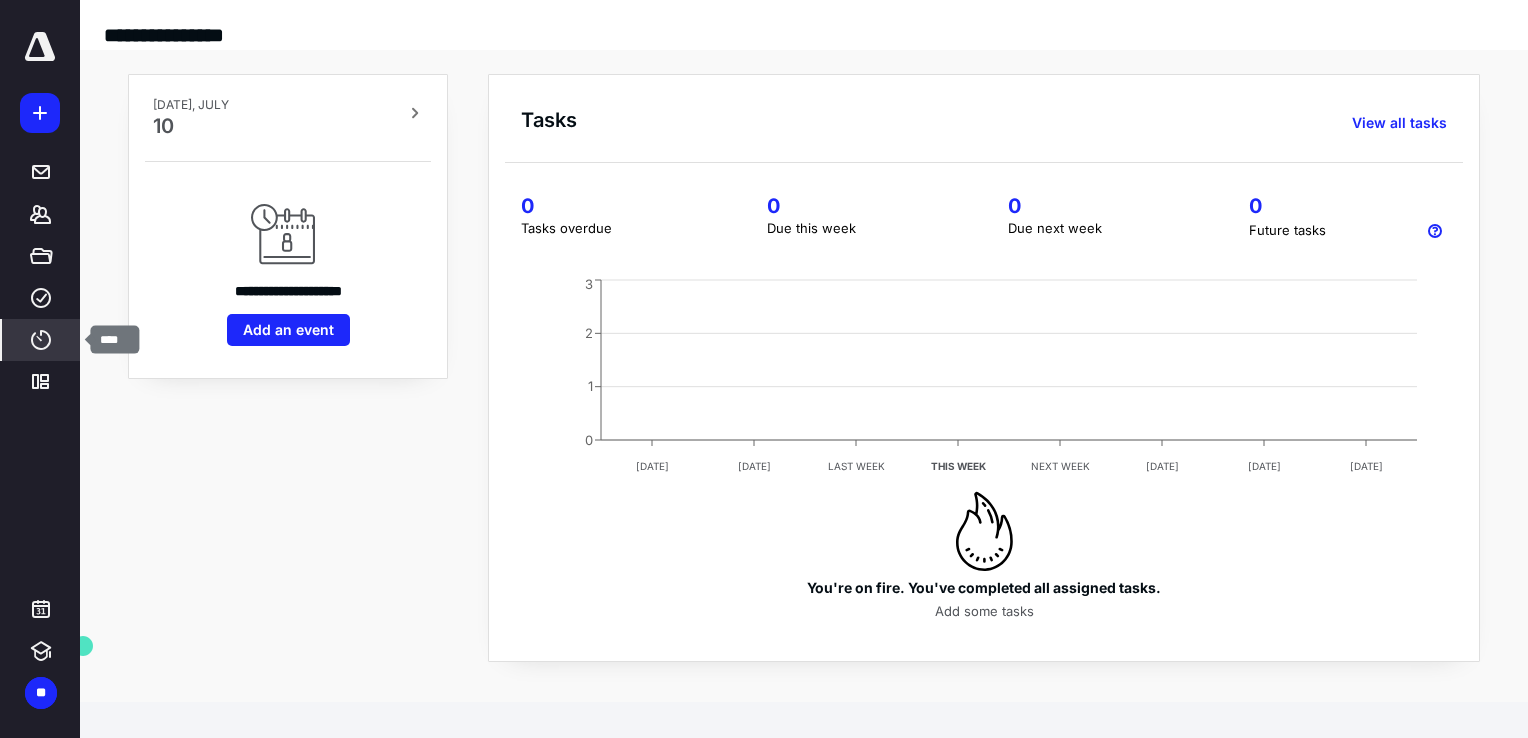 click 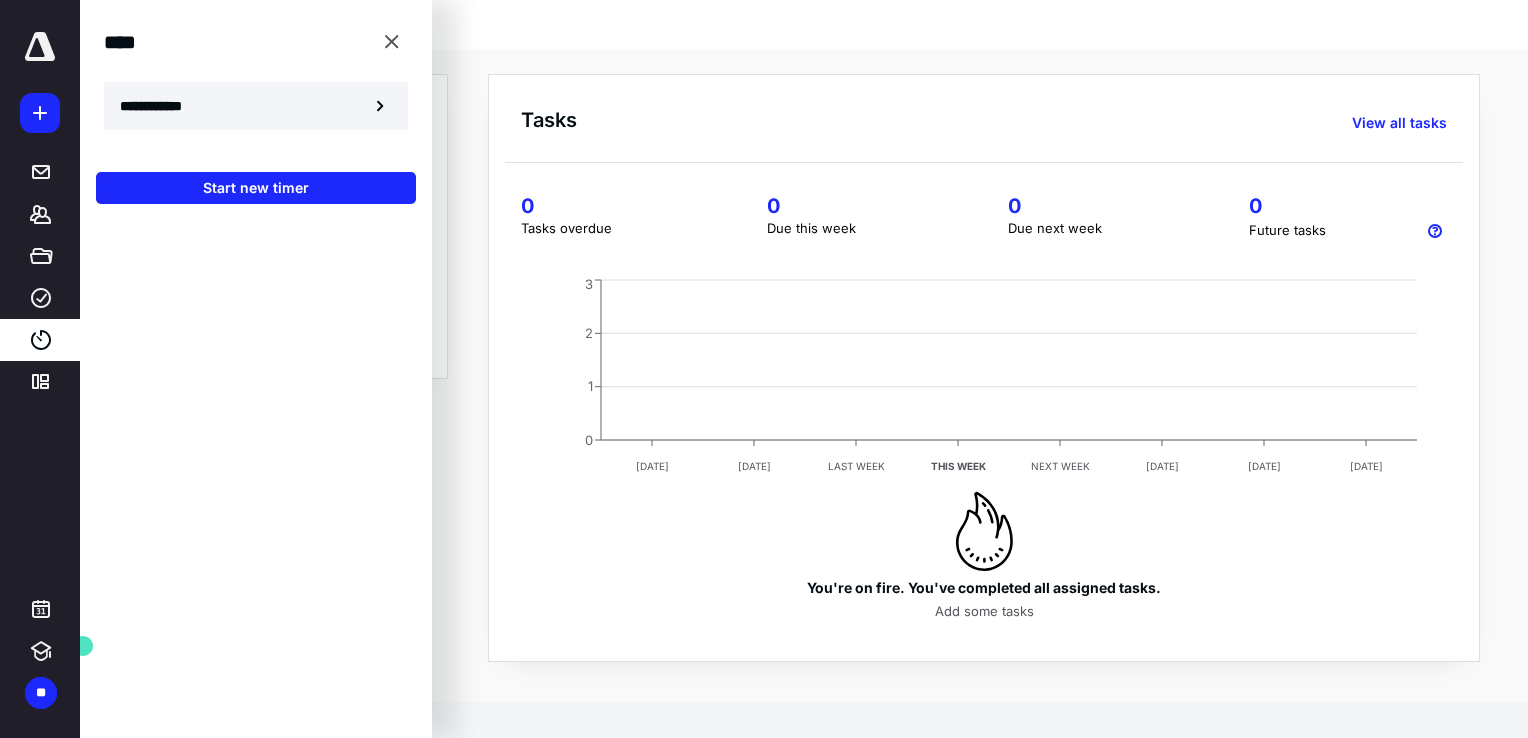 click 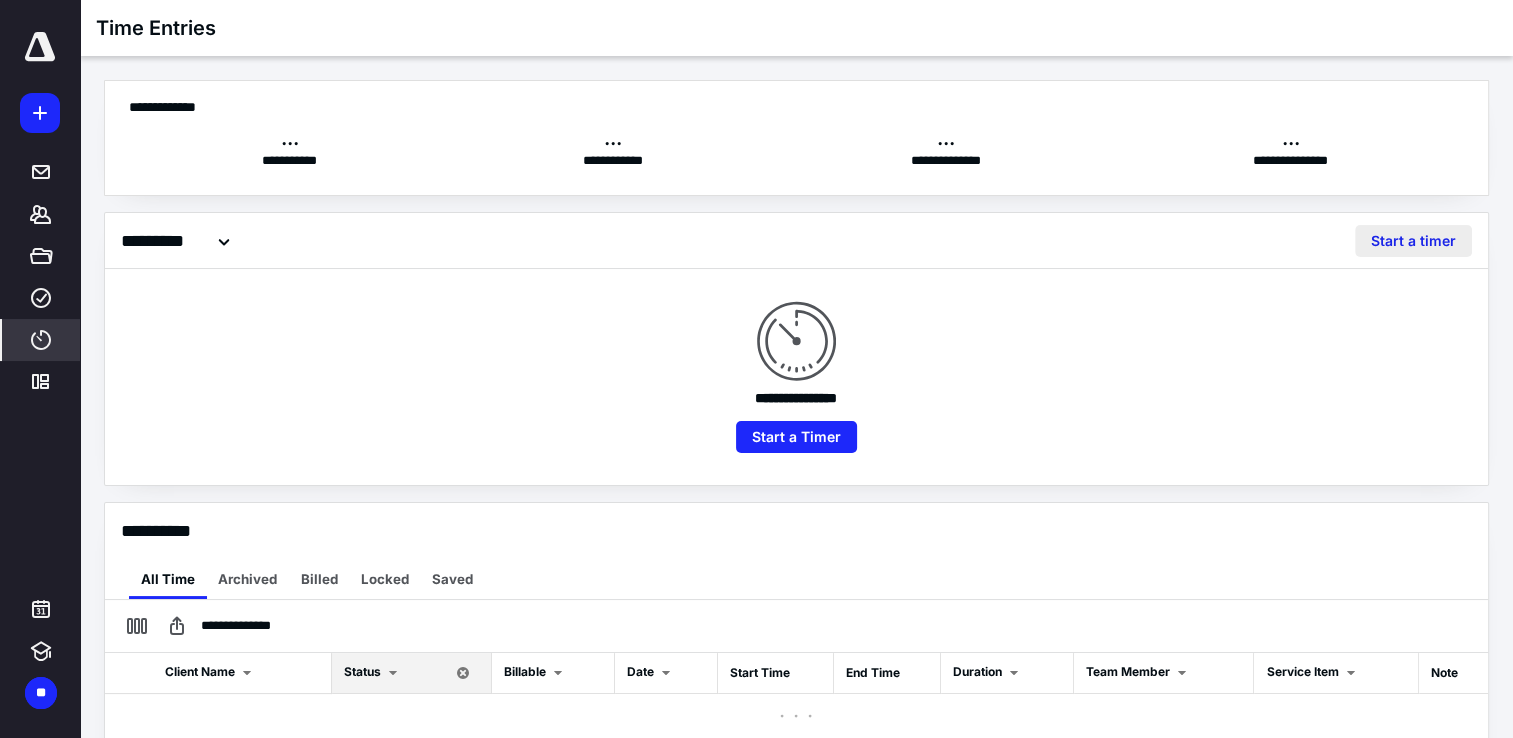 checkbox on "true" 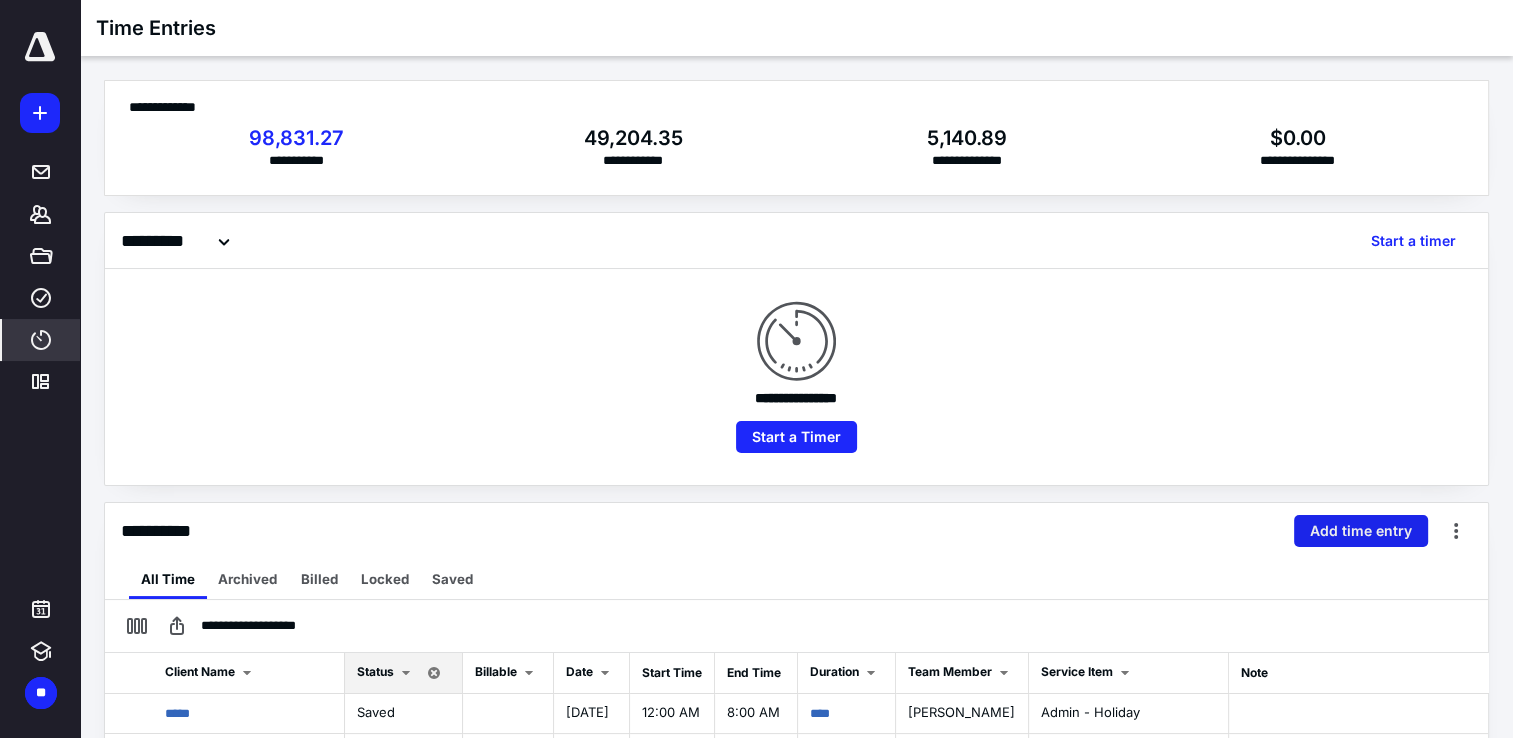 click on "Add time entry" at bounding box center (1361, 531) 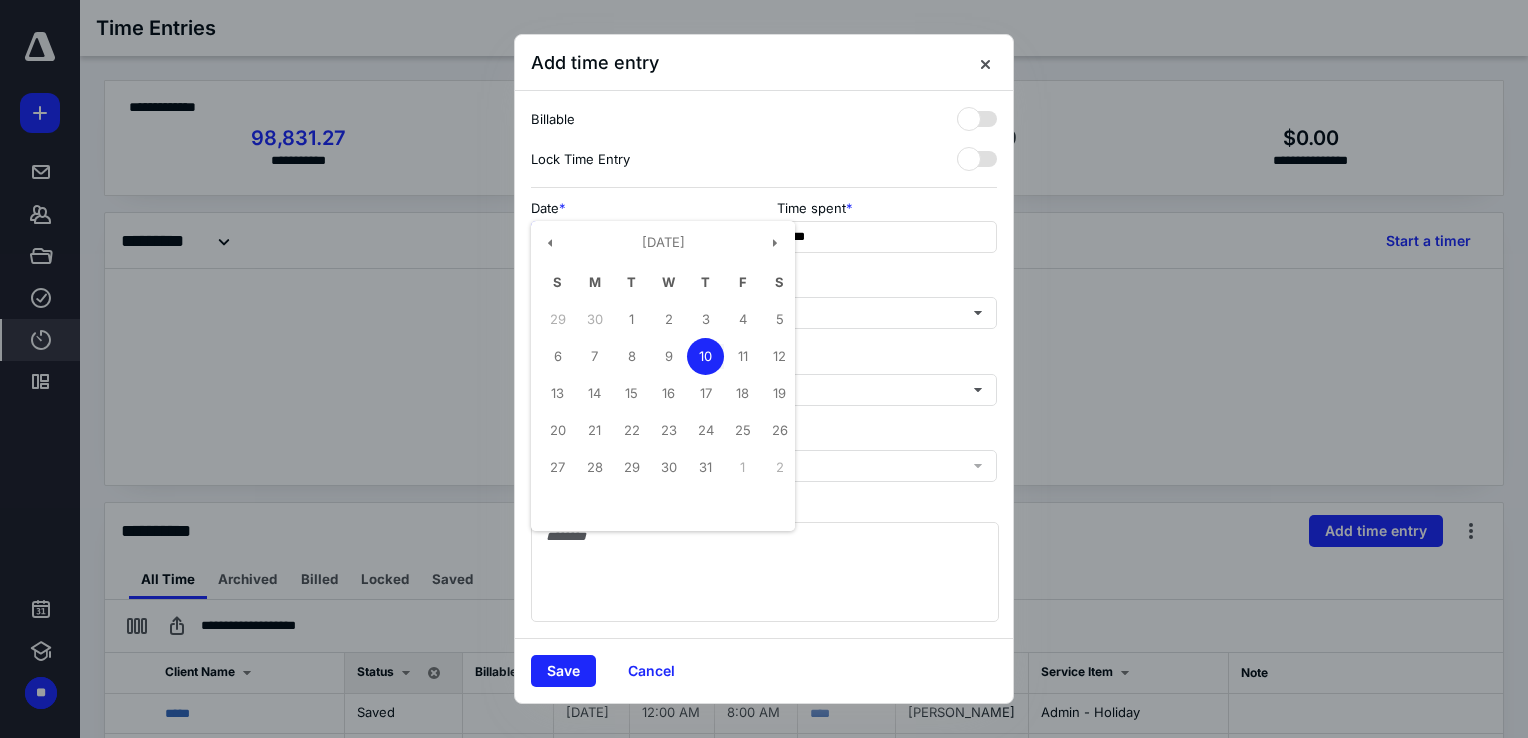 click on "**********" at bounding box center (641, 237) 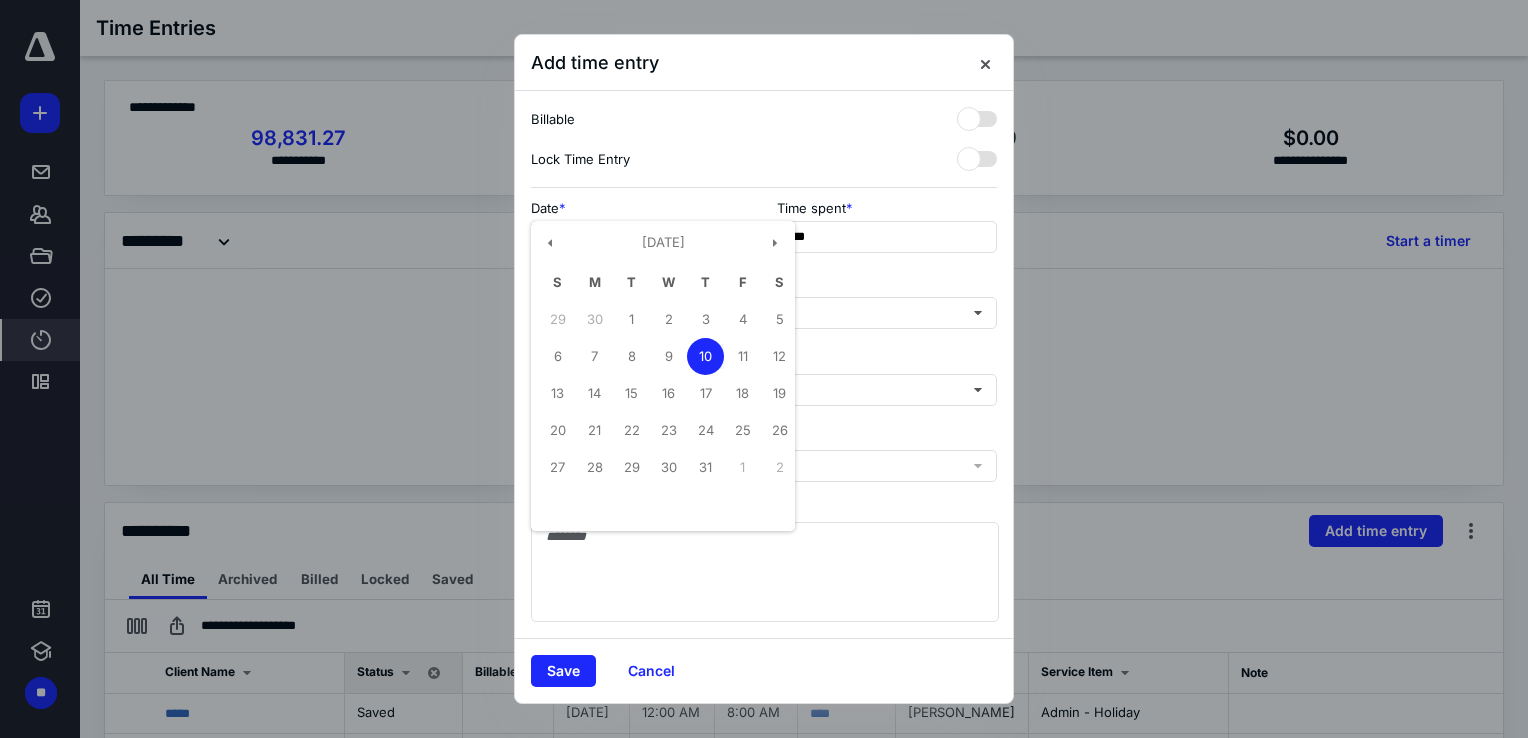 click on "9" at bounding box center (668, 356) 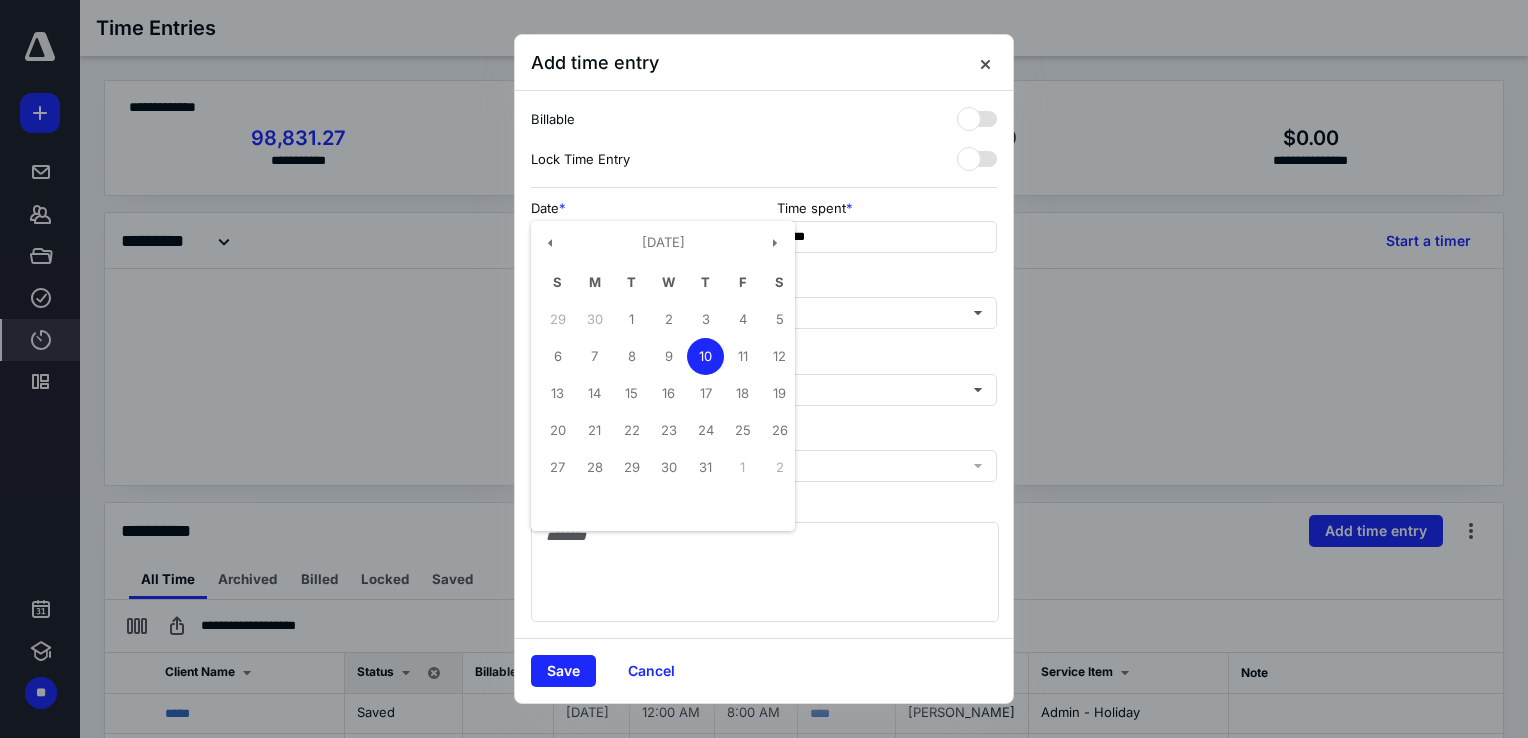 type on "**********" 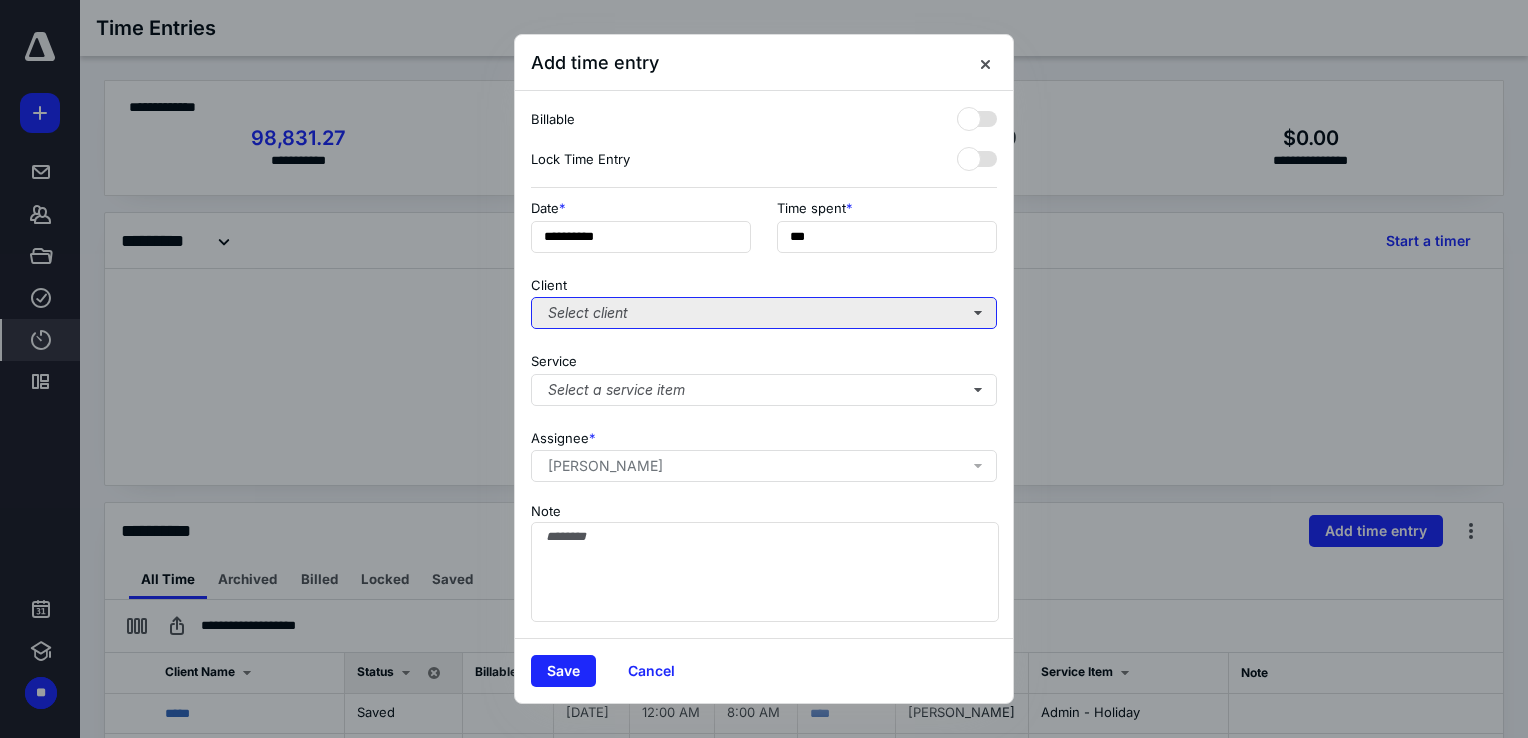 click on "Select client" at bounding box center (764, 313) 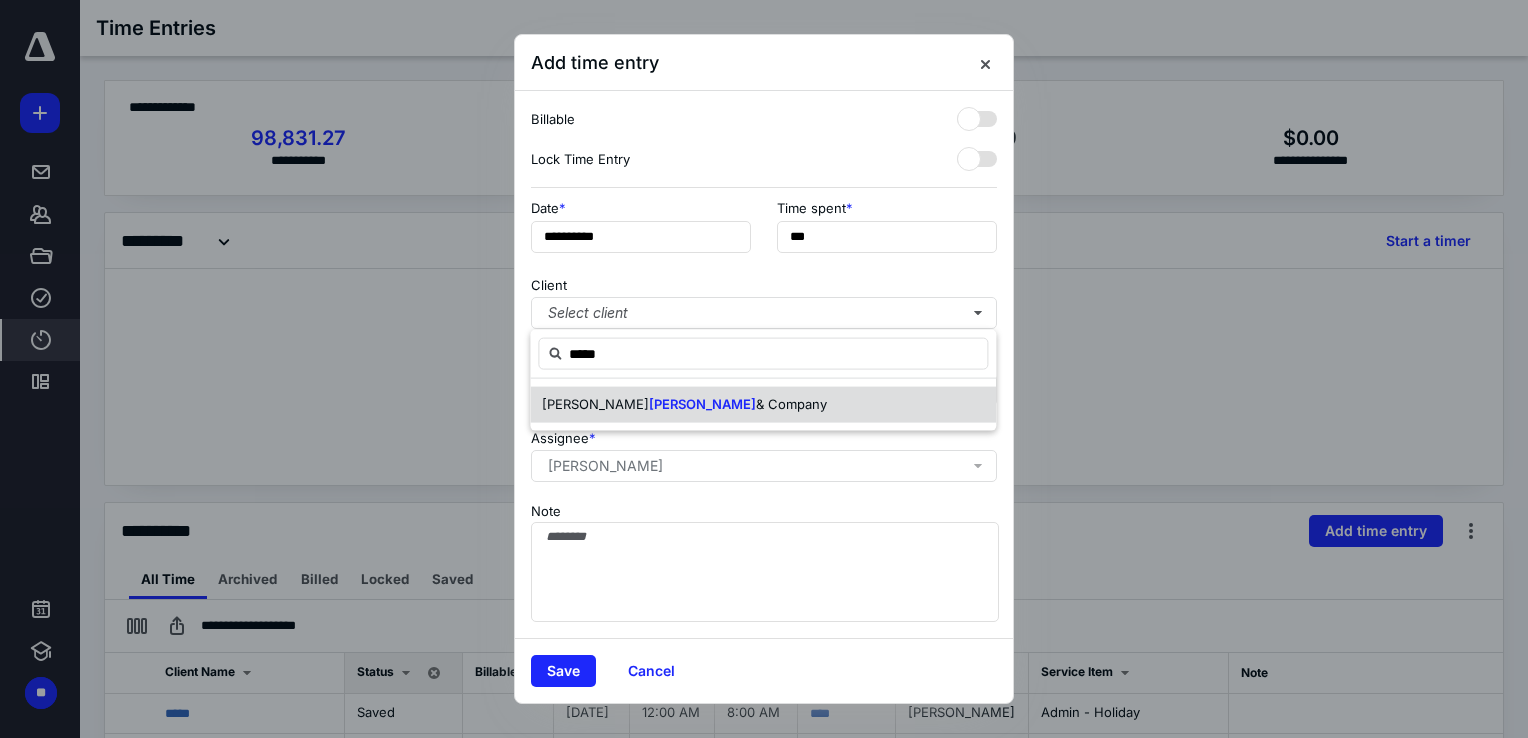 click on "& Company" at bounding box center [791, 404] 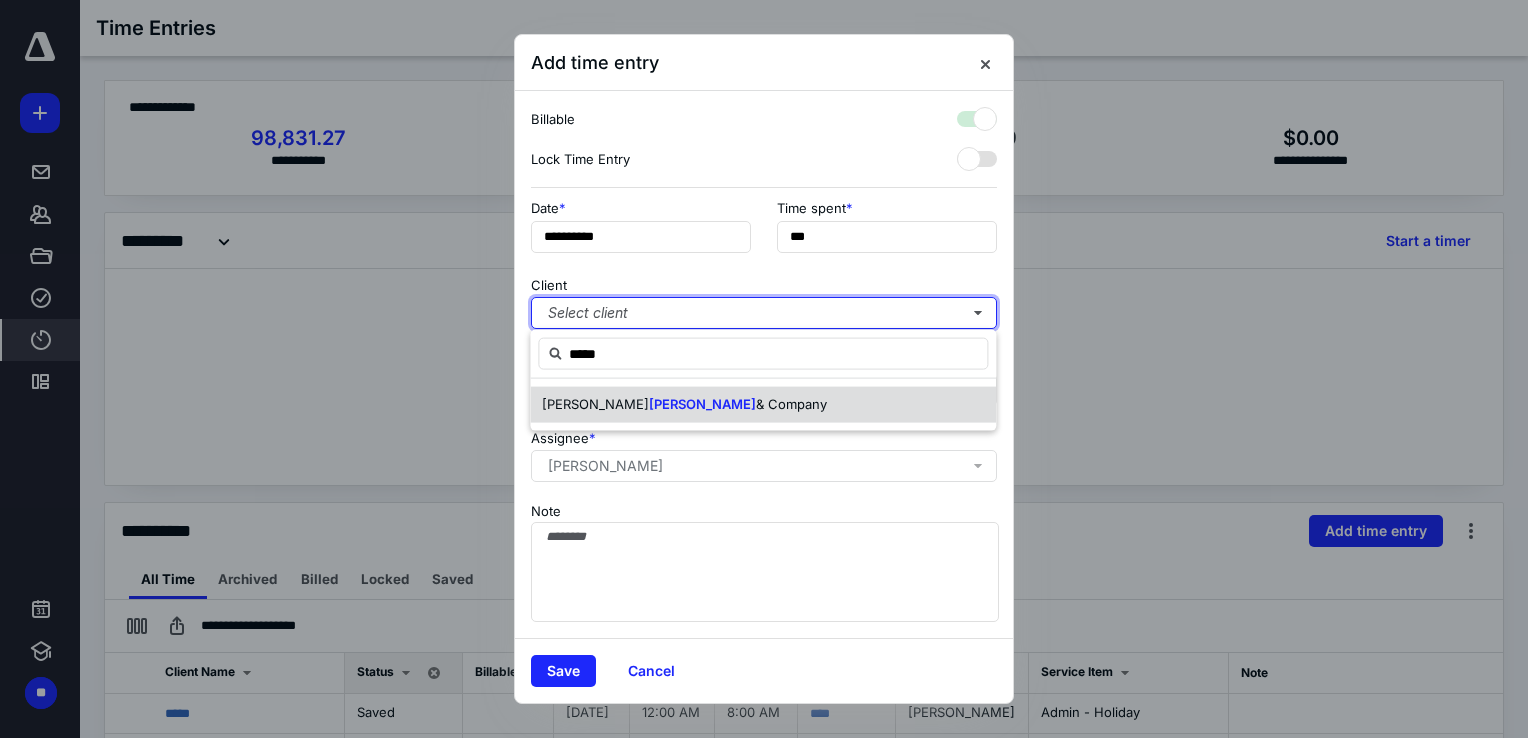 checkbox on "true" 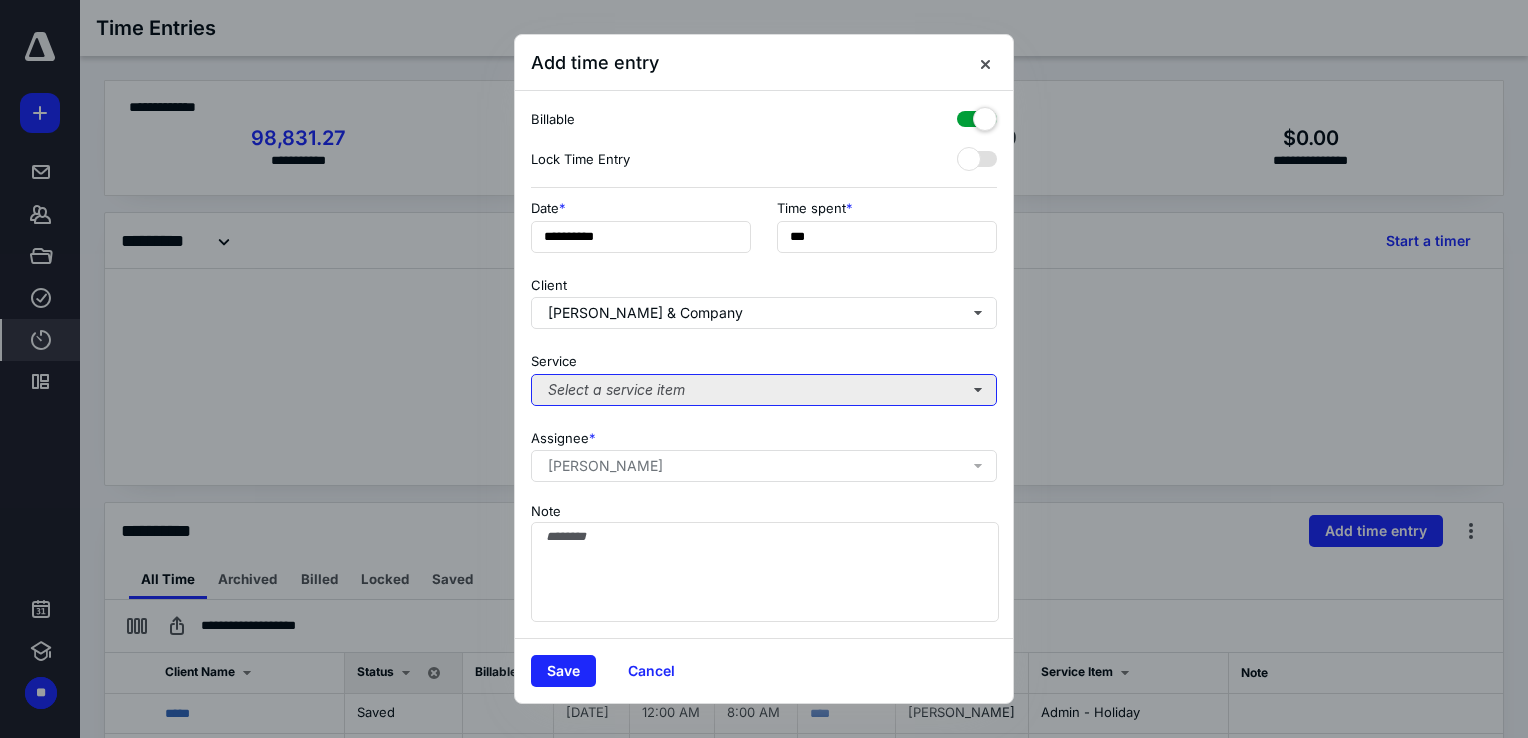 click on "Select a service item" at bounding box center (764, 390) 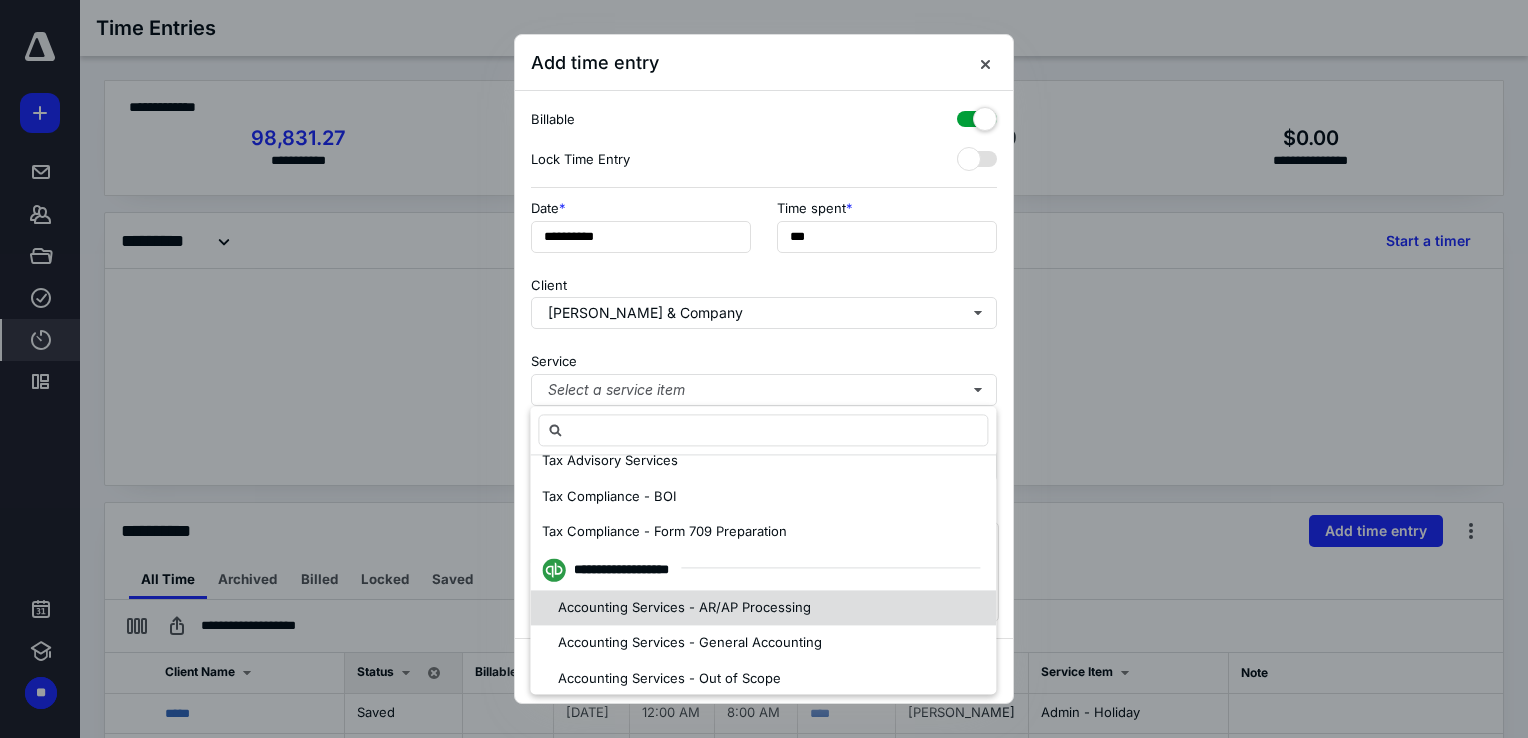 scroll, scrollTop: 200, scrollLeft: 0, axis: vertical 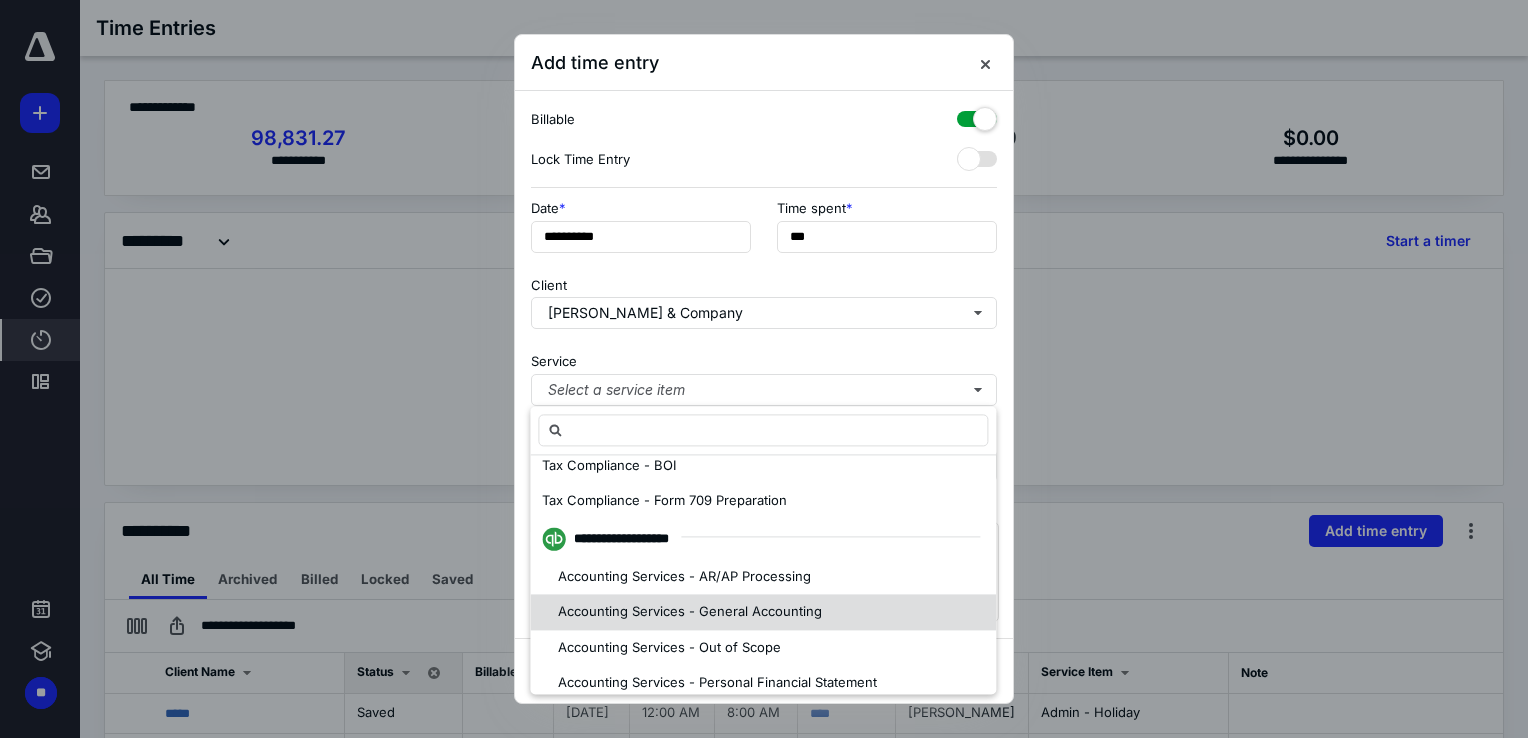 click on "Accounting Services - General Accounting" at bounding box center (690, 611) 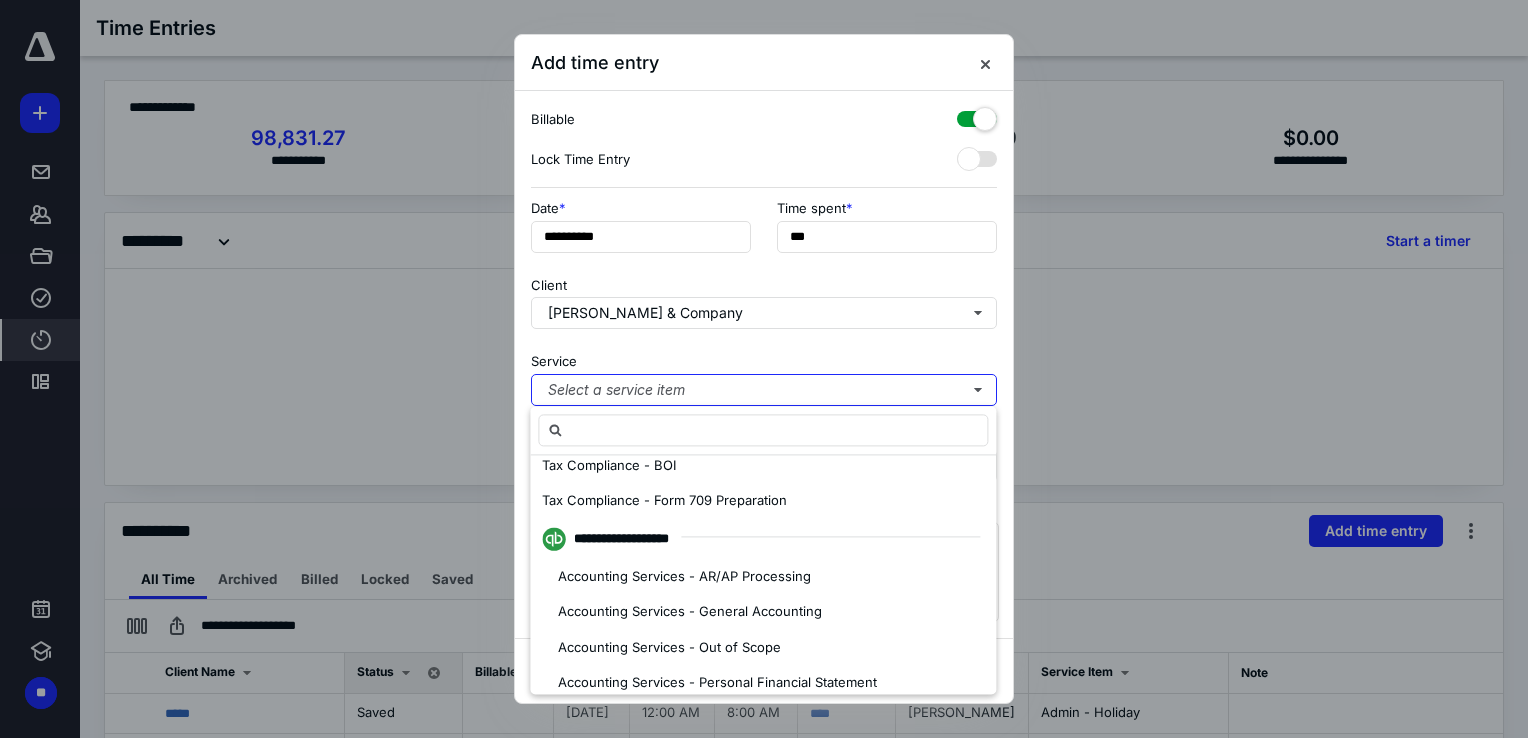 scroll, scrollTop: 0, scrollLeft: 0, axis: both 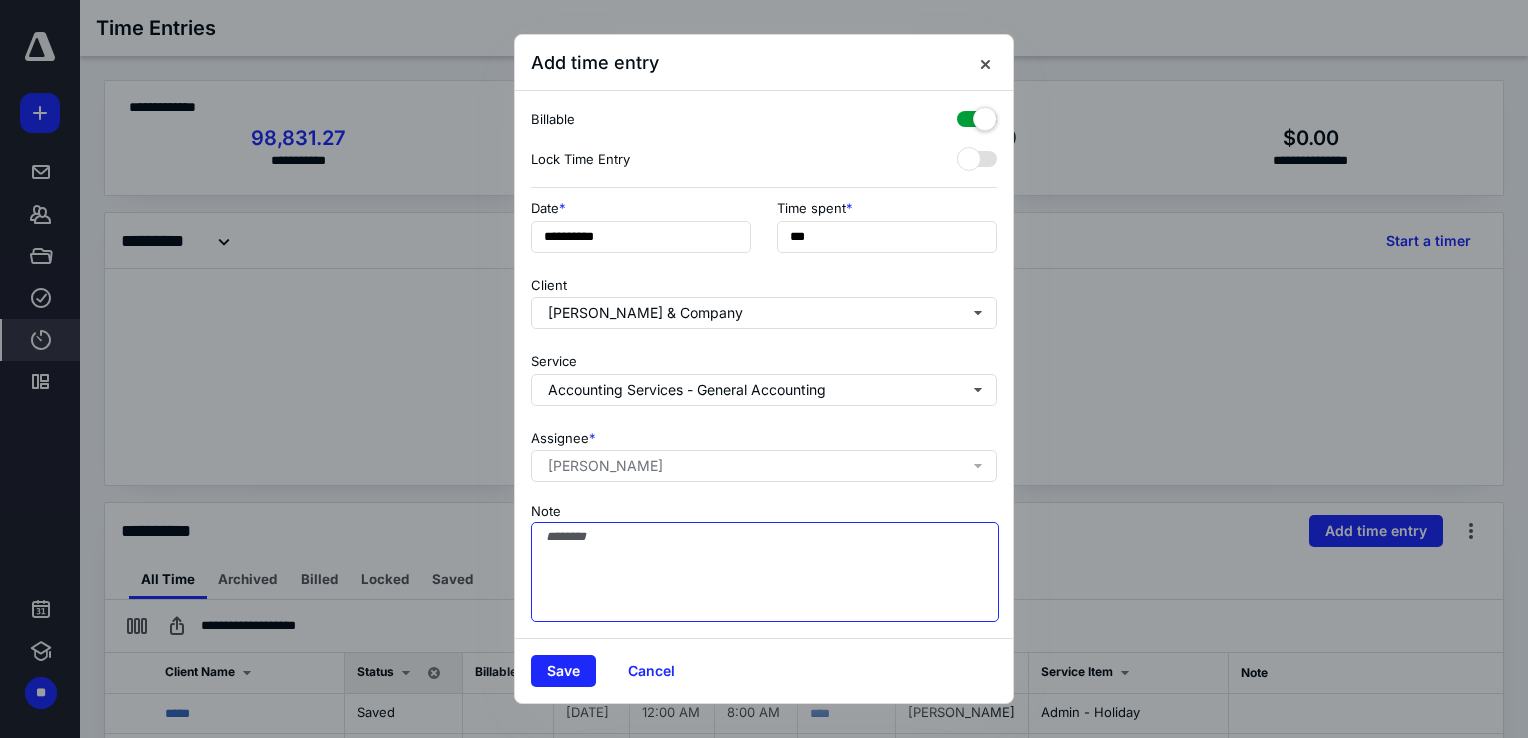click on "Note" at bounding box center (765, 572) 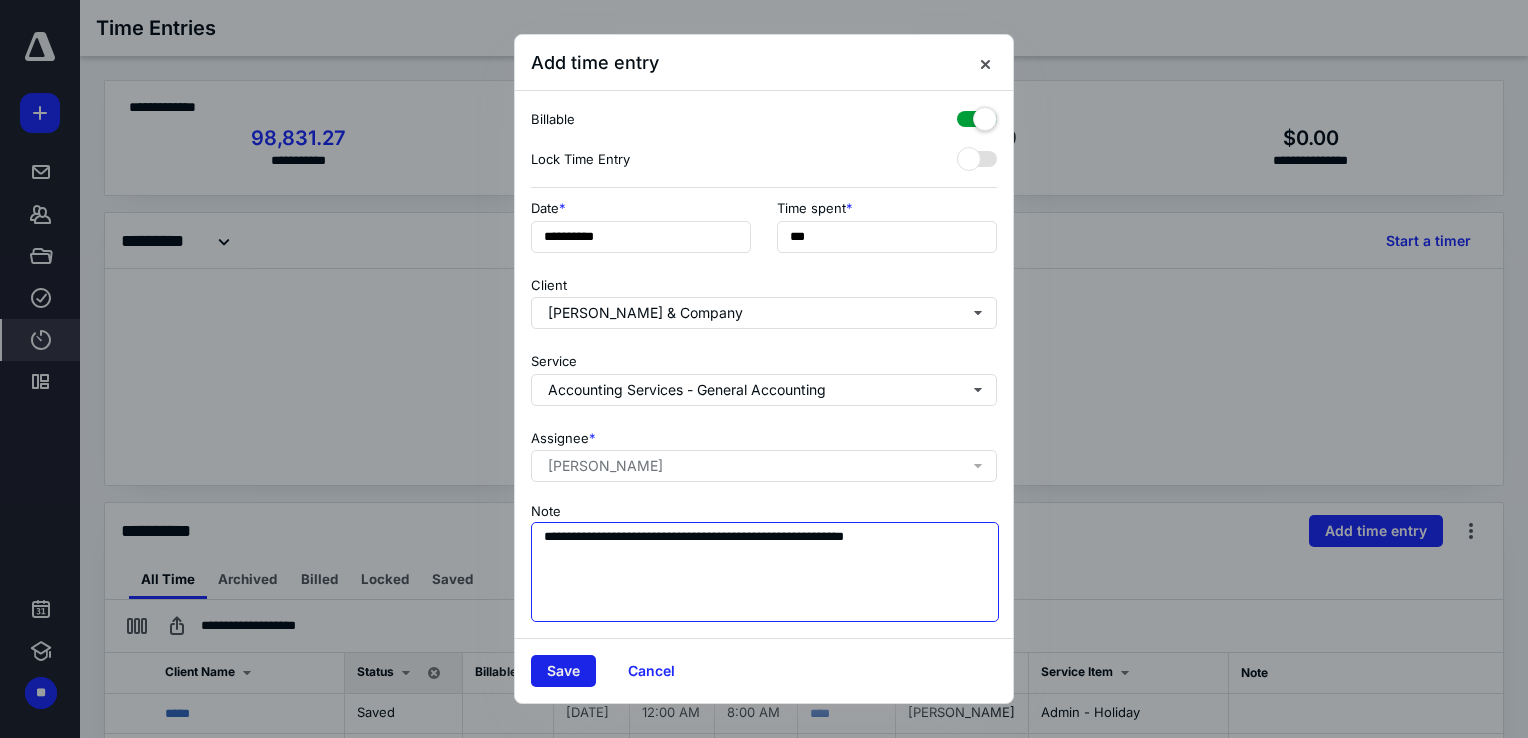 type on "**********" 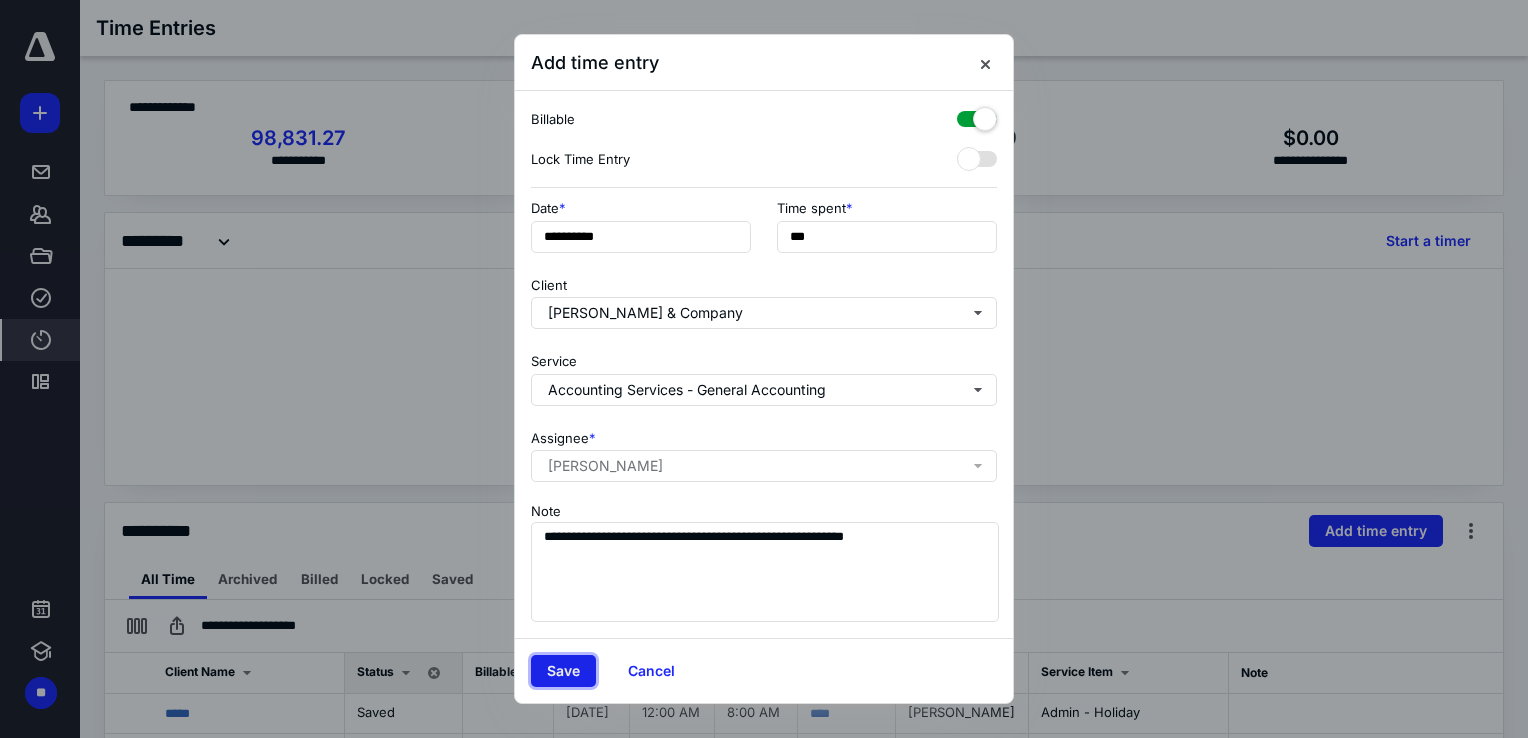 click on "Save" at bounding box center (563, 671) 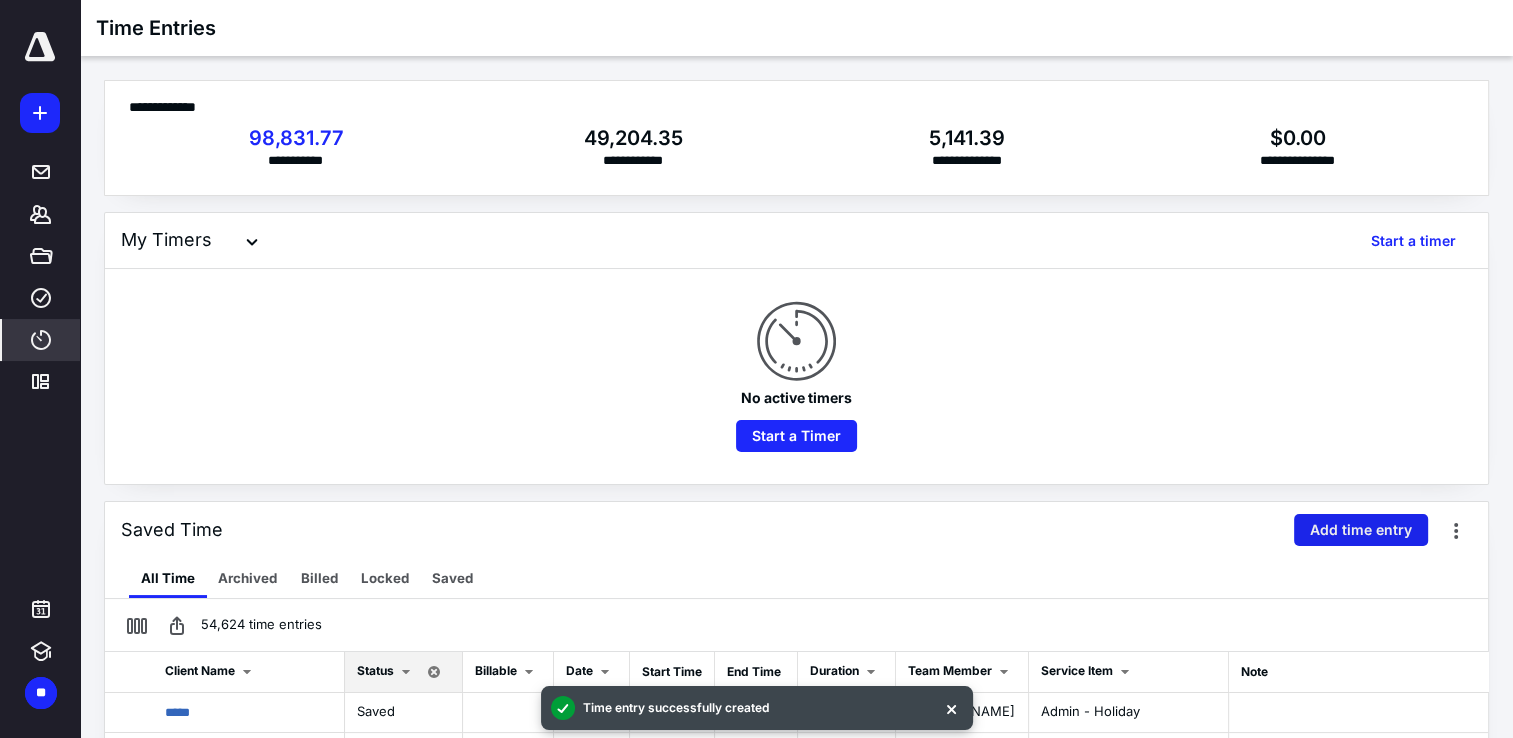 click on "Add time entry" at bounding box center (1361, 530) 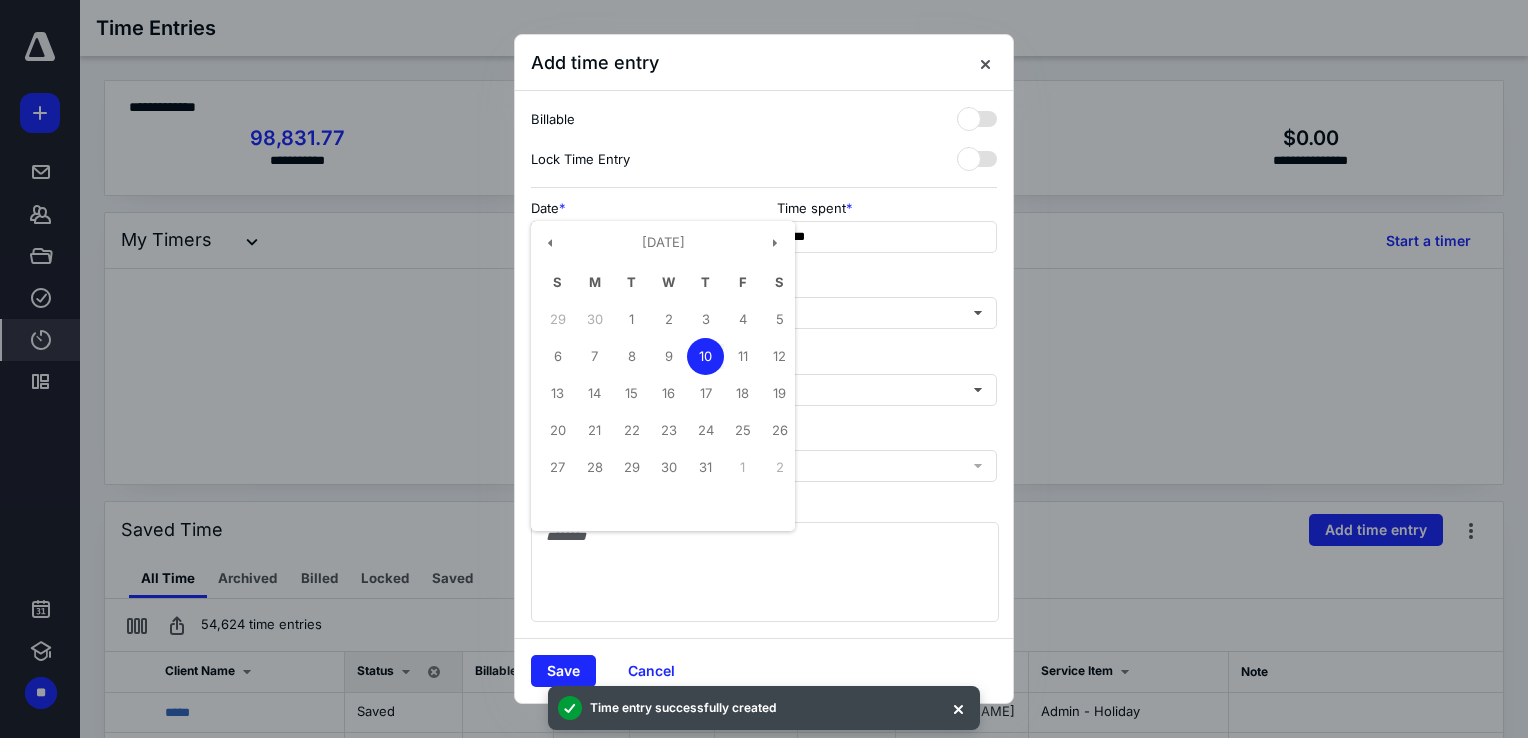click on "**********" at bounding box center (641, 237) 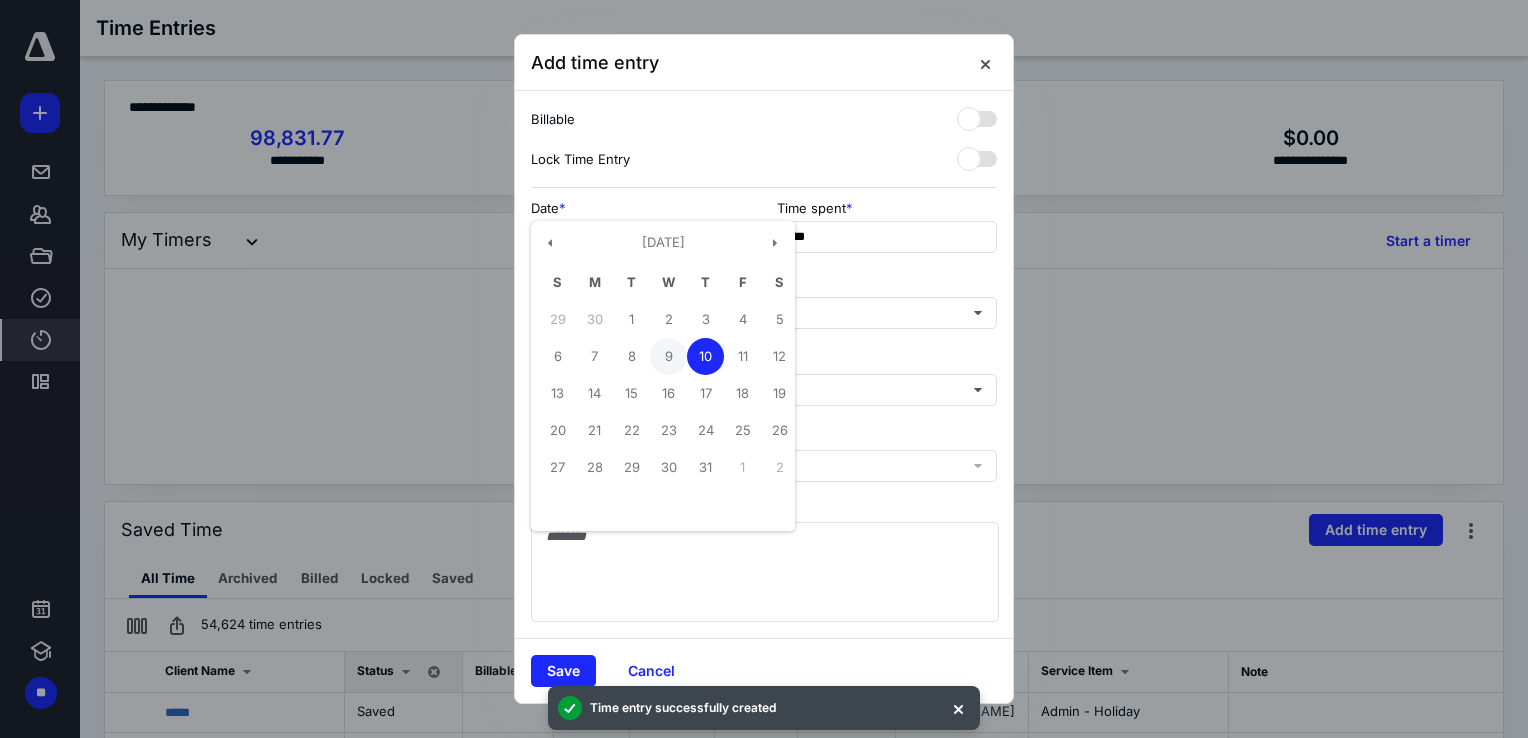 click on "9" at bounding box center (668, 356) 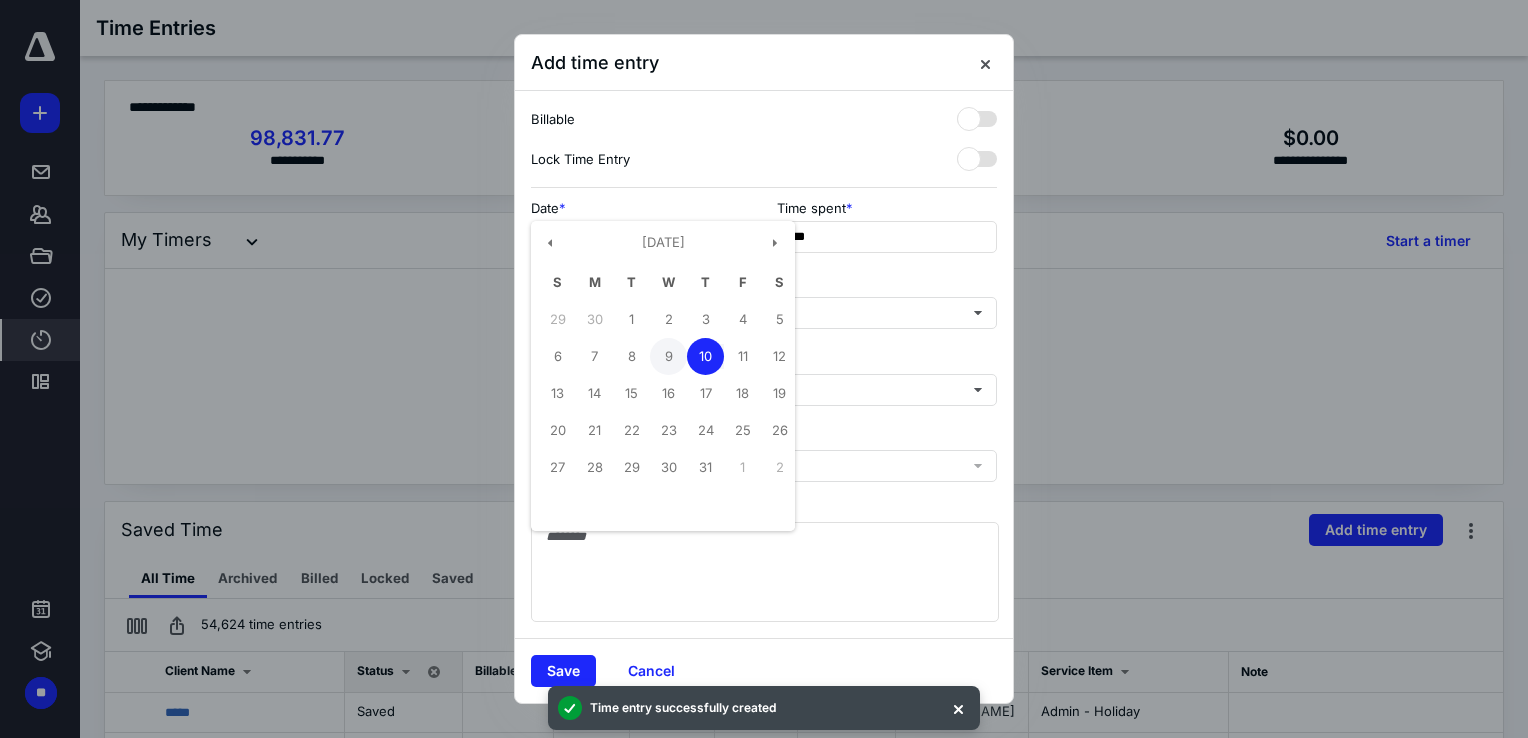 type on "**********" 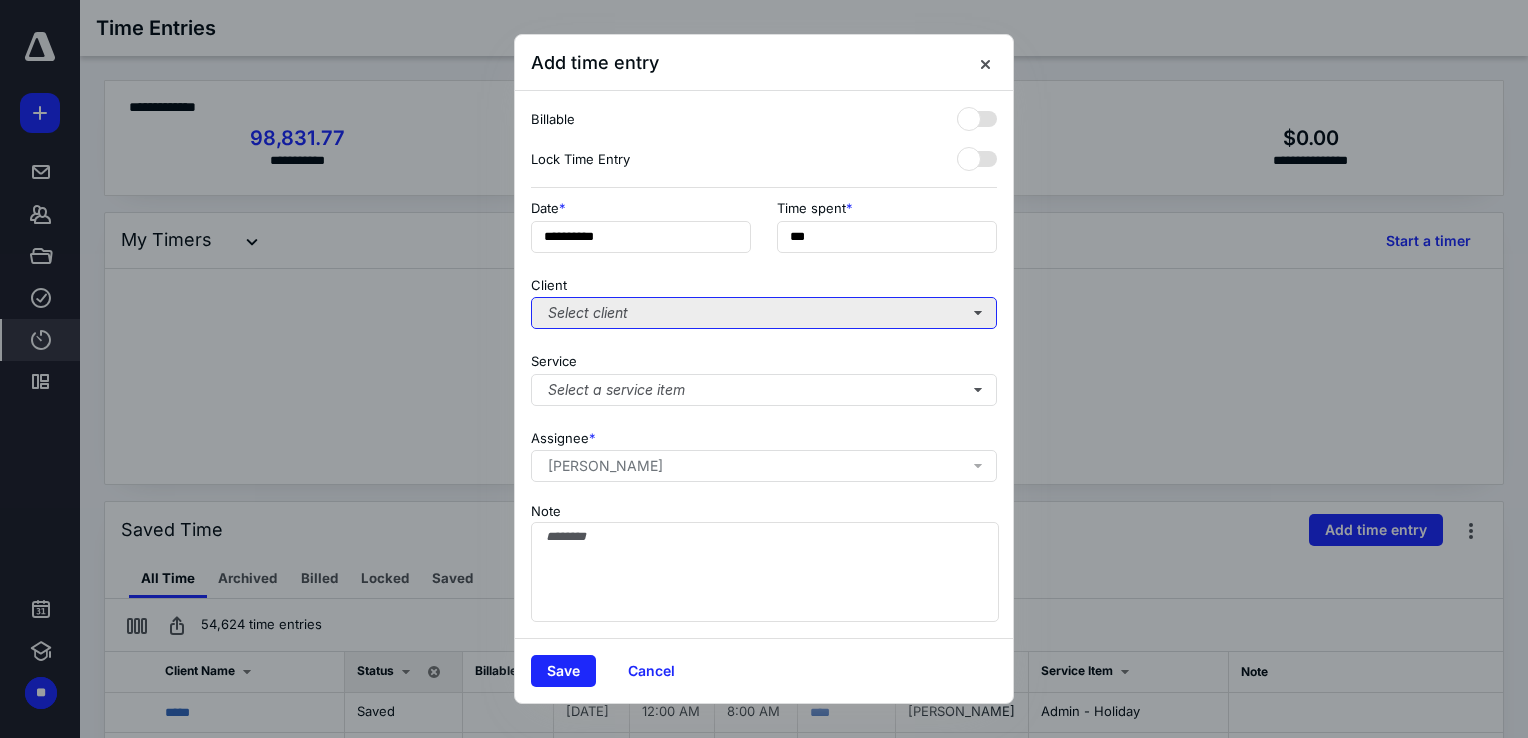 click on "Select client" at bounding box center [764, 313] 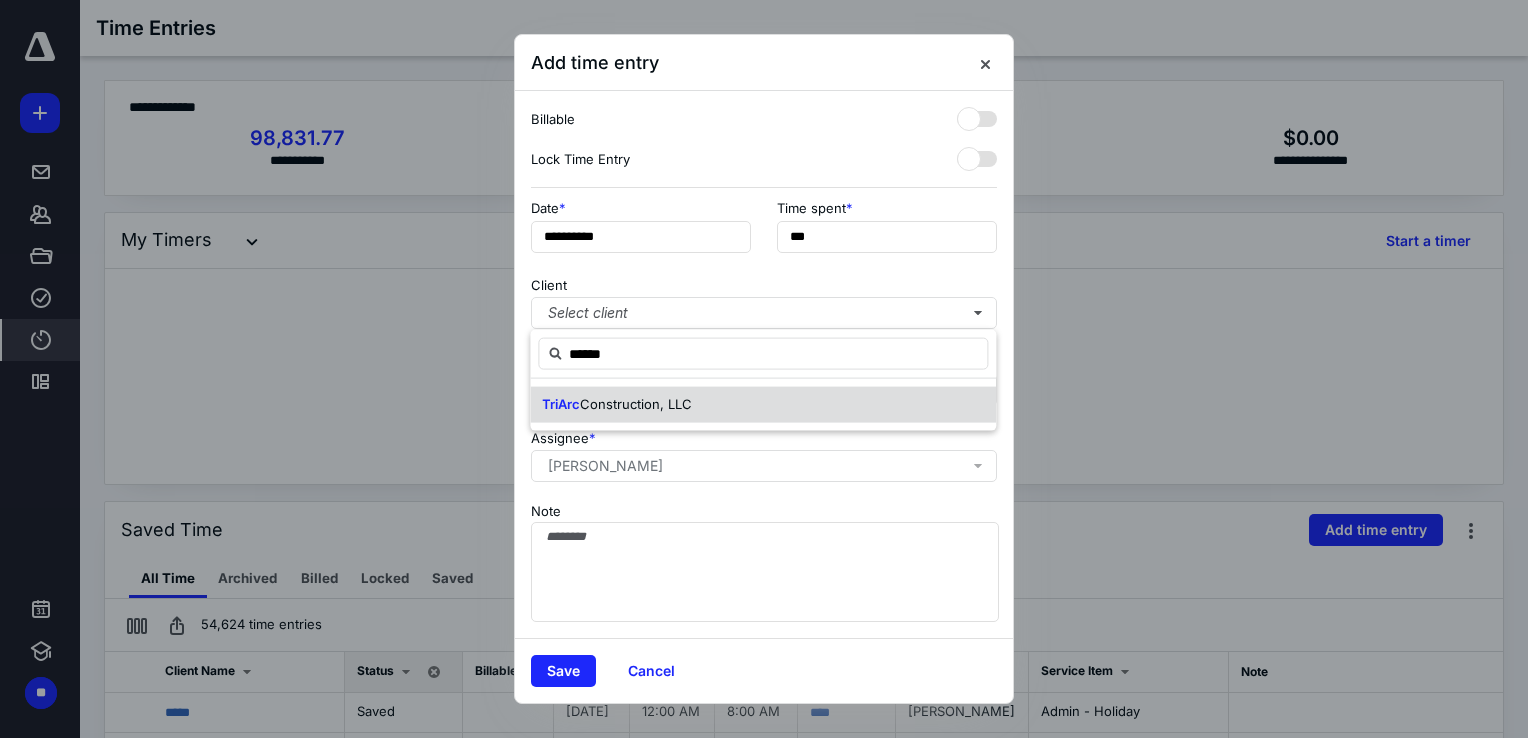 click on "Construction, LLC" at bounding box center (636, 404) 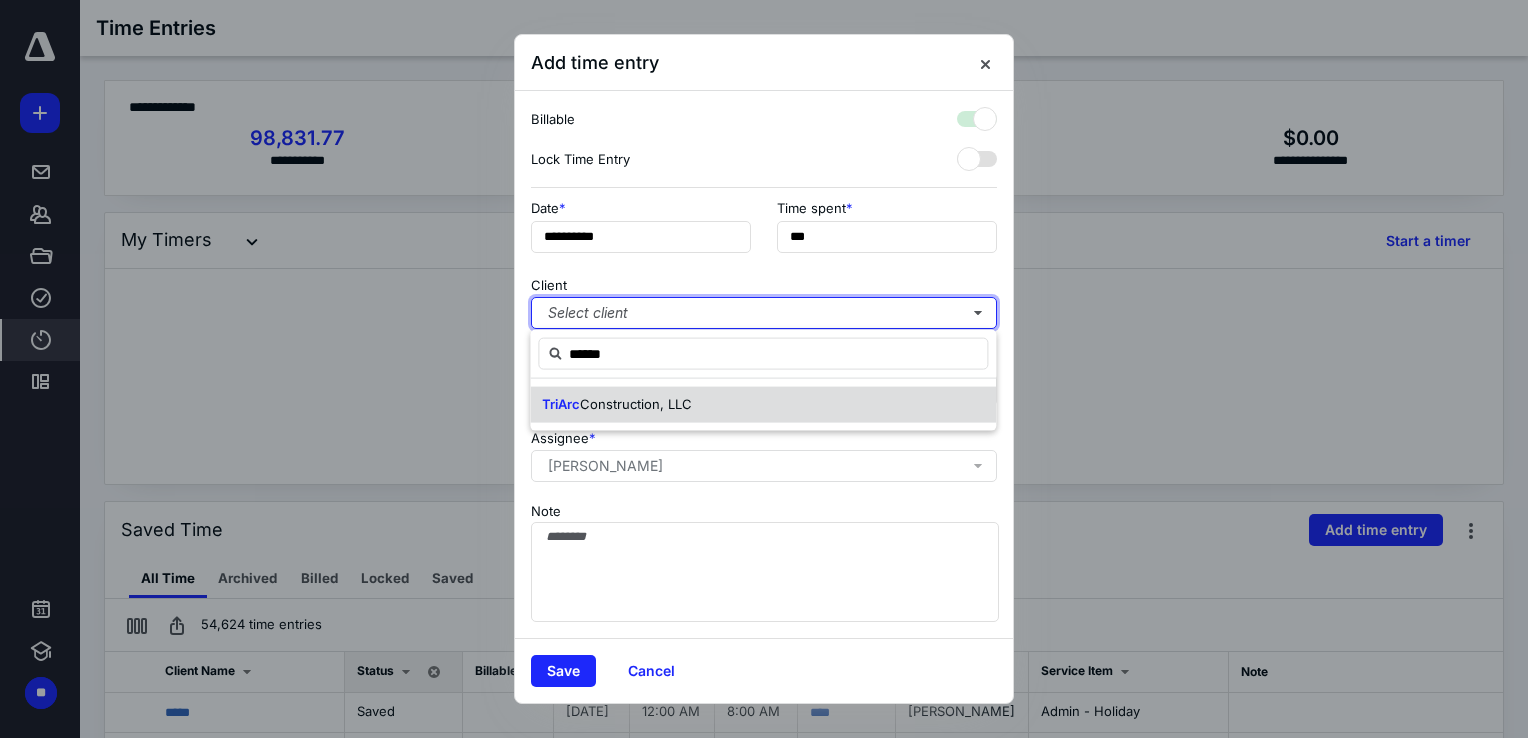 checkbox on "true" 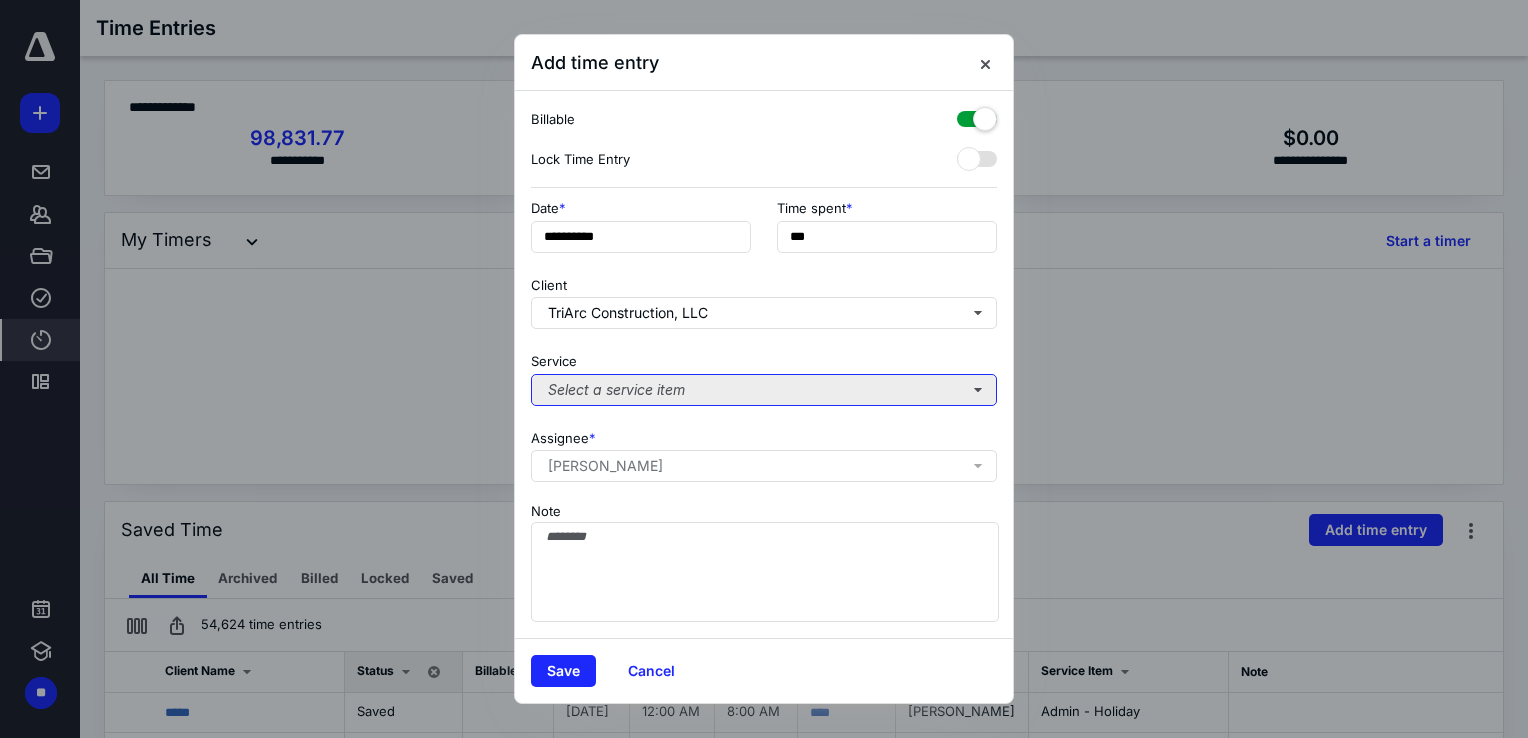 click on "Select a service item" at bounding box center [764, 390] 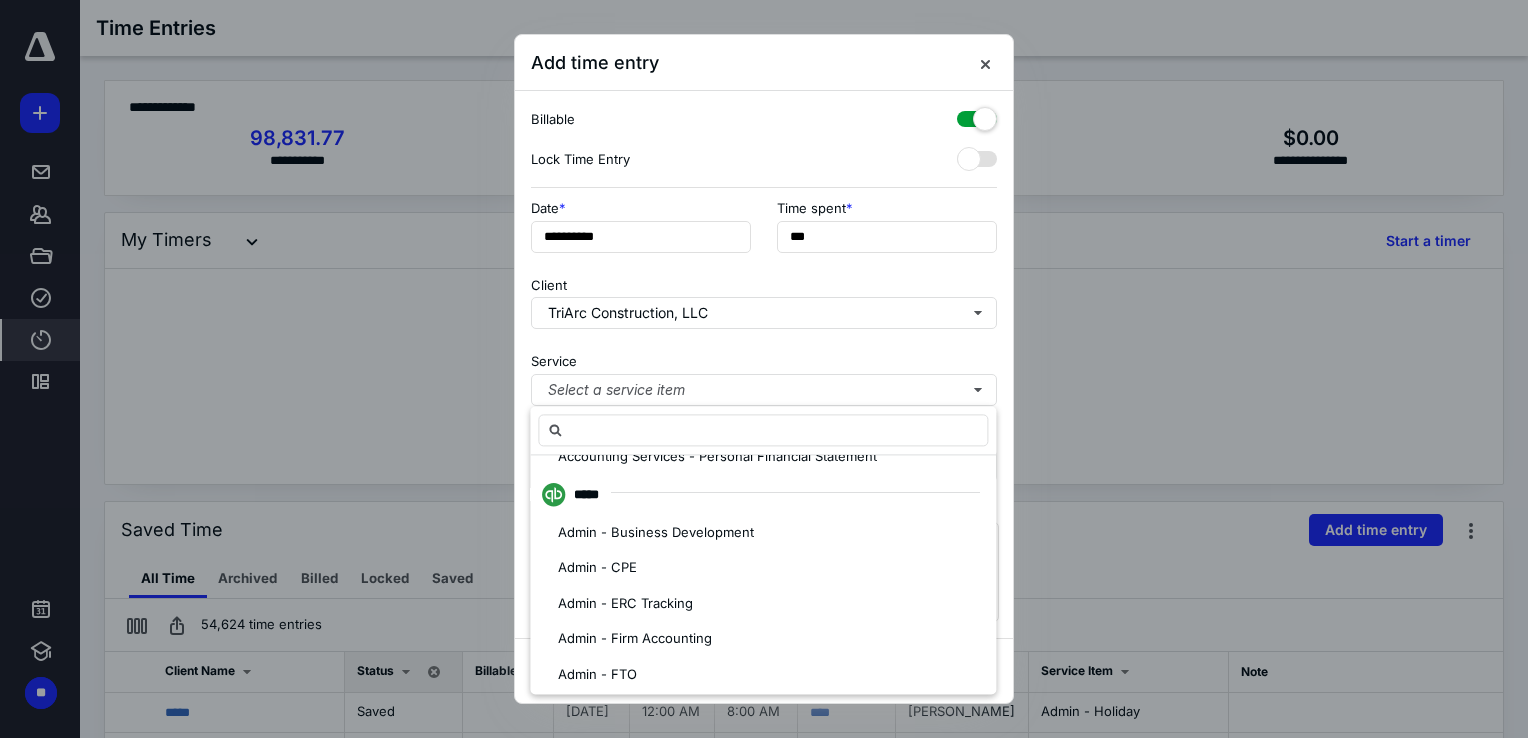 scroll, scrollTop: 200, scrollLeft: 0, axis: vertical 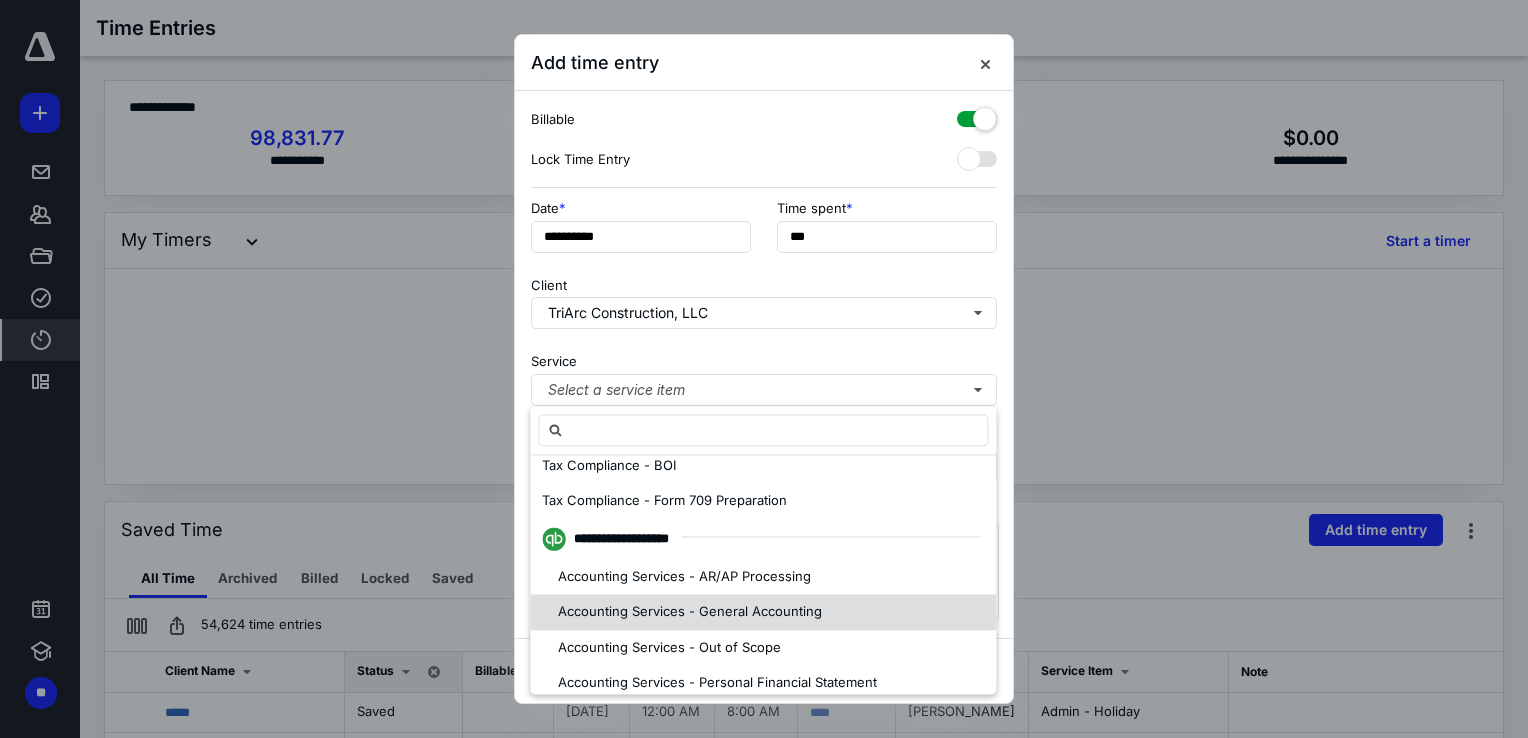 click on "Accounting Services - General Accounting" at bounding box center (690, 611) 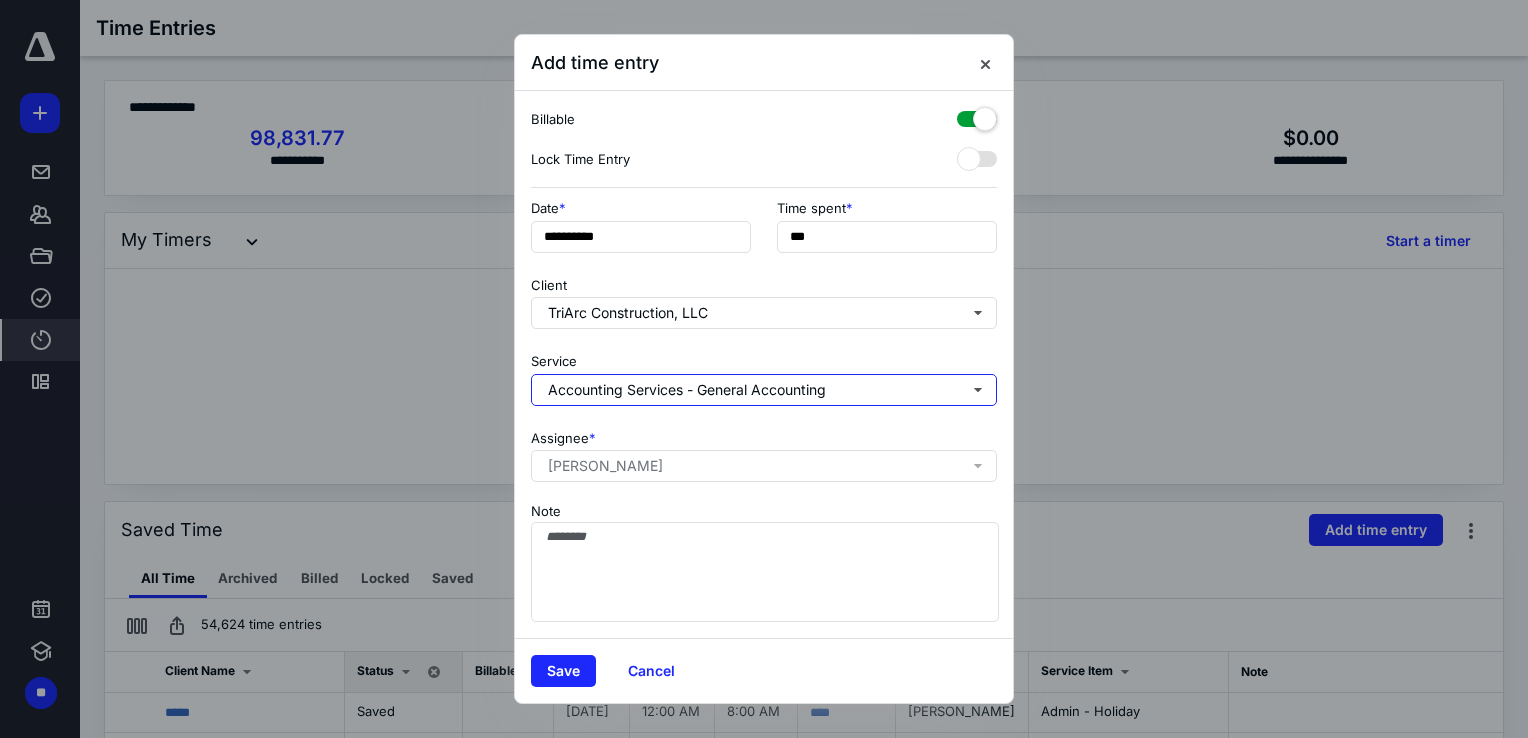 scroll, scrollTop: 0, scrollLeft: 0, axis: both 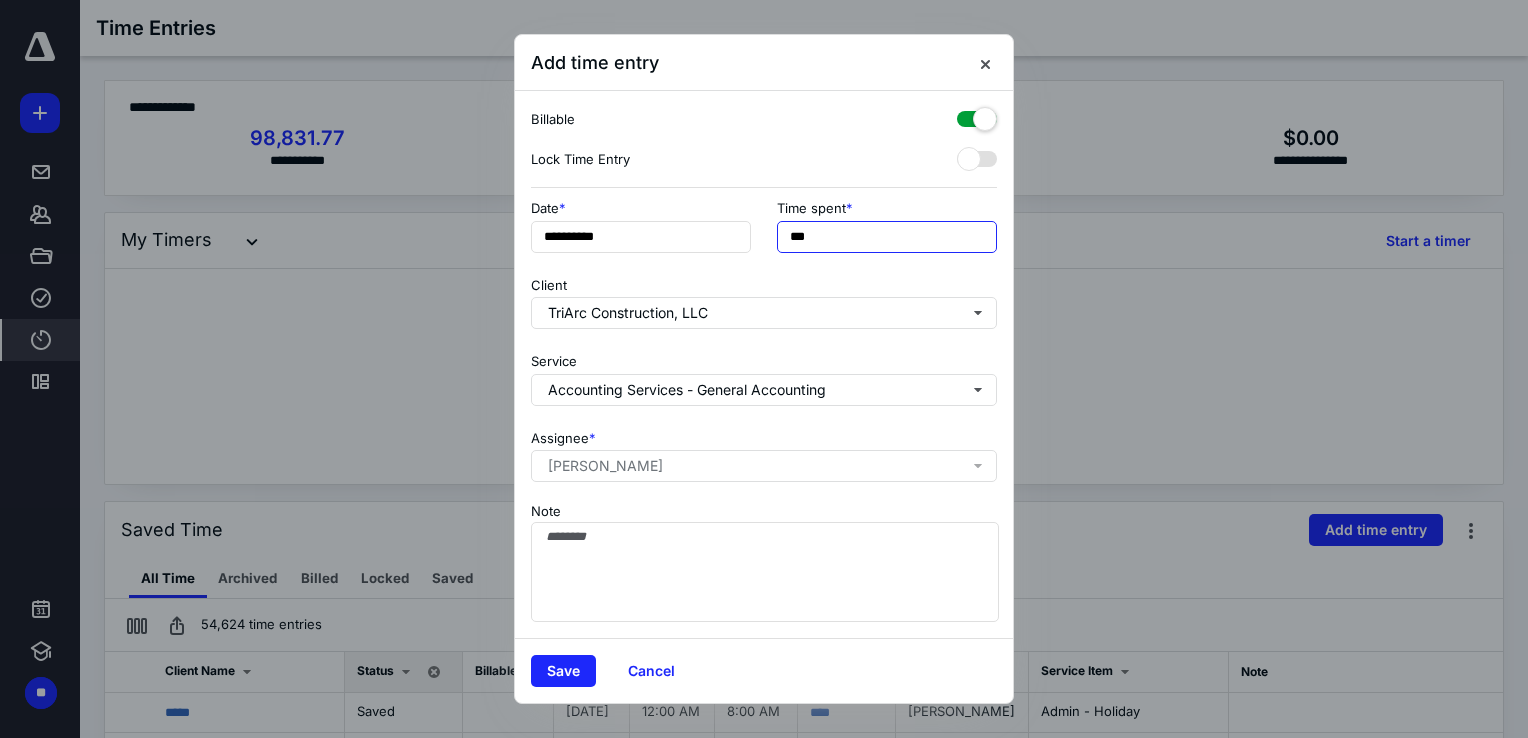 drag, startPoint x: 828, startPoint y: 244, endPoint x: 750, endPoint y: 259, distance: 79.429214 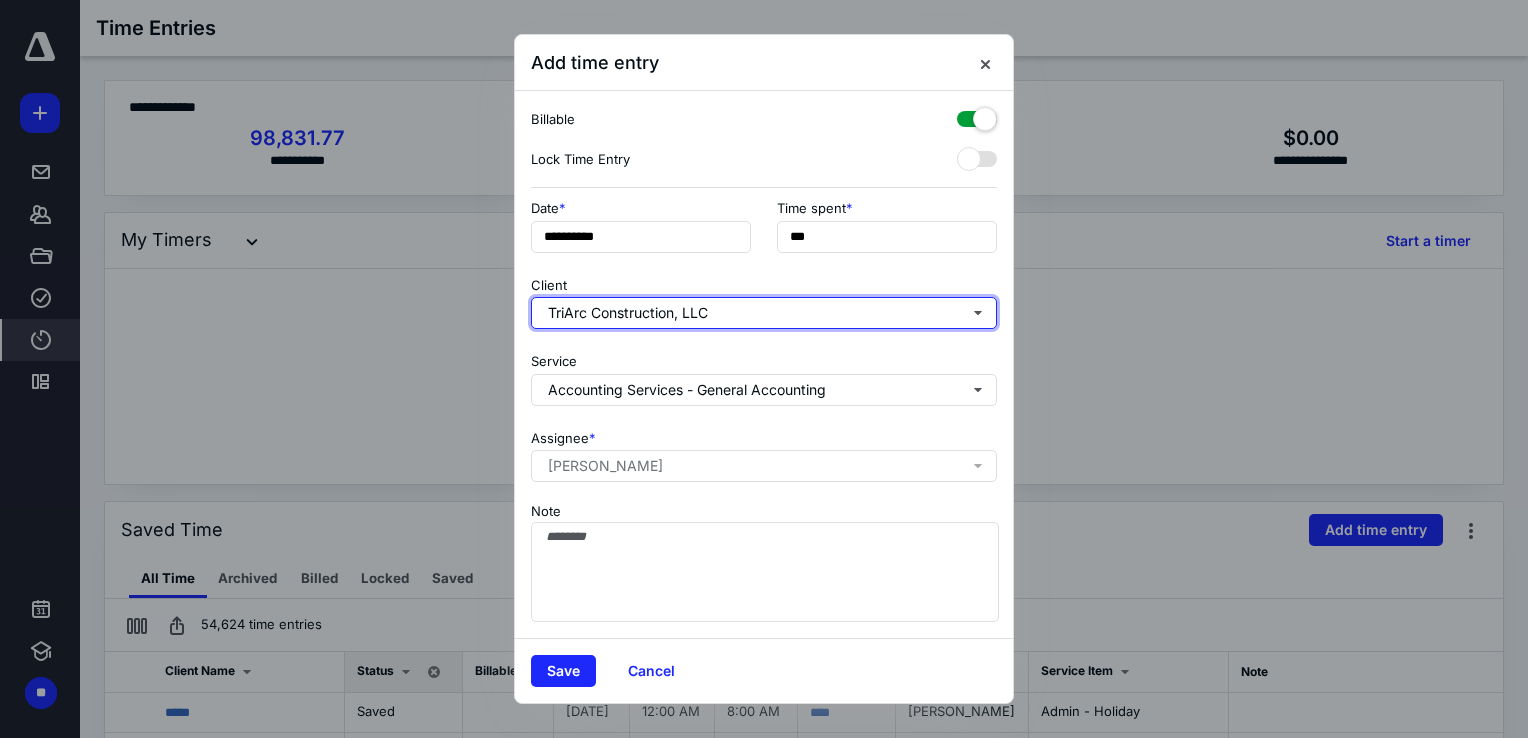 type on "**" 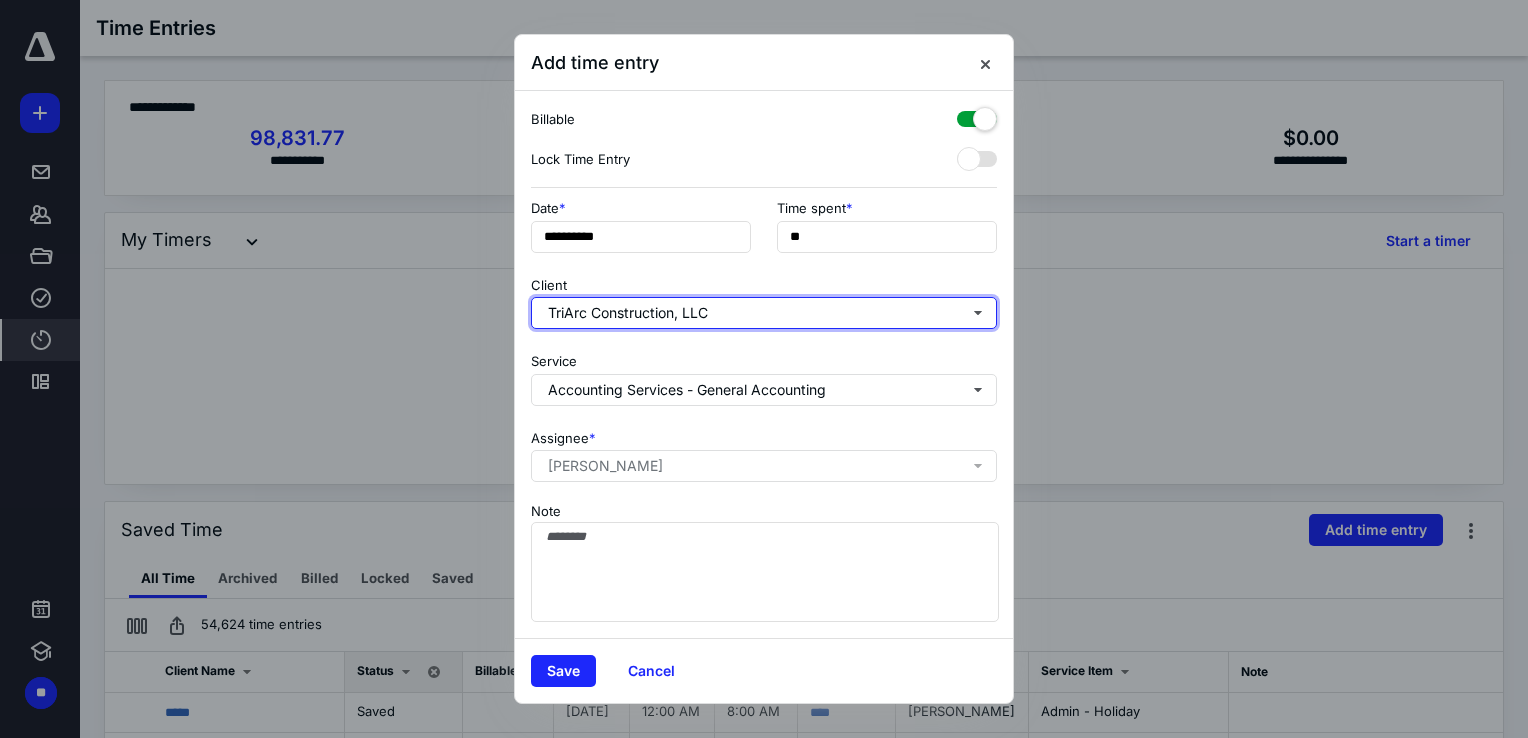 type 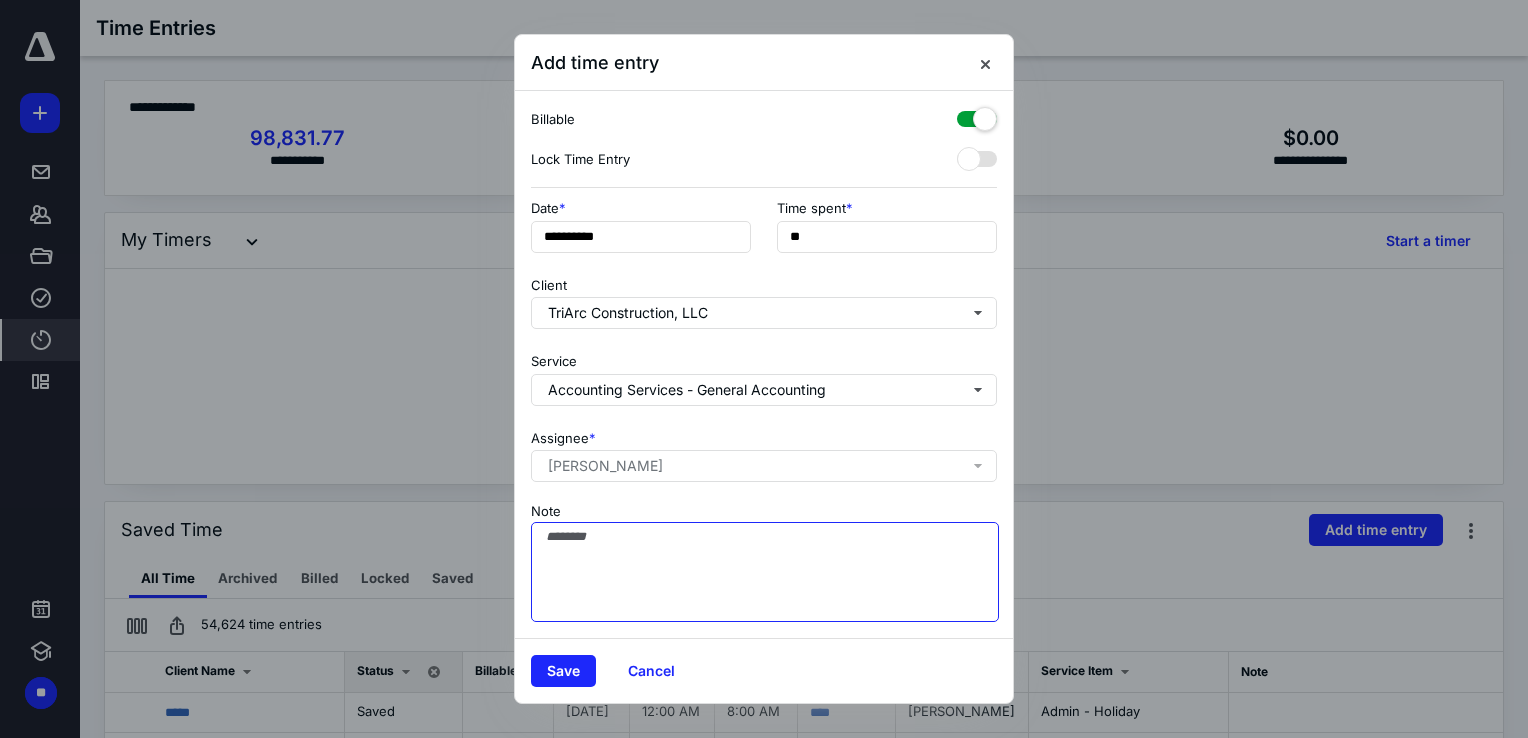 click on "Note" at bounding box center (765, 572) 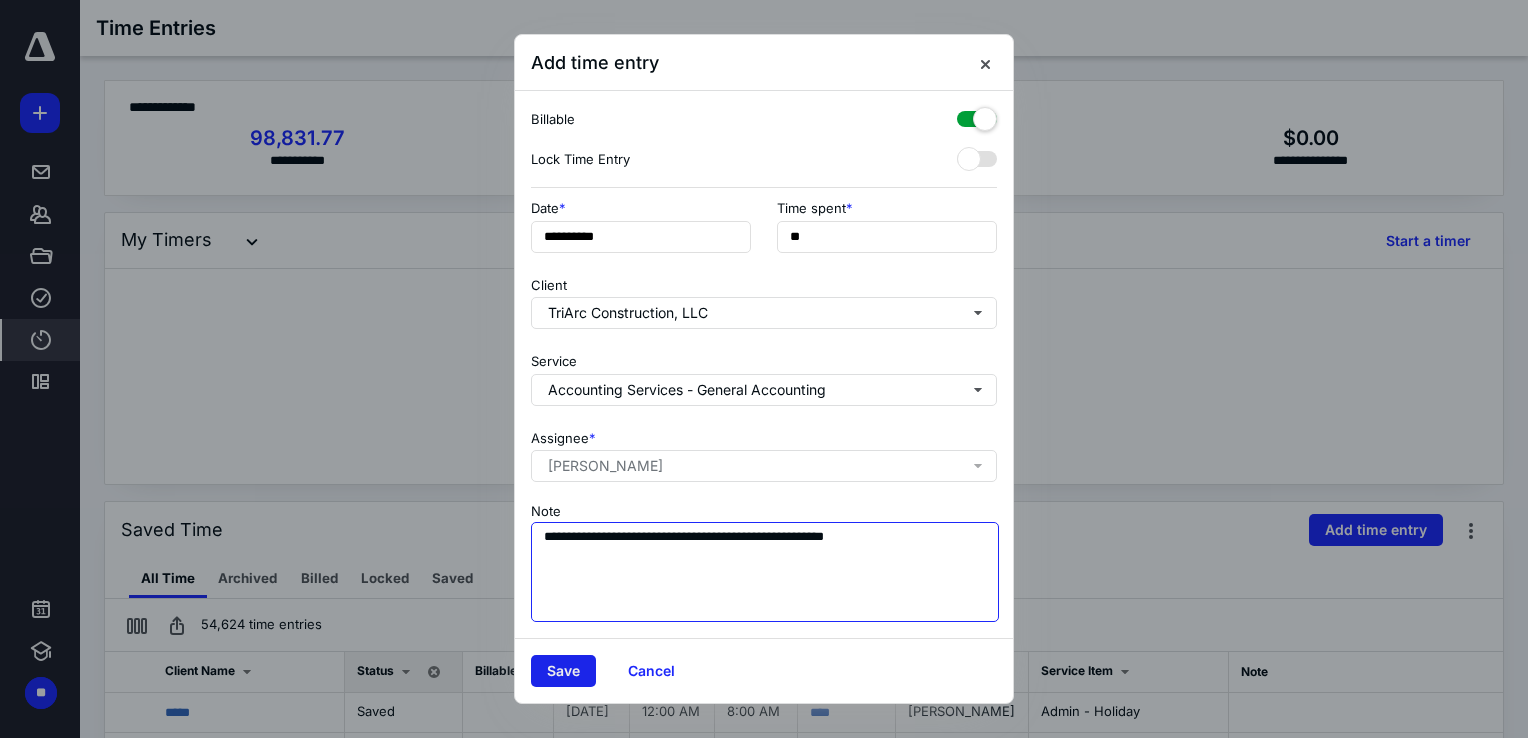 type on "**********" 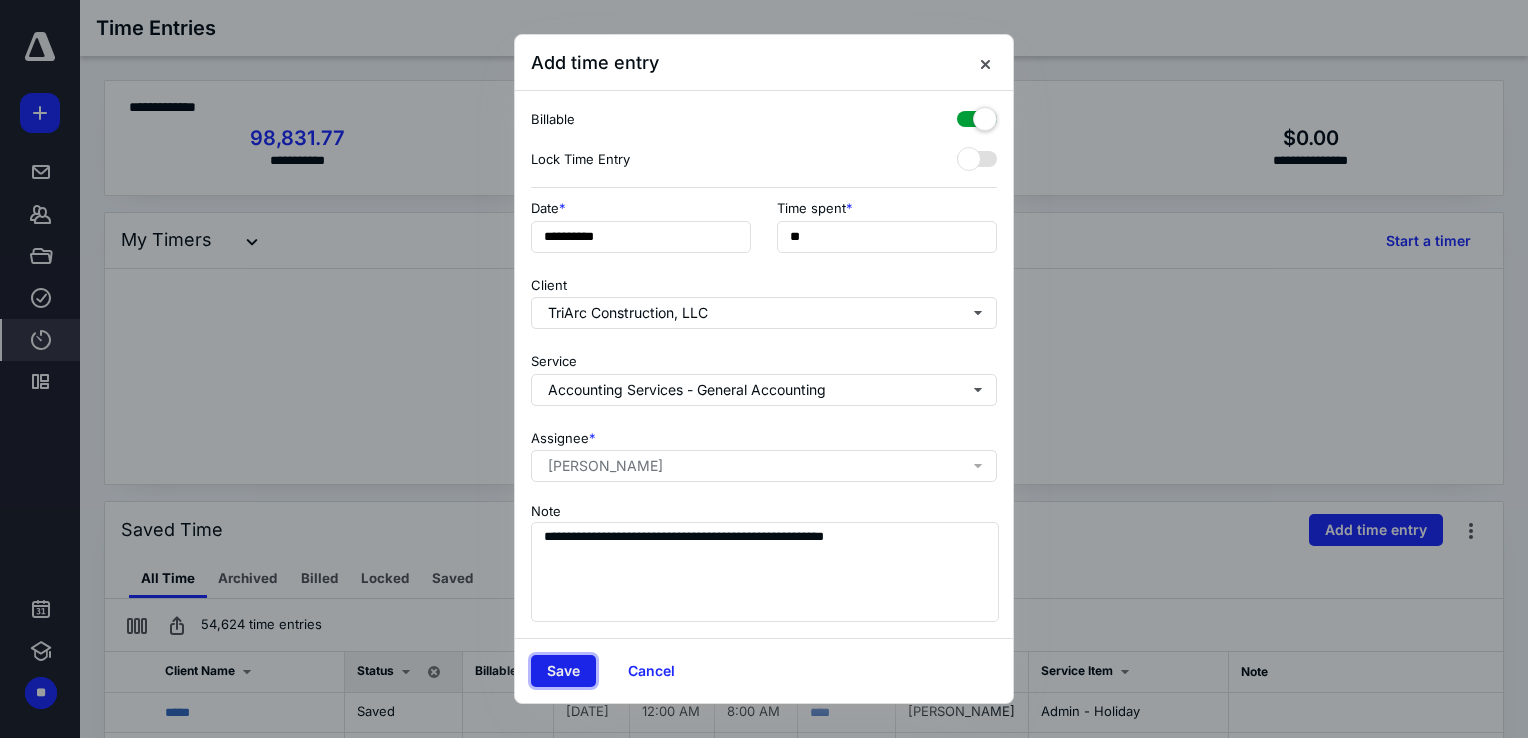 click on "Save" at bounding box center (563, 671) 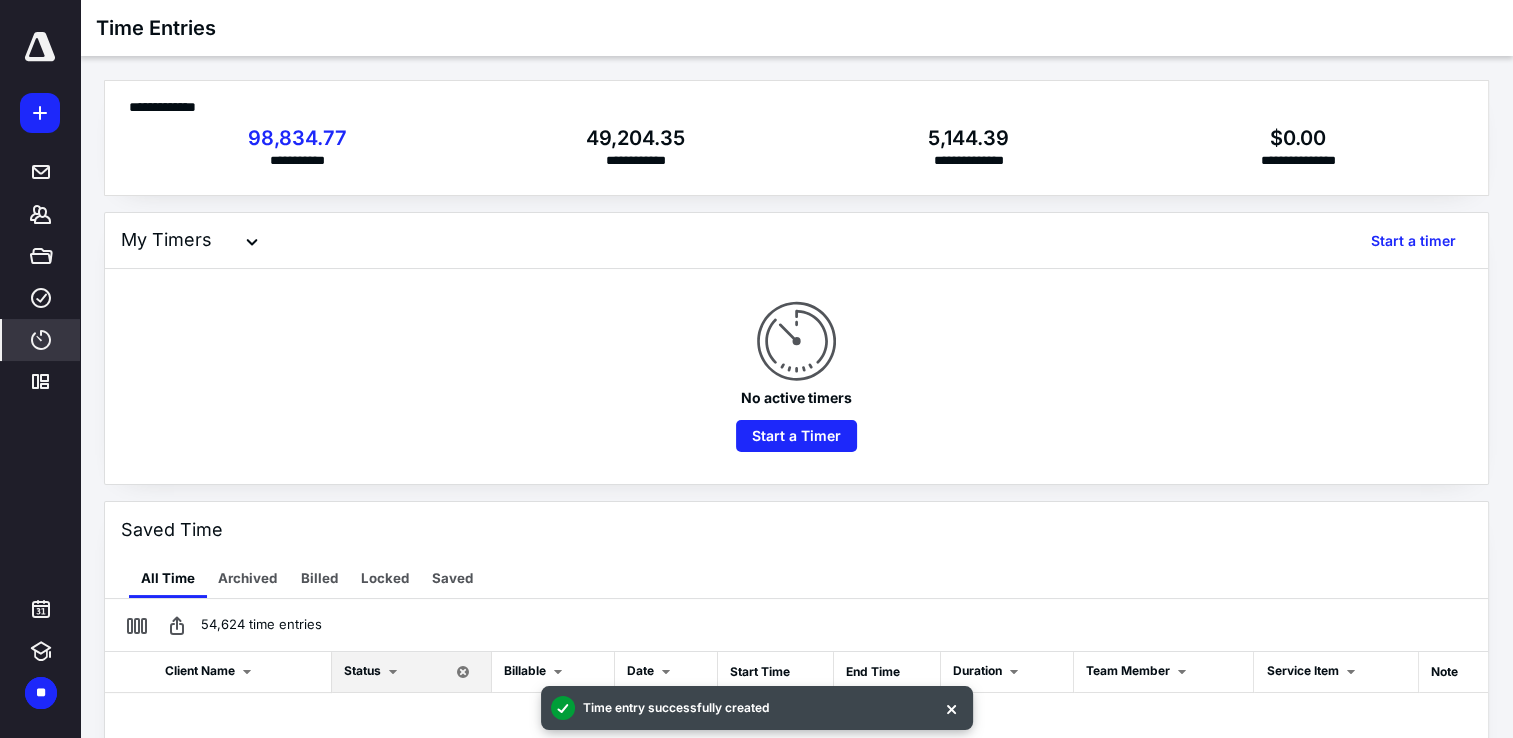 checkbox on "false" 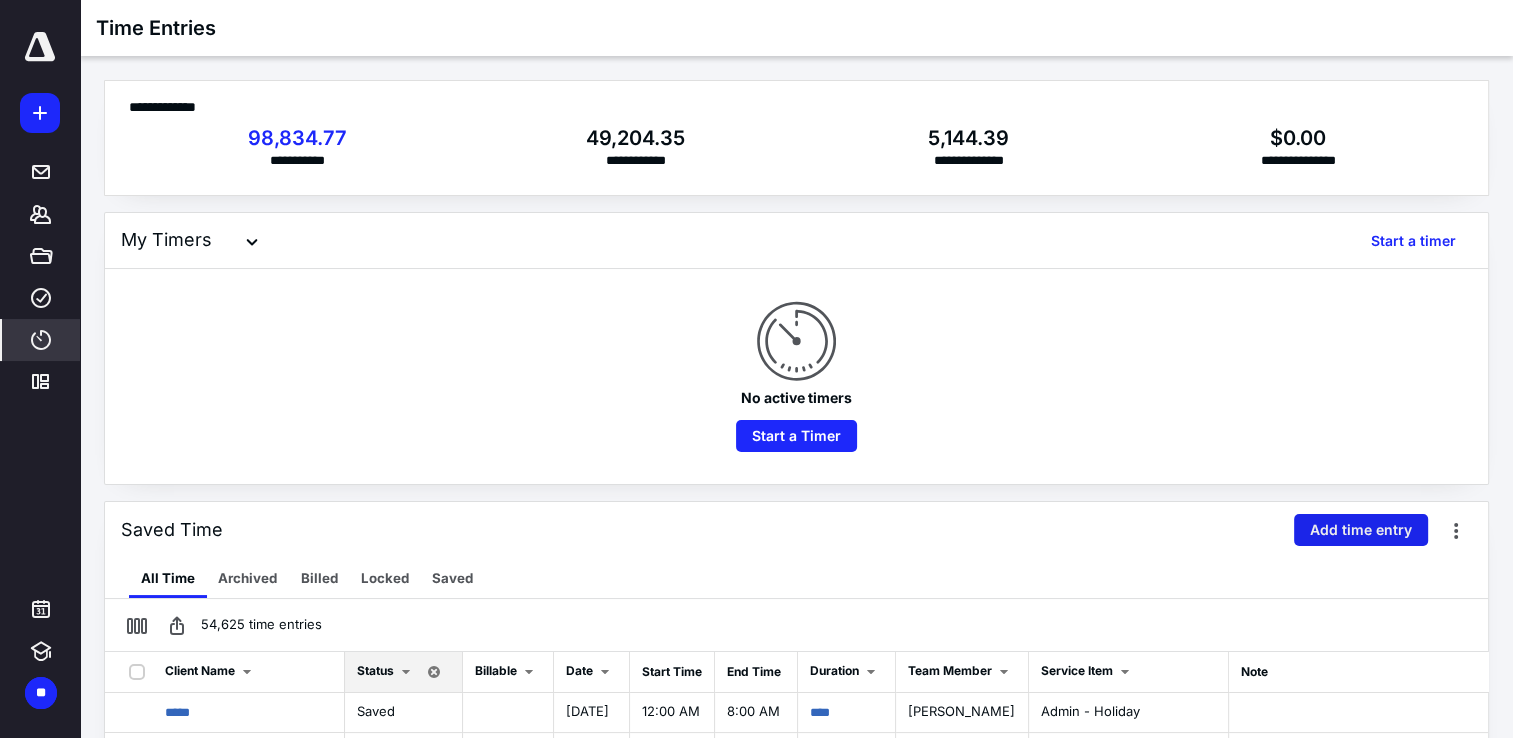 click on "Add time entry" at bounding box center [1361, 530] 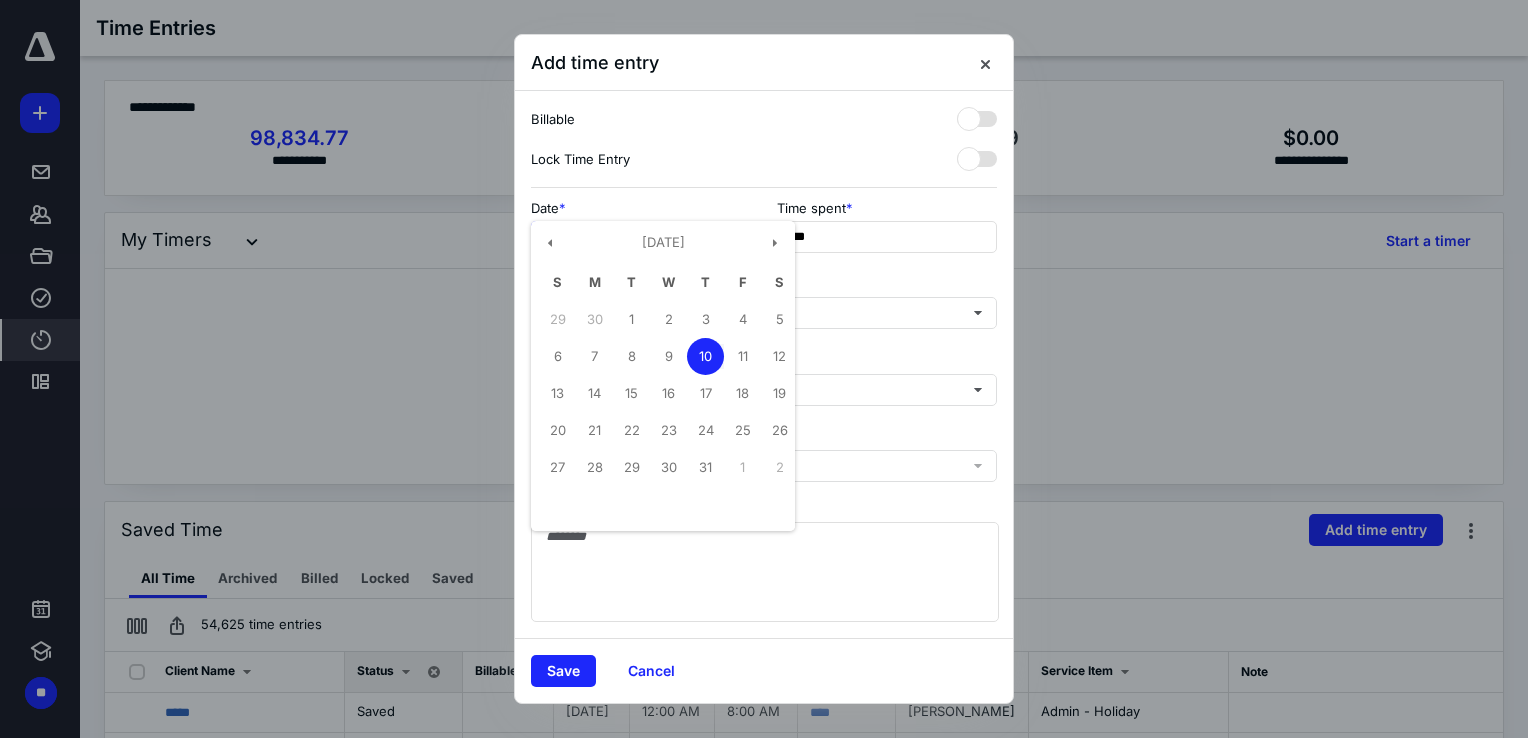 click on "**********" at bounding box center [641, 237] 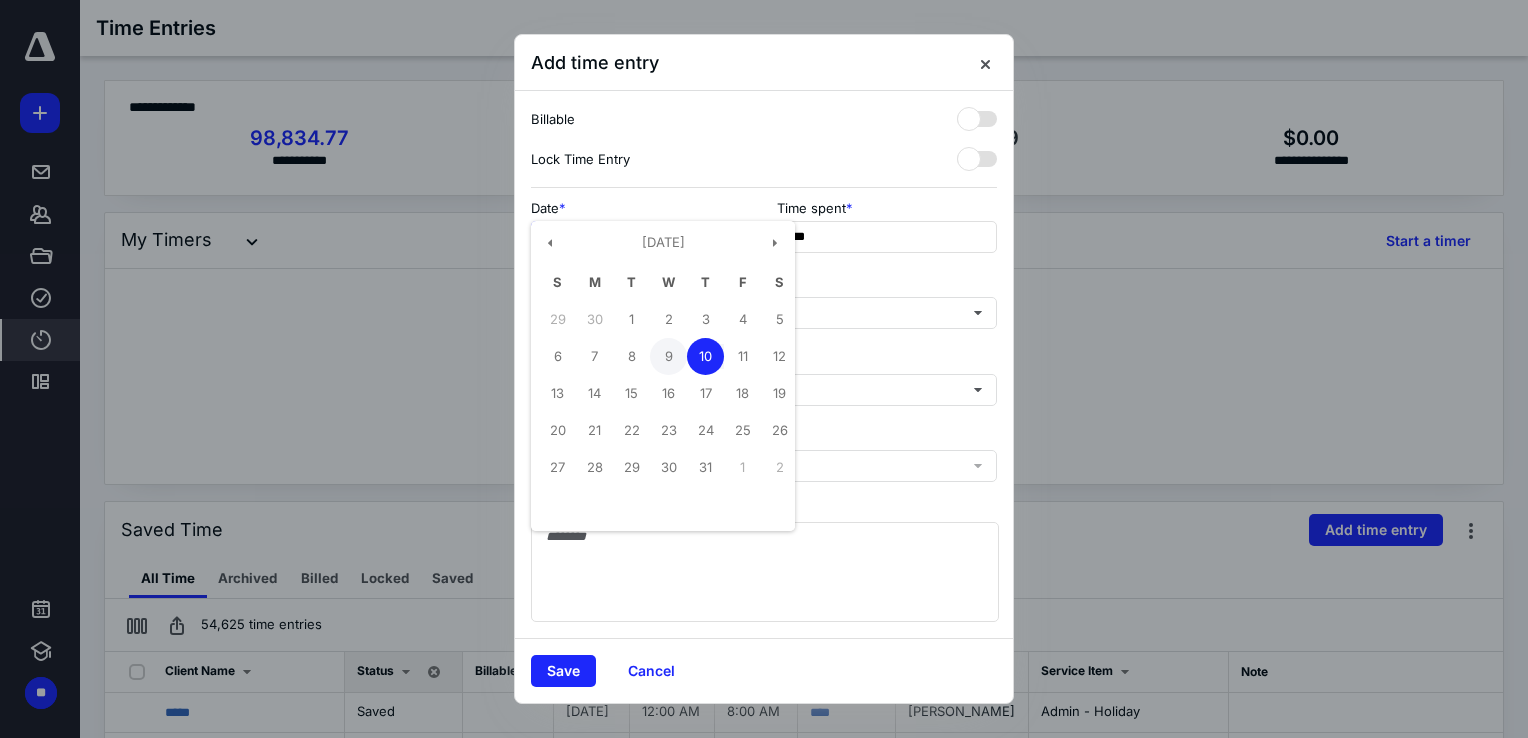 click on "9" at bounding box center (668, 356) 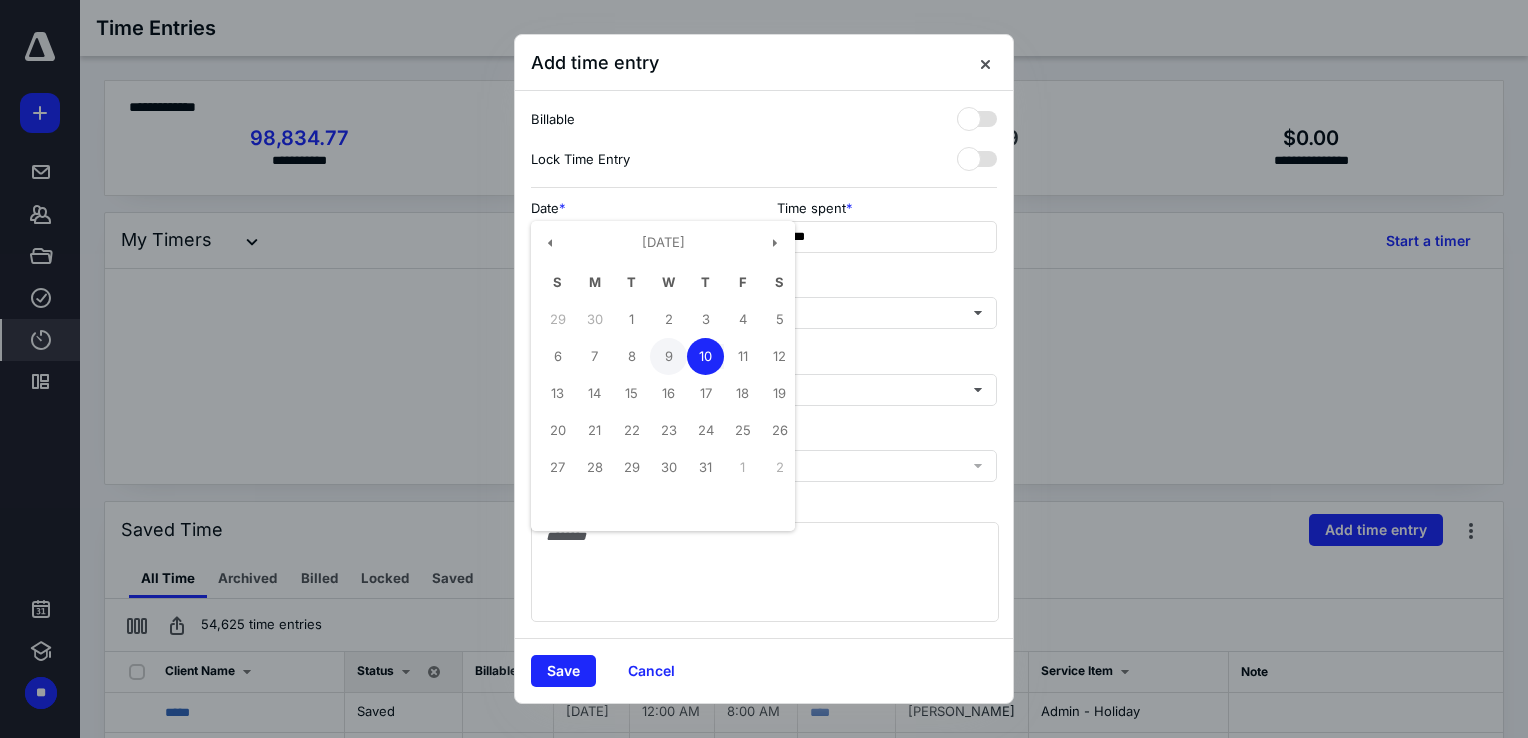 type on "**********" 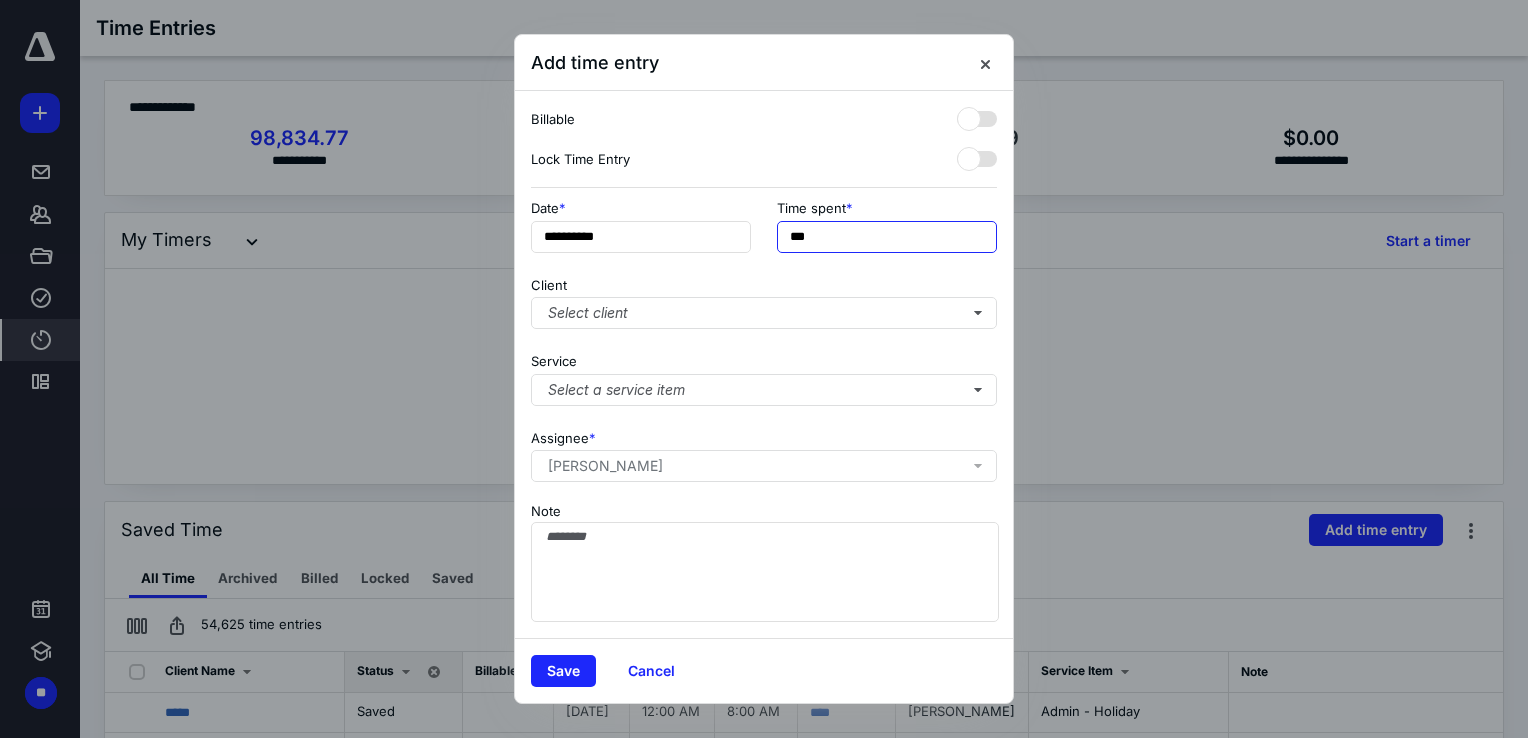 drag, startPoint x: 836, startPoint y: 239, endPoint x: 774, endPoint y: 255, distance: 64.03124 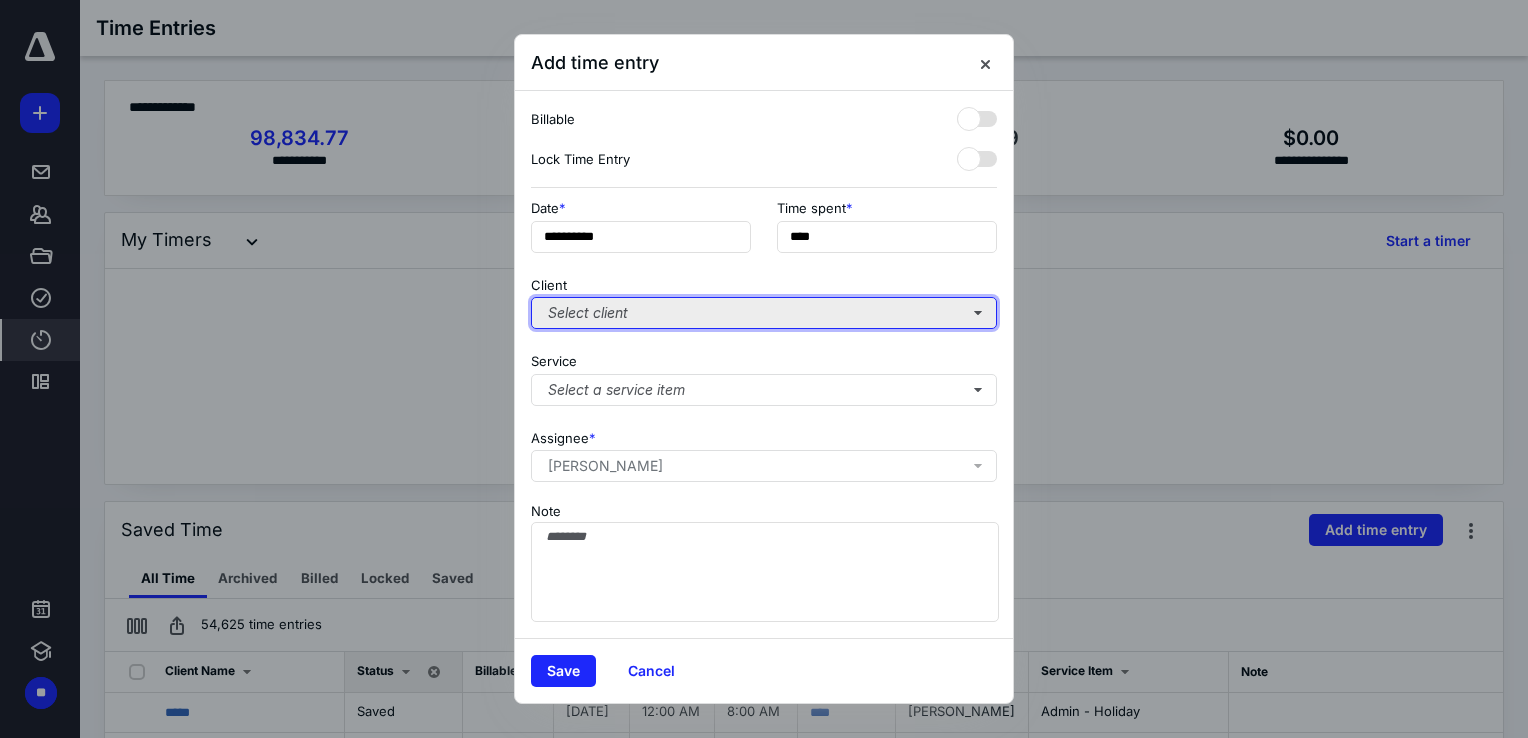type on "**" 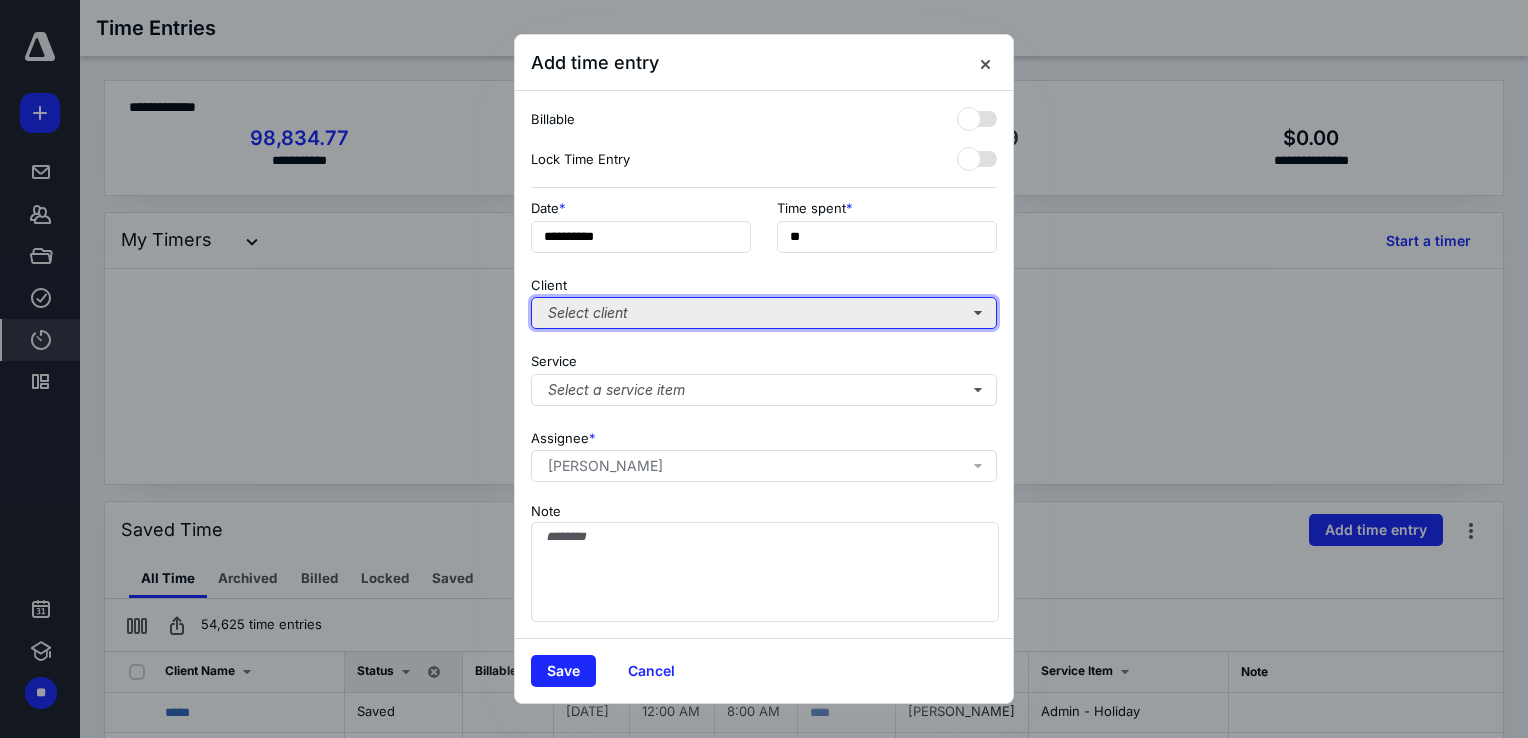 click on "Select client" at bounding box center (764, 313) 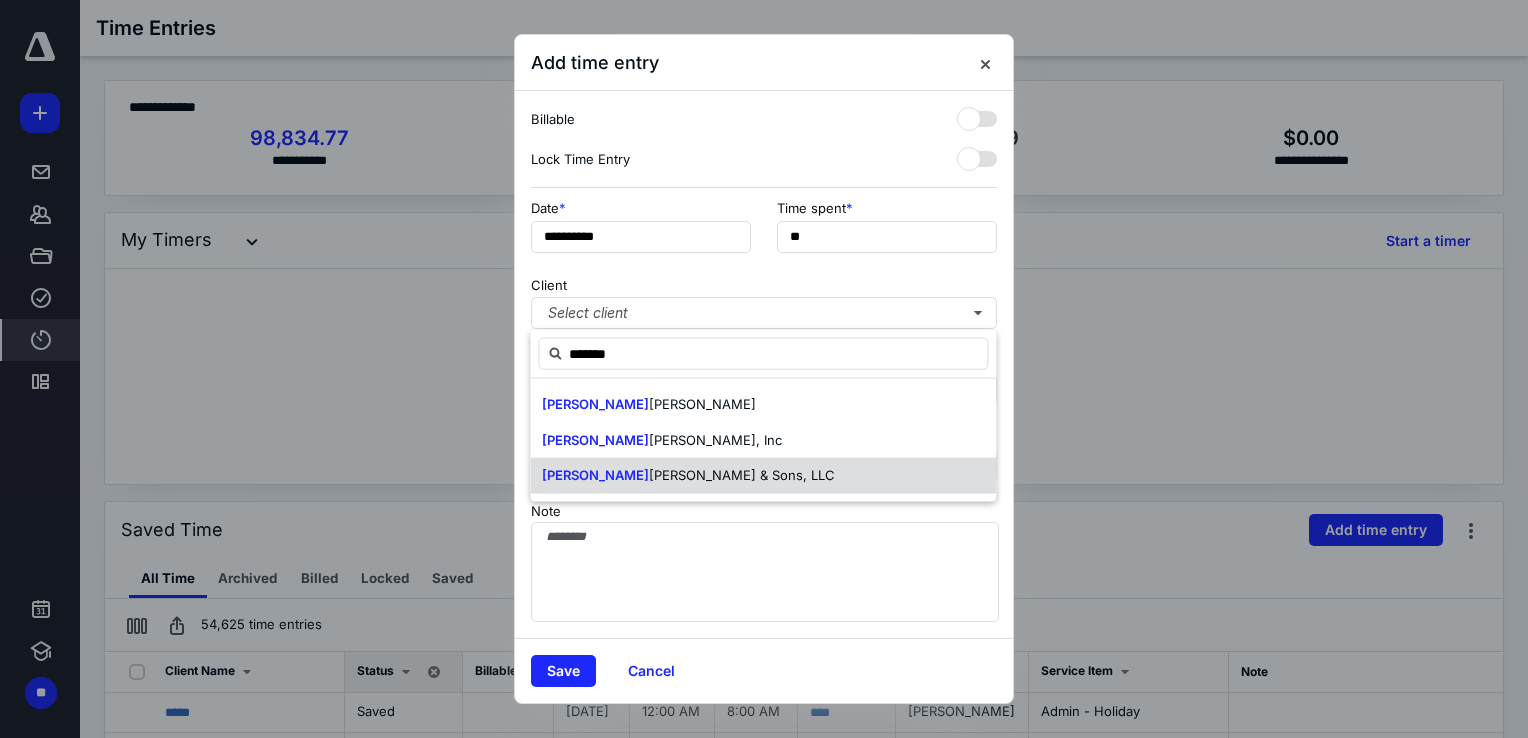 click on "[PERSON_NAME] & Sons, LLC" at bounding box center (763, 476) 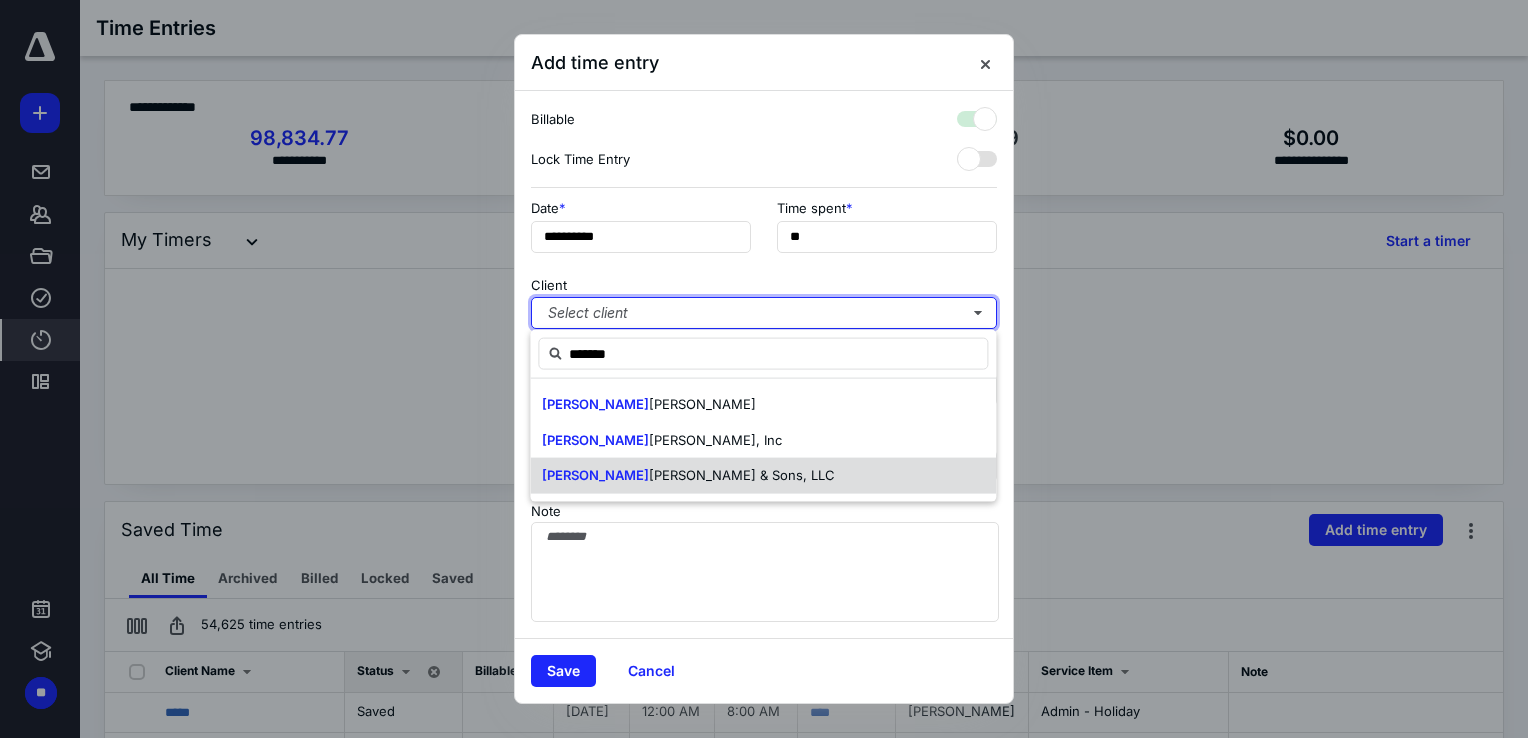 checkbox on "true" 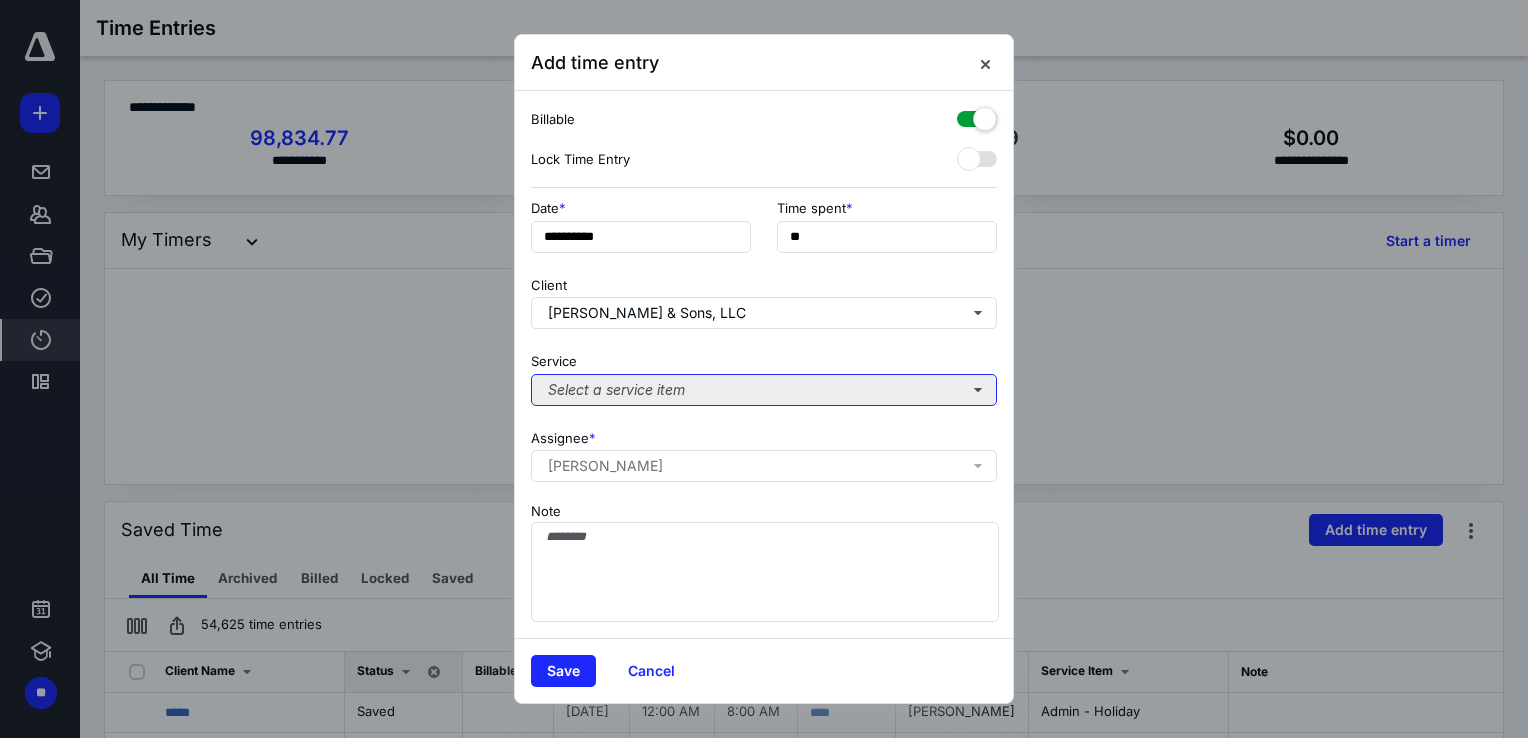 click on "Select a service item" at bounding box center (764, 390) 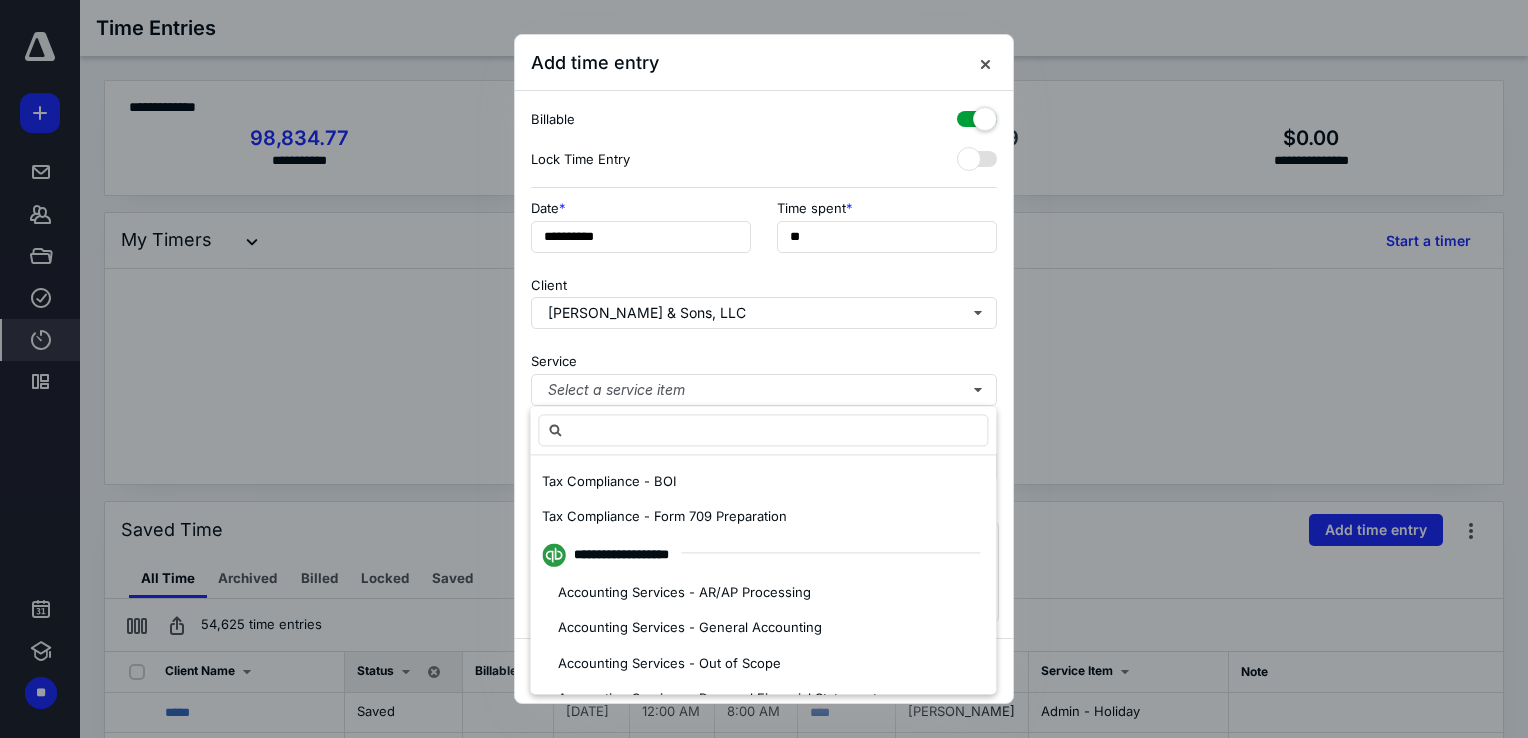 scroll, scrollTop: 300, scrollLeft: 0, axis: vertical 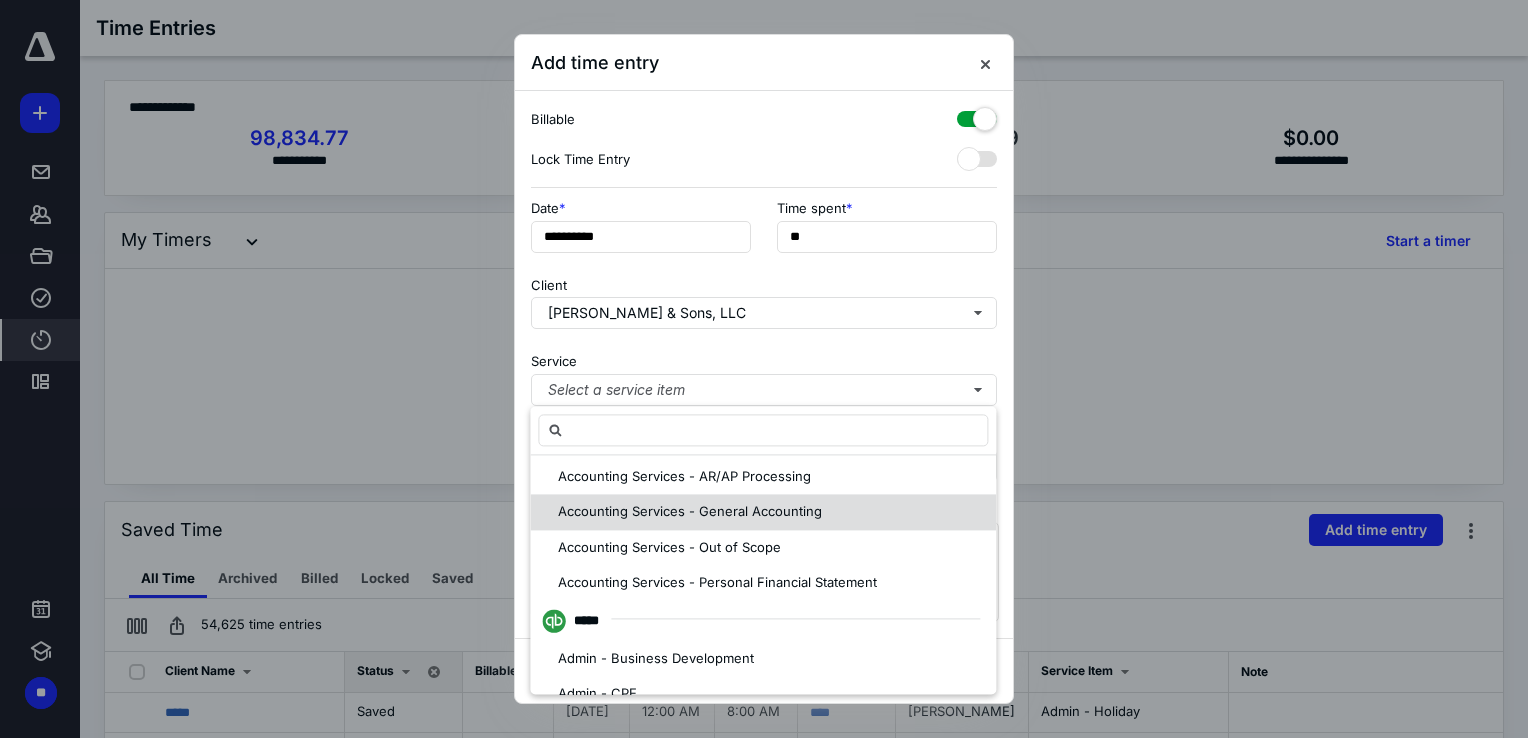 click on "Accounting Services - General Accounting" at bounding box center (690, 511) 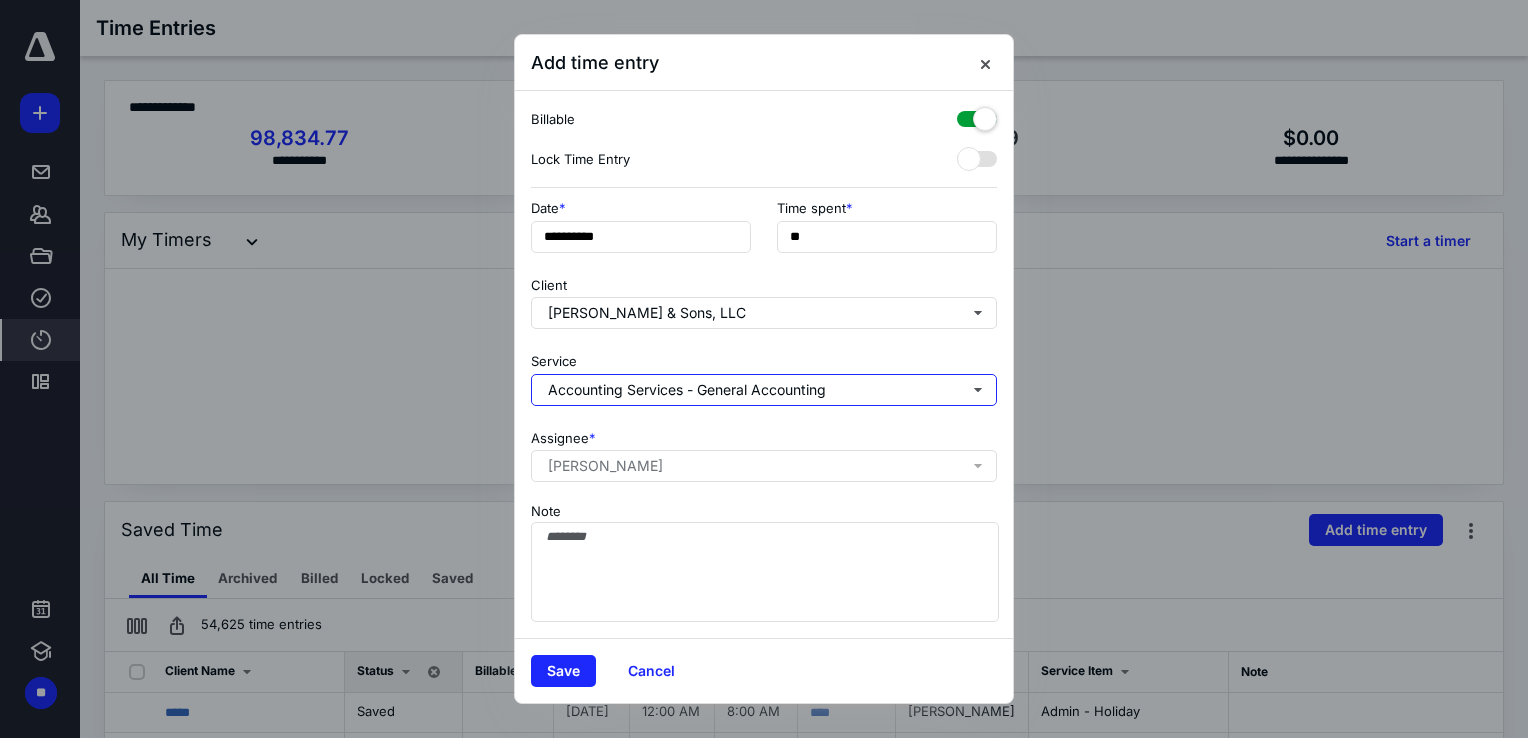 scroll, scrollTop: 0, scrollLeft: 0, axis: both 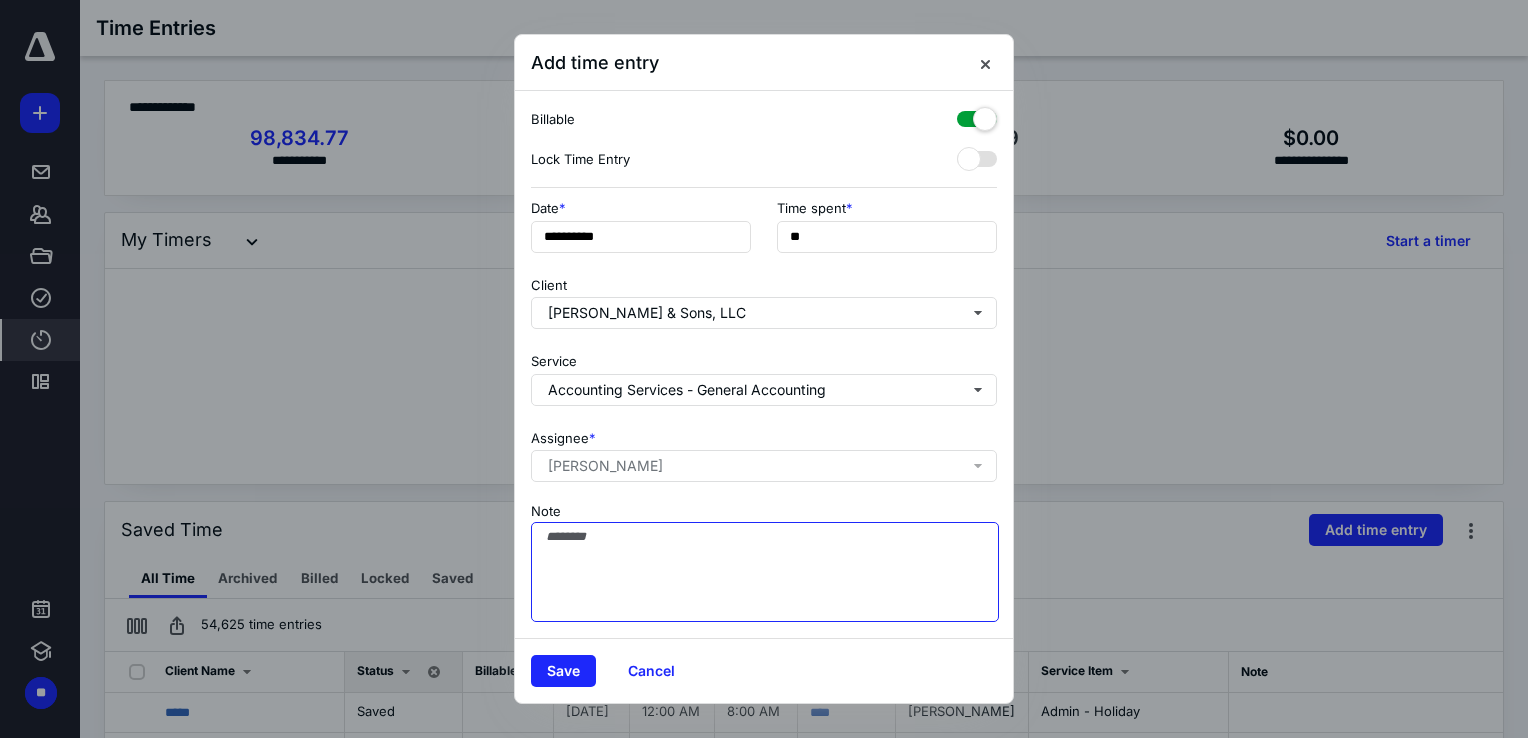 click on "Note" at bounding box center [765, 572] 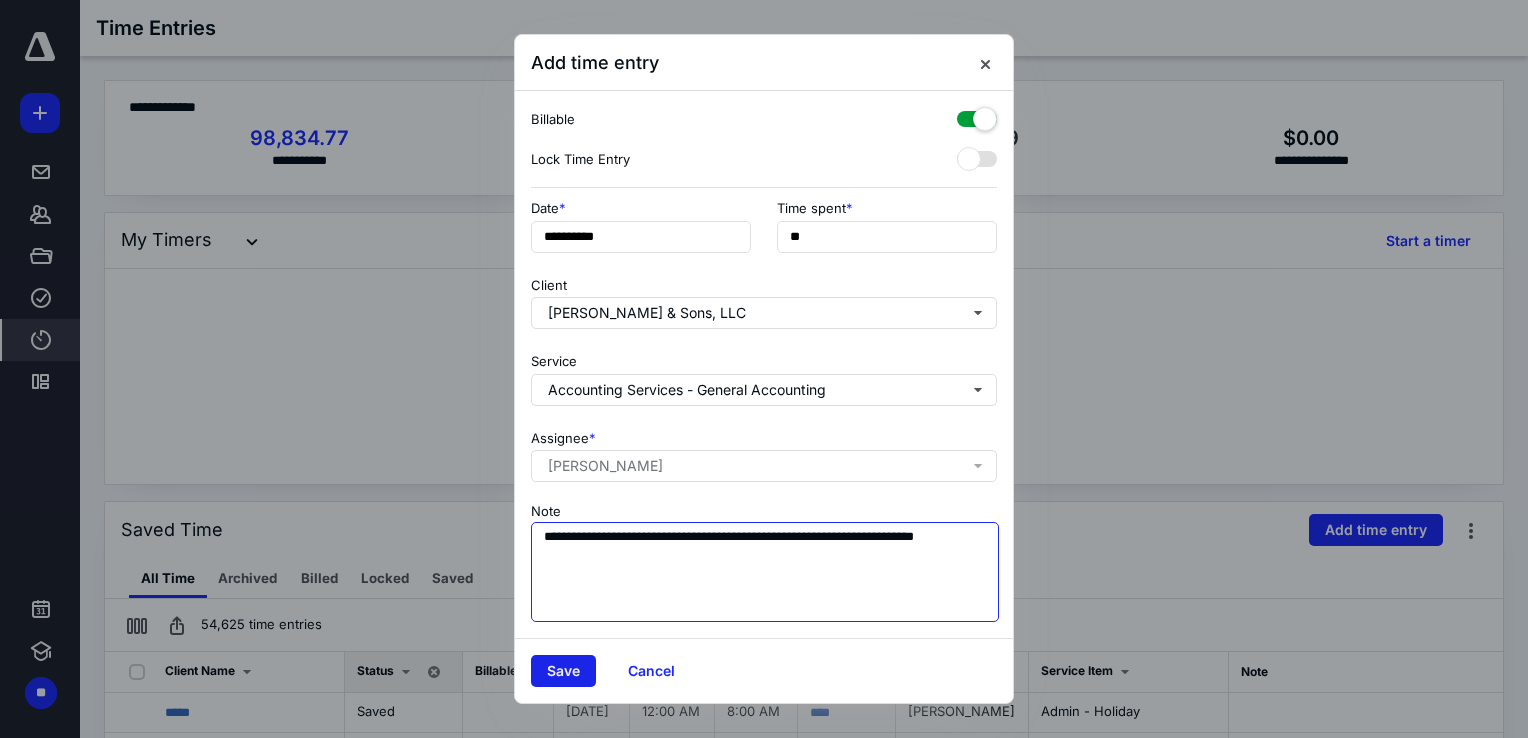 type on "**********" 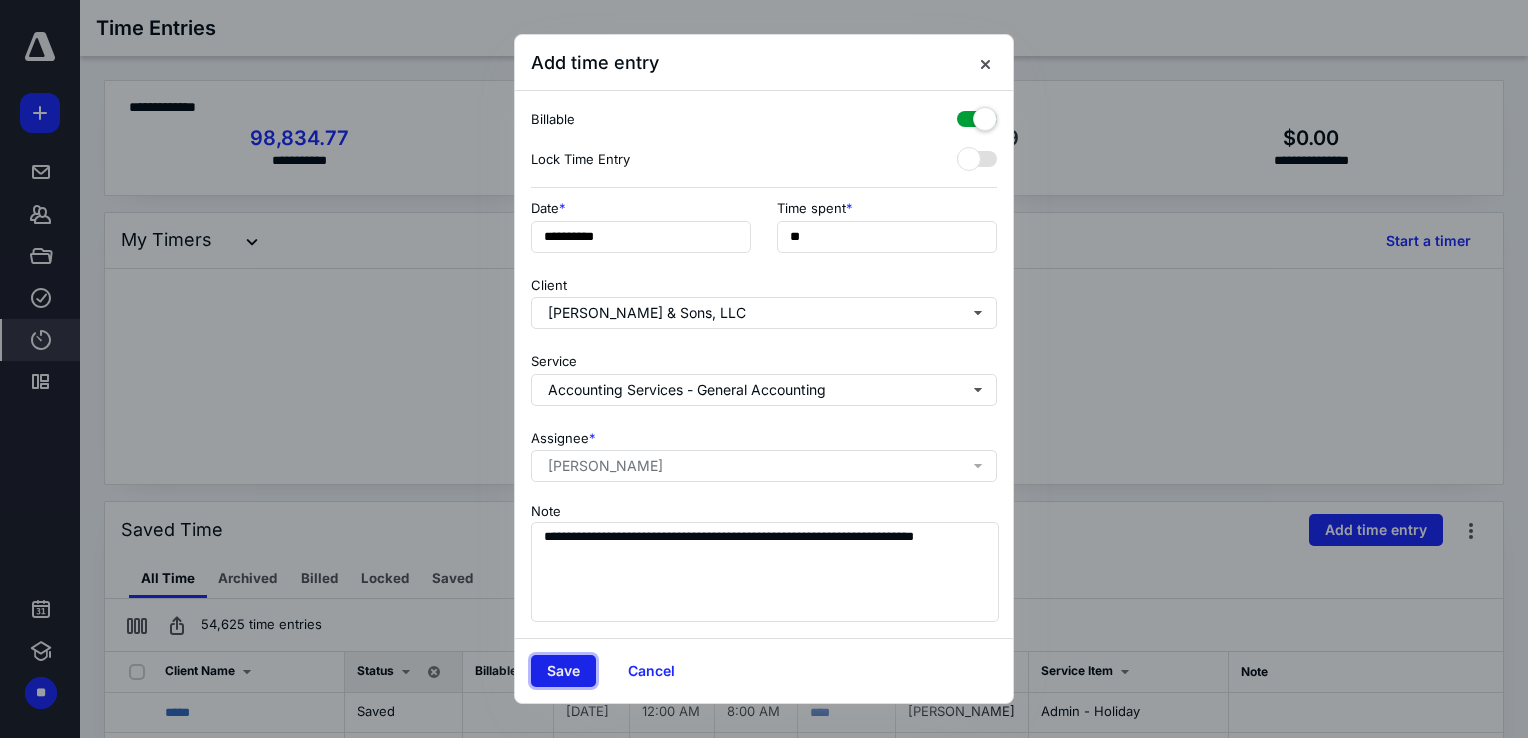 click on "Save" at bounding box center (563, 671) 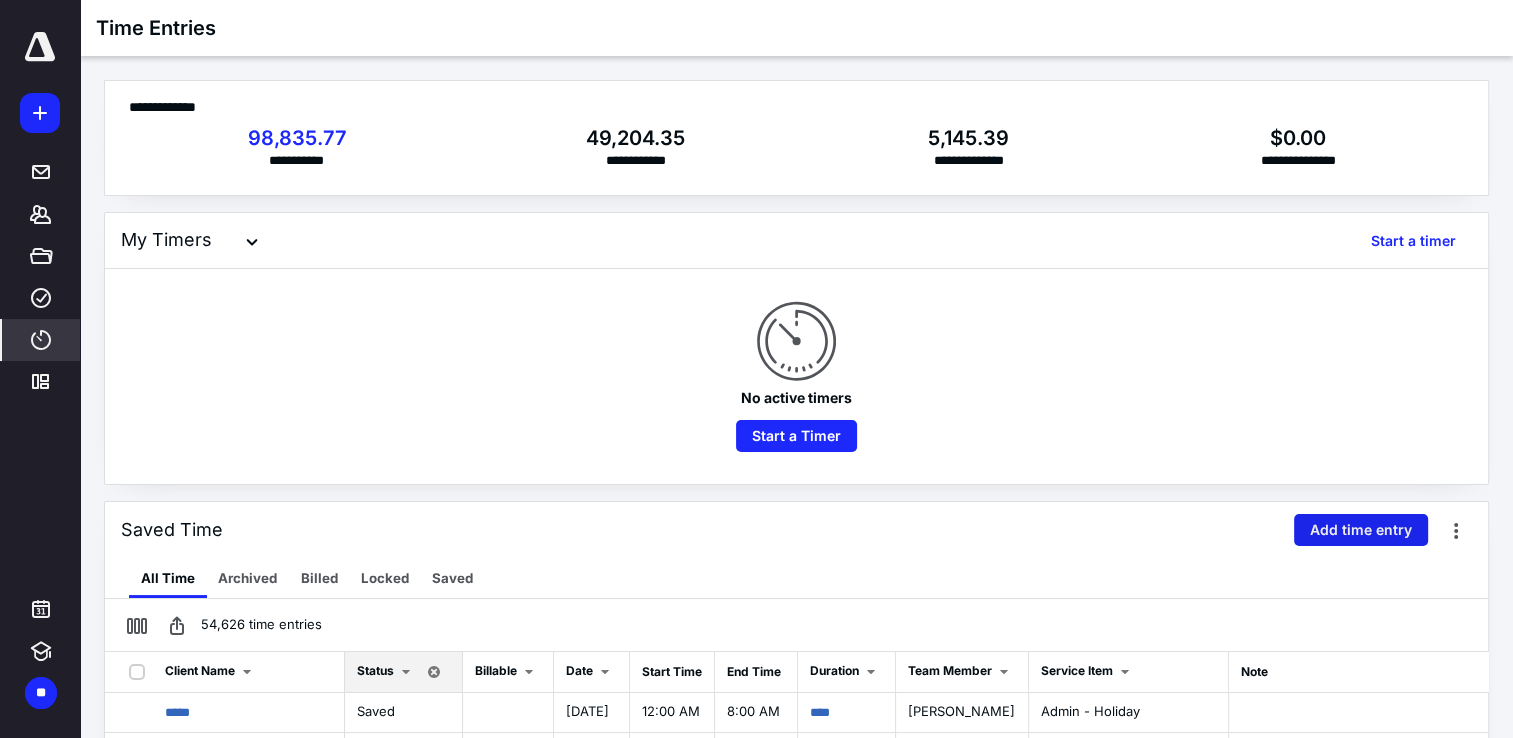 click on "Add time entry" at bounding box center [1361, 530] 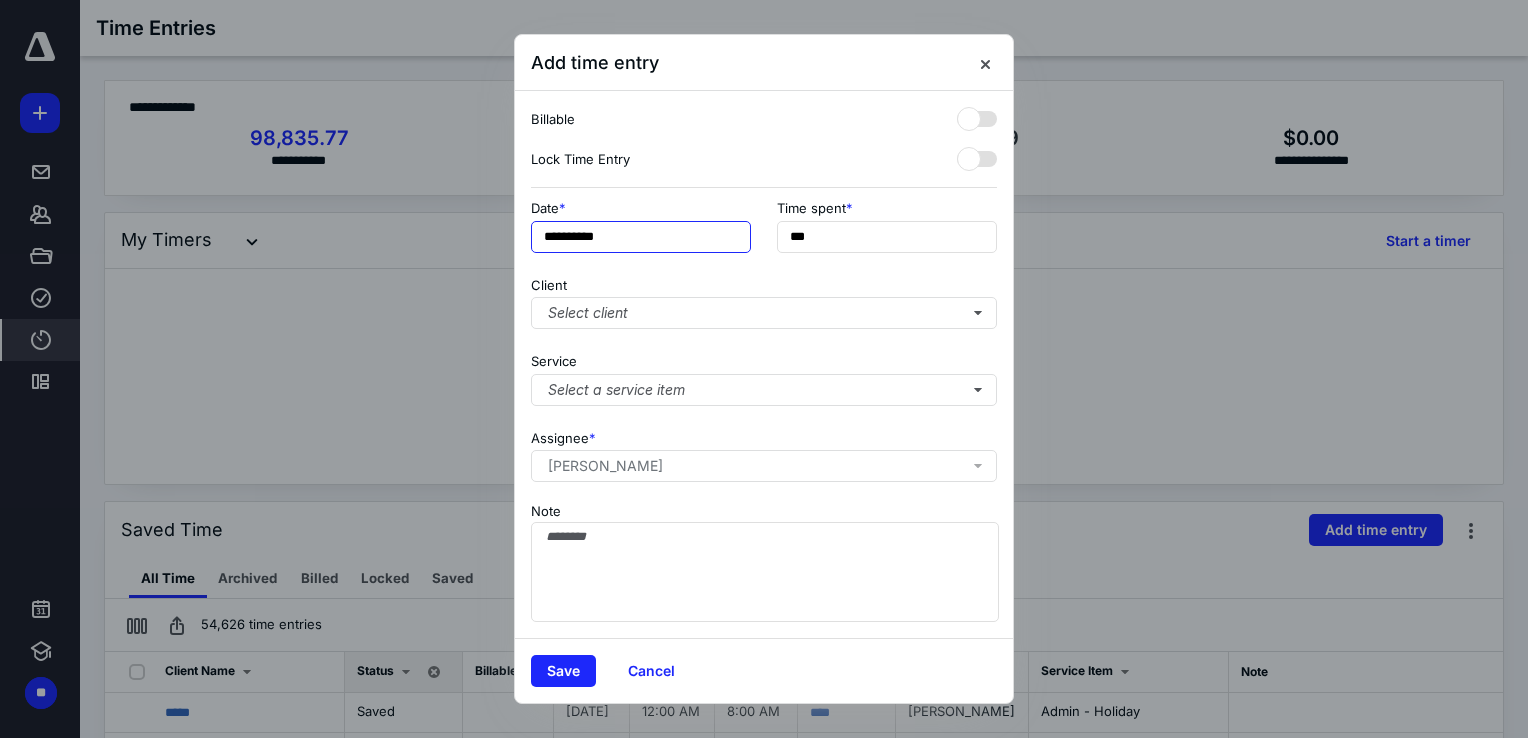 click on "**********" at bounding box center (641, 237) 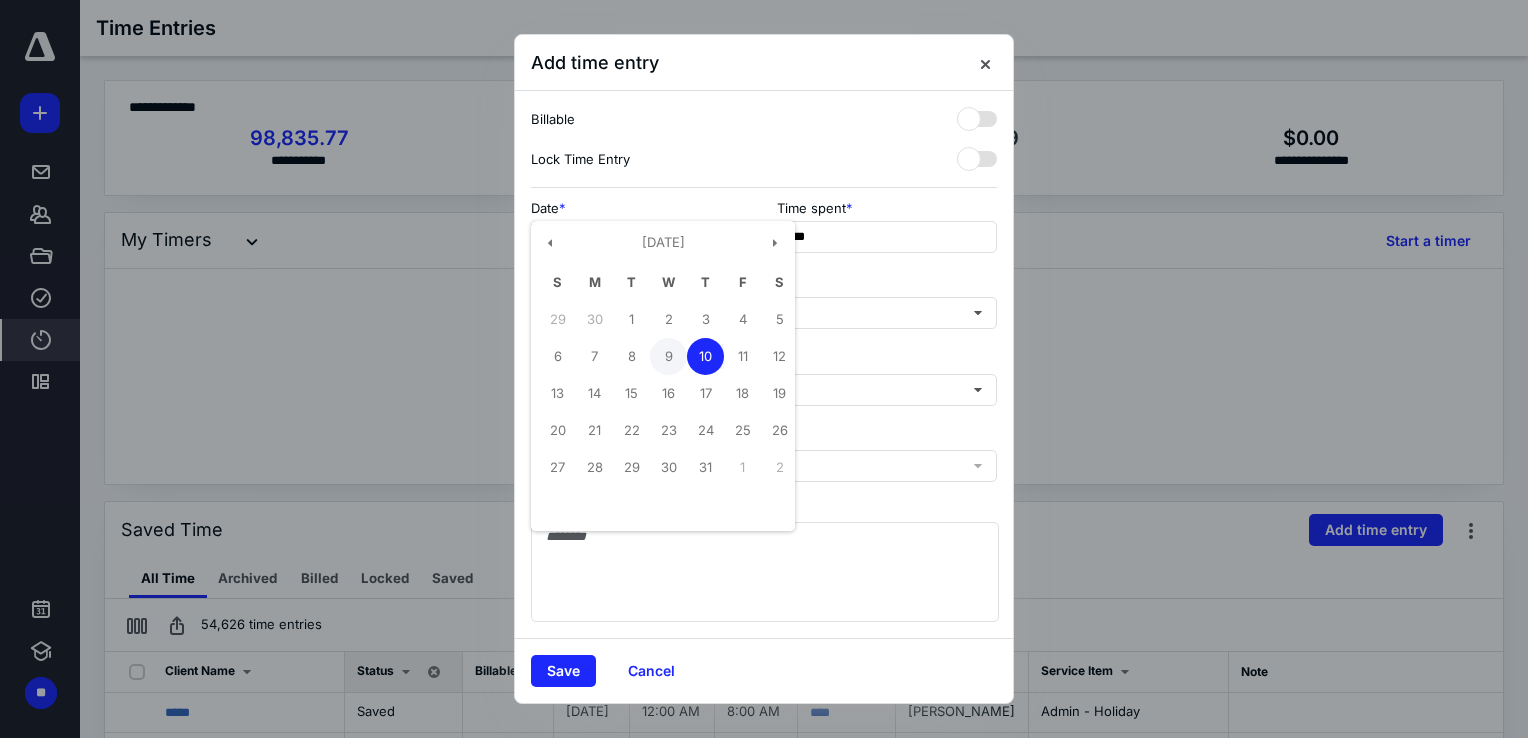 click on "9" at bounding box center (668, 356) 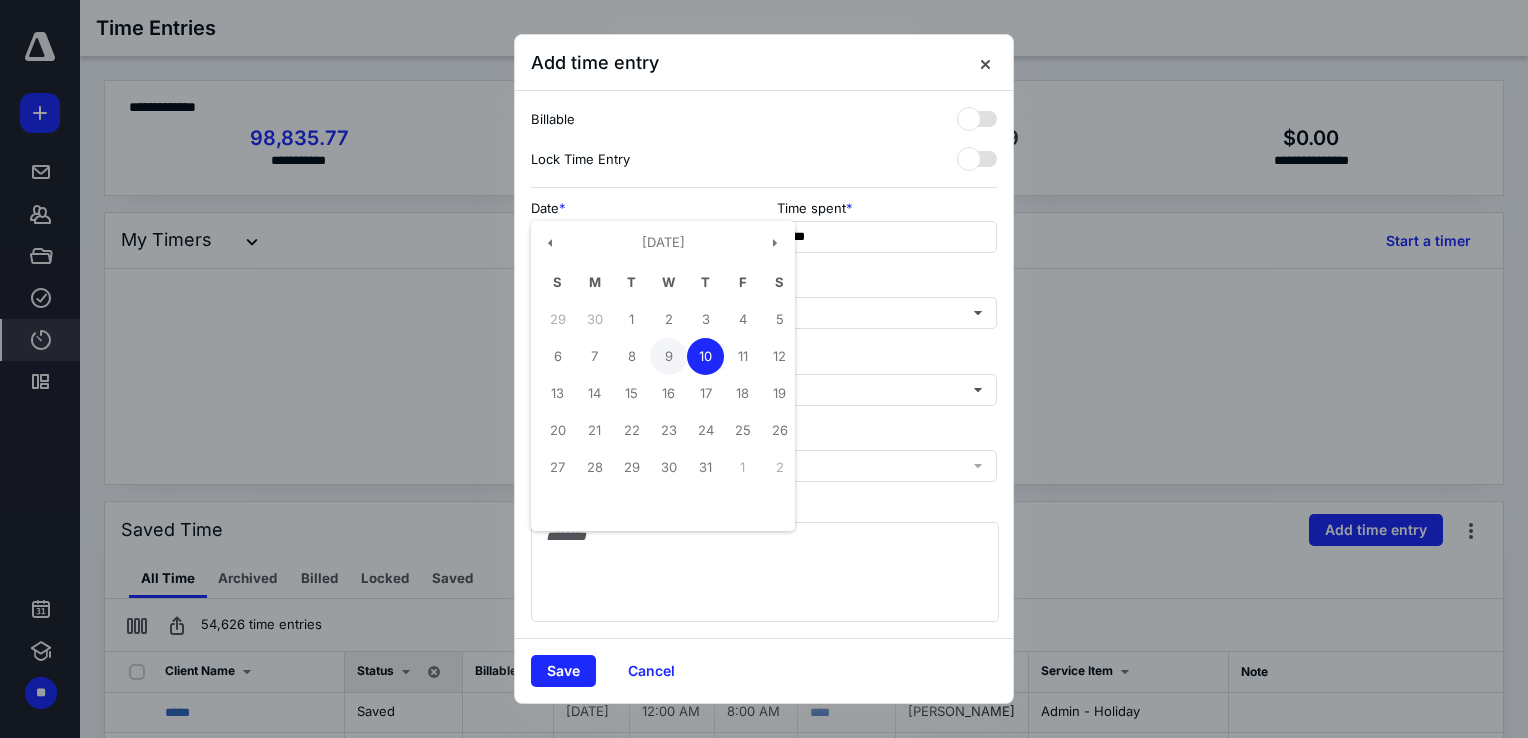 type on "**********" 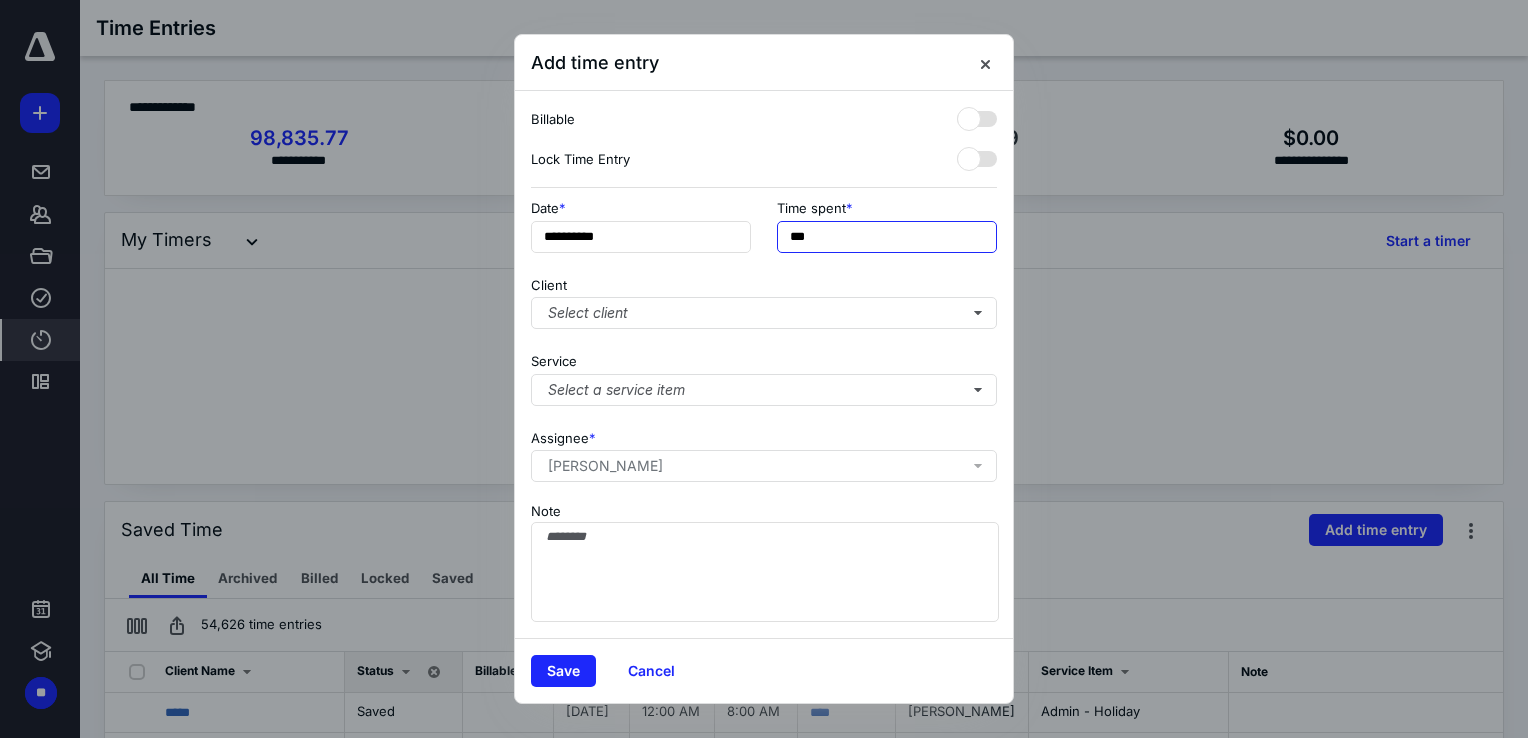 click on "**********" at bounding box center [764, 232] 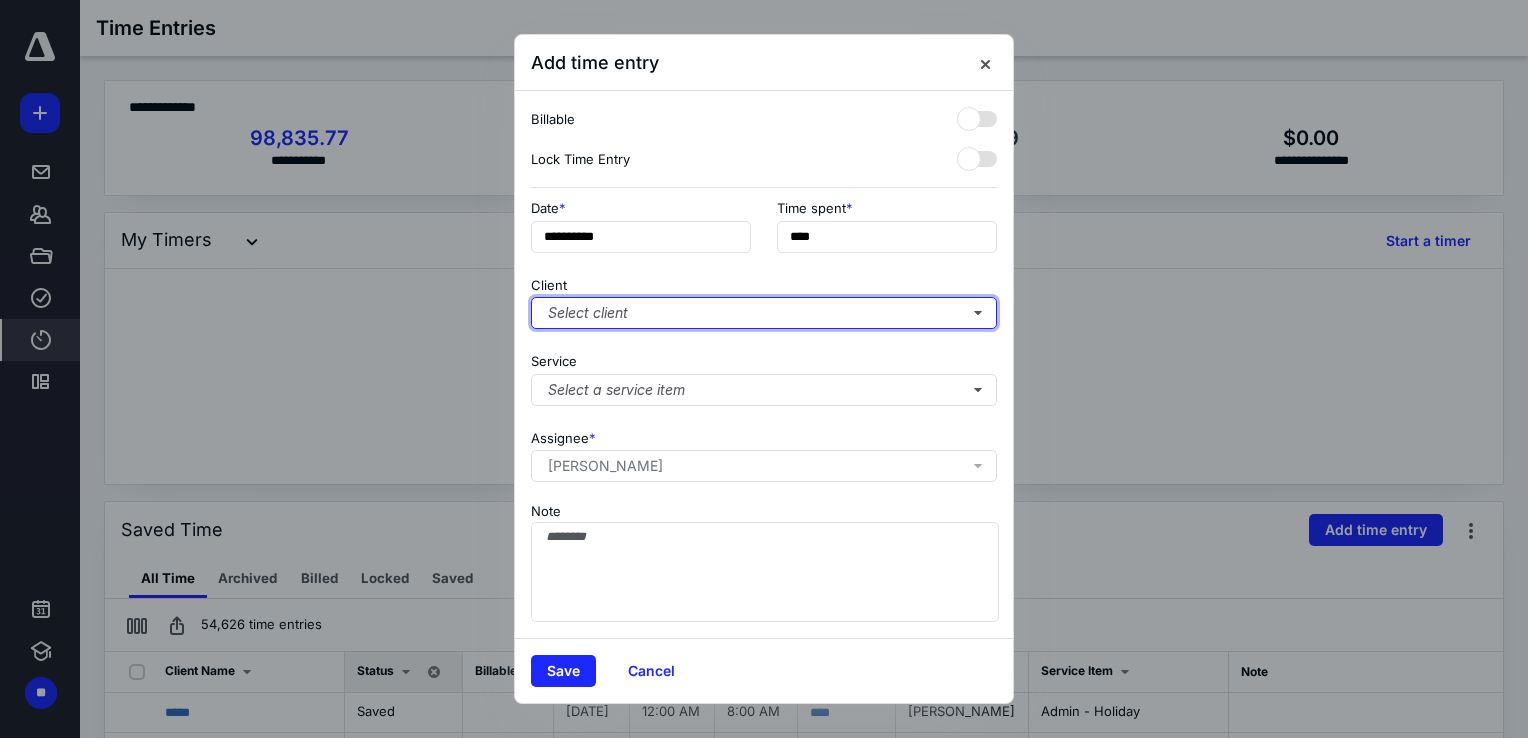 type on "**" 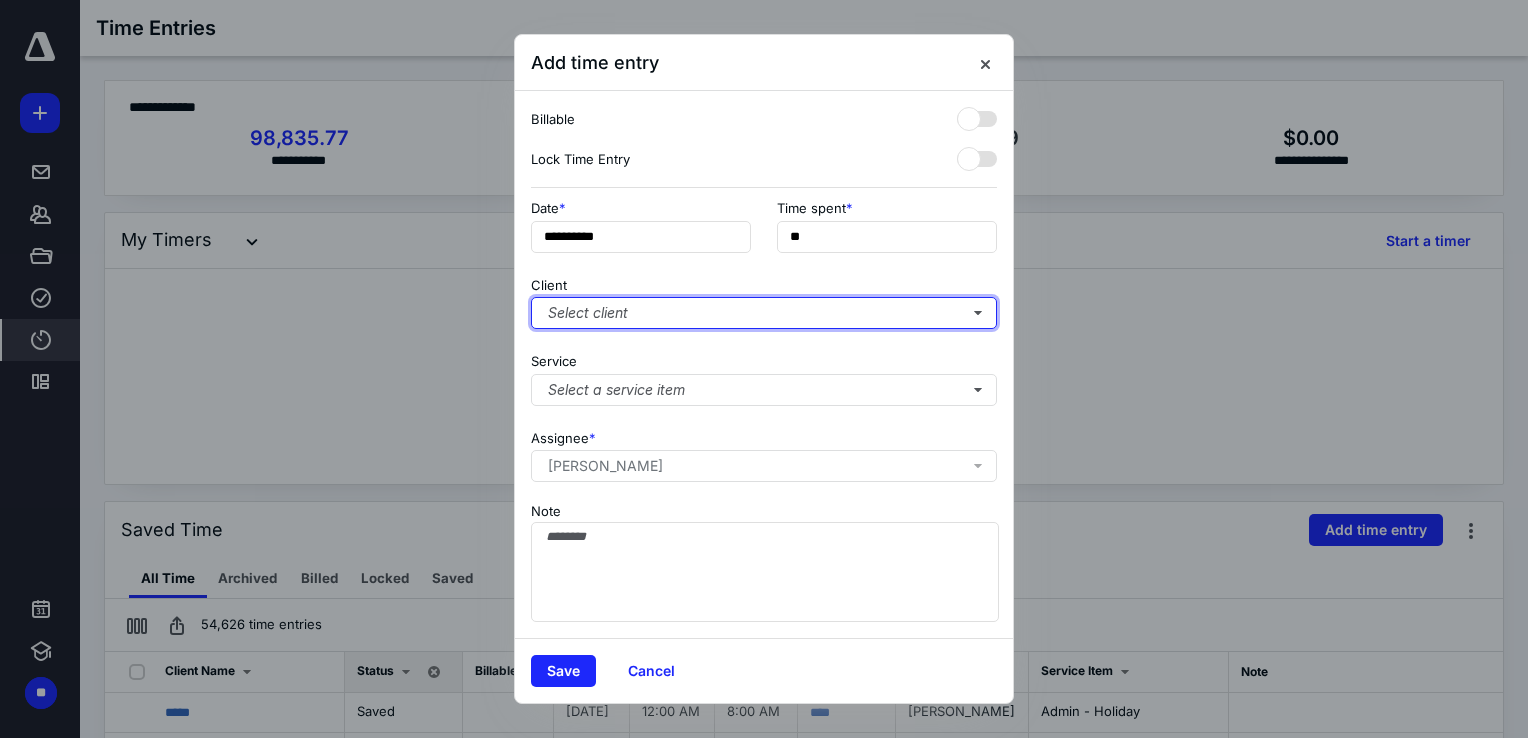 type 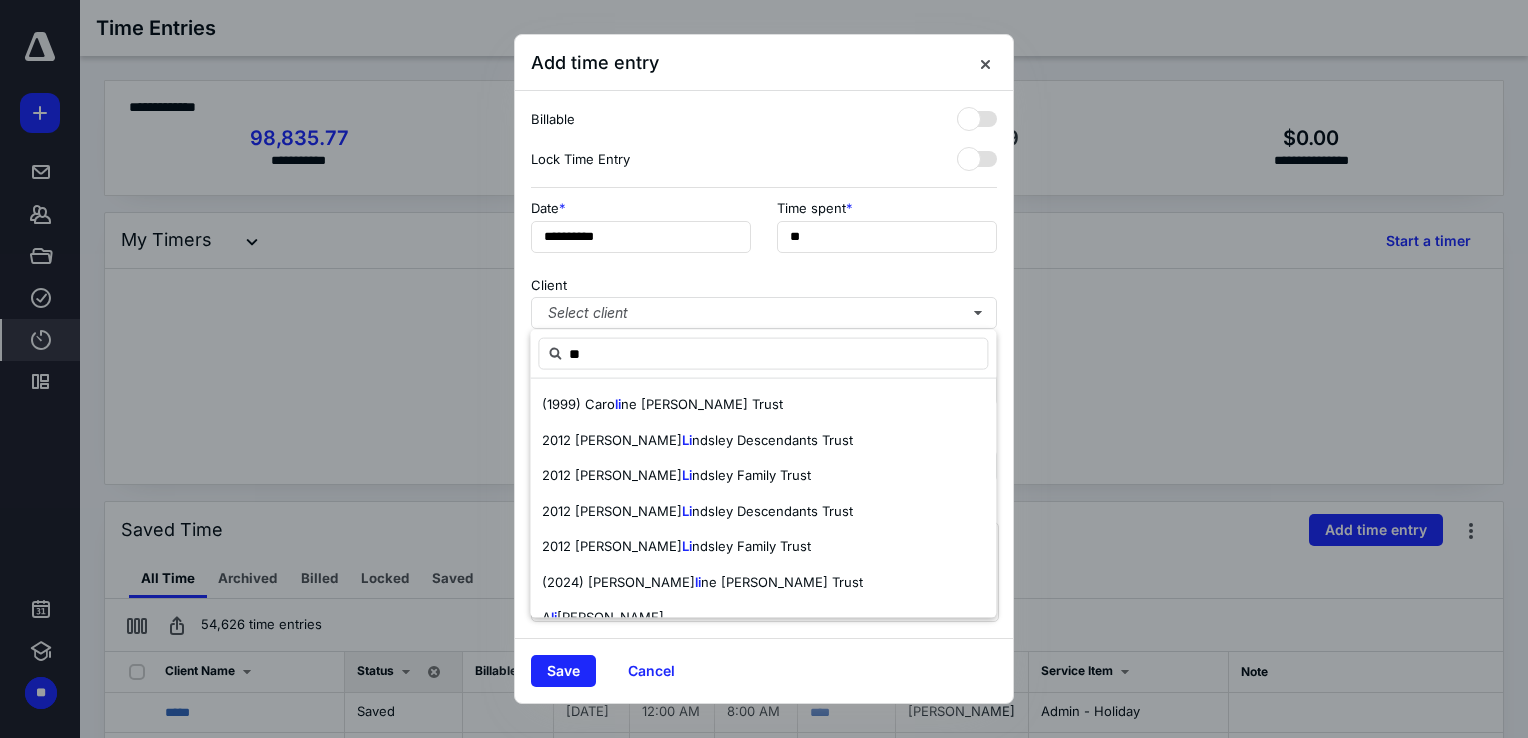 type on "*" 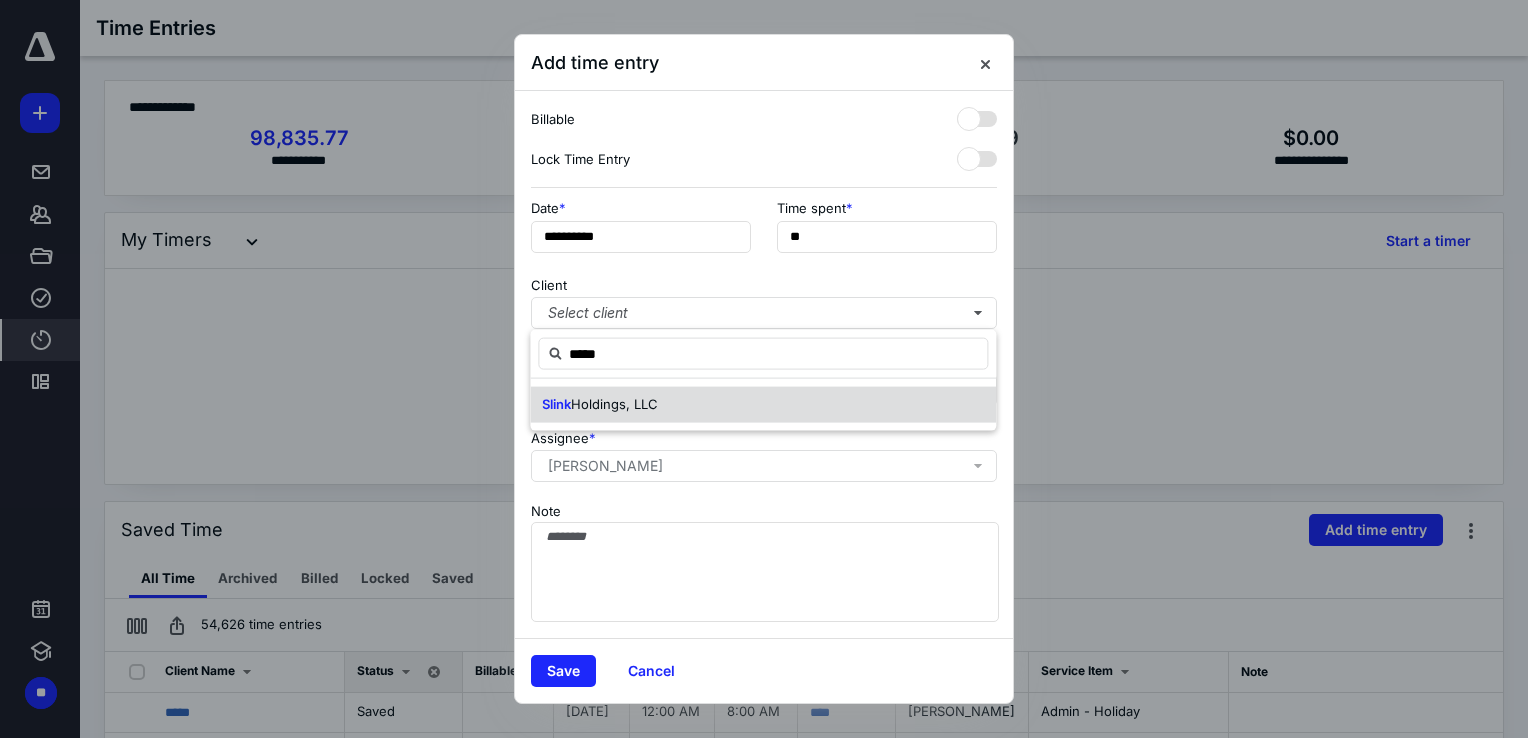 click on "Slink  Holdings, LLC" at bounding box center (763, 405) 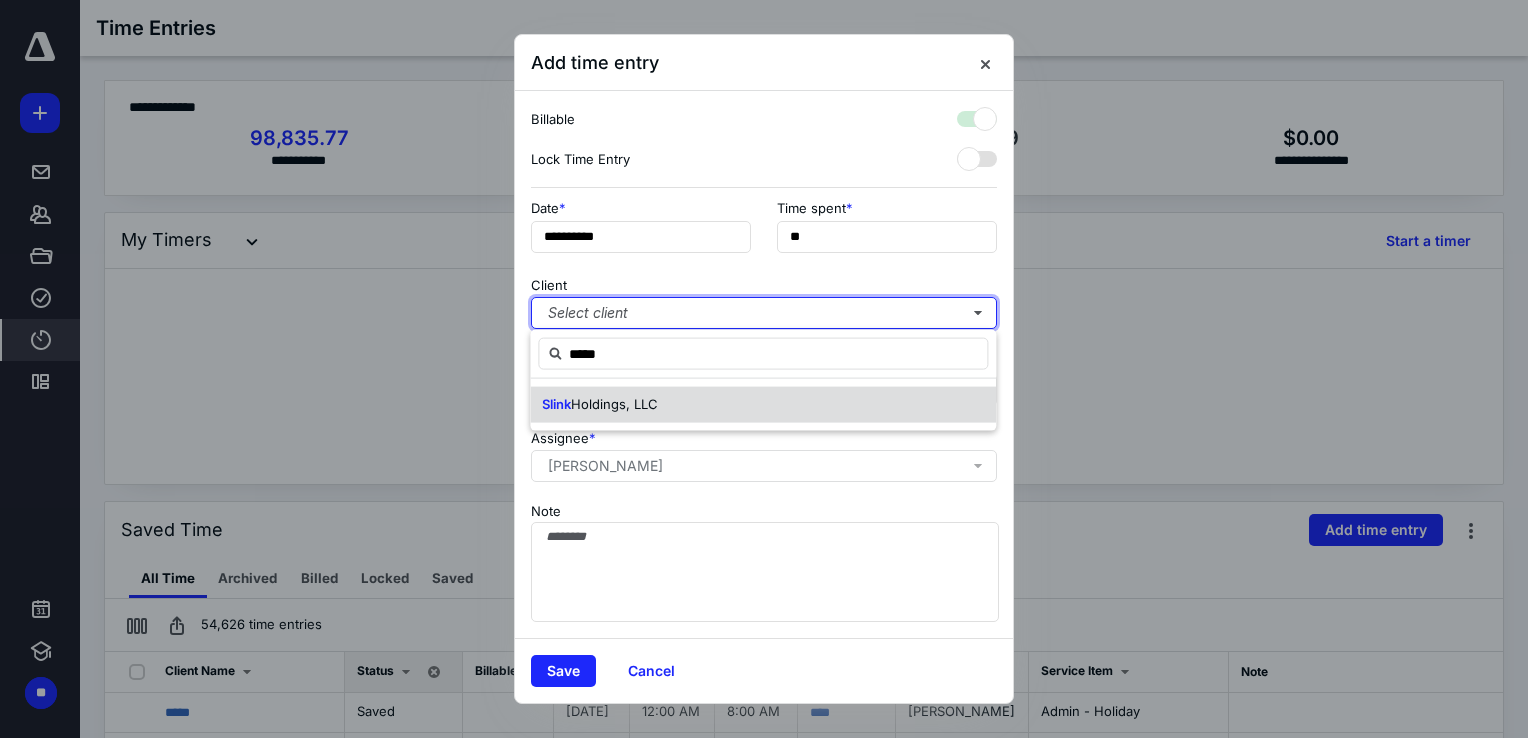 checkbox on "true" 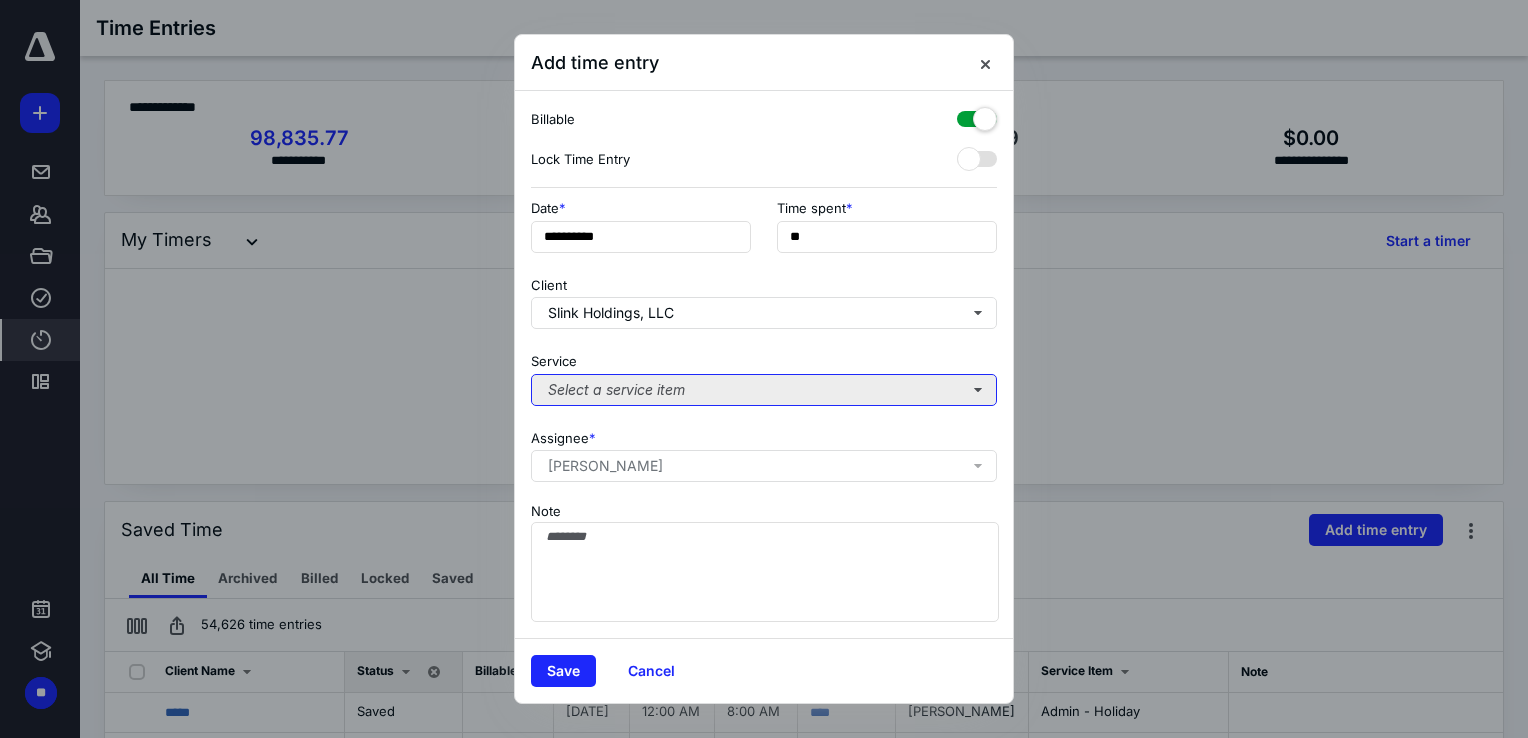 click on "Select a service item" at bounding box center [764, 390] 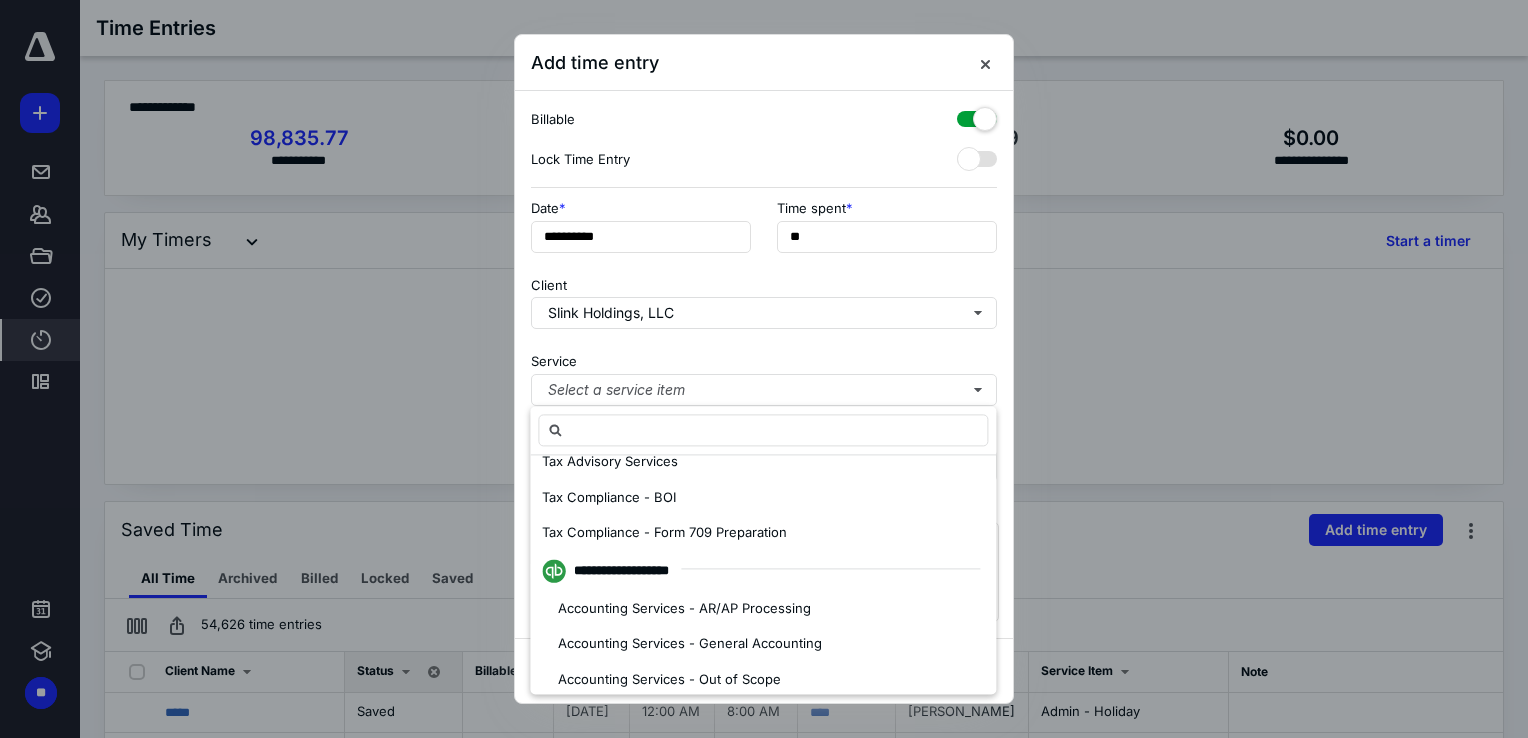 scroll, scrollTop: 200, scrollLeft: 0, axis: vertical 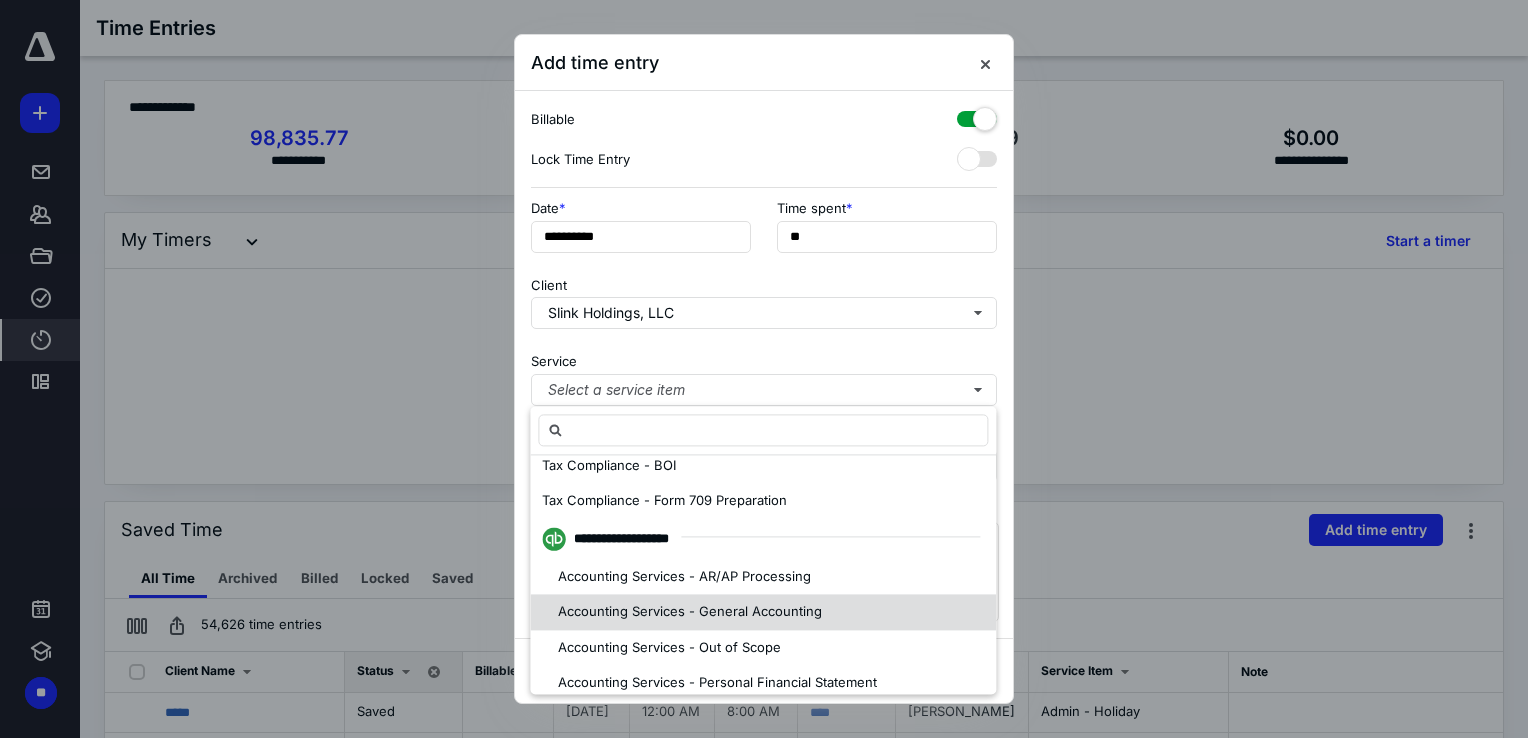 click on "Accounting Services - General Accounting" at bounding box center [690, 611] 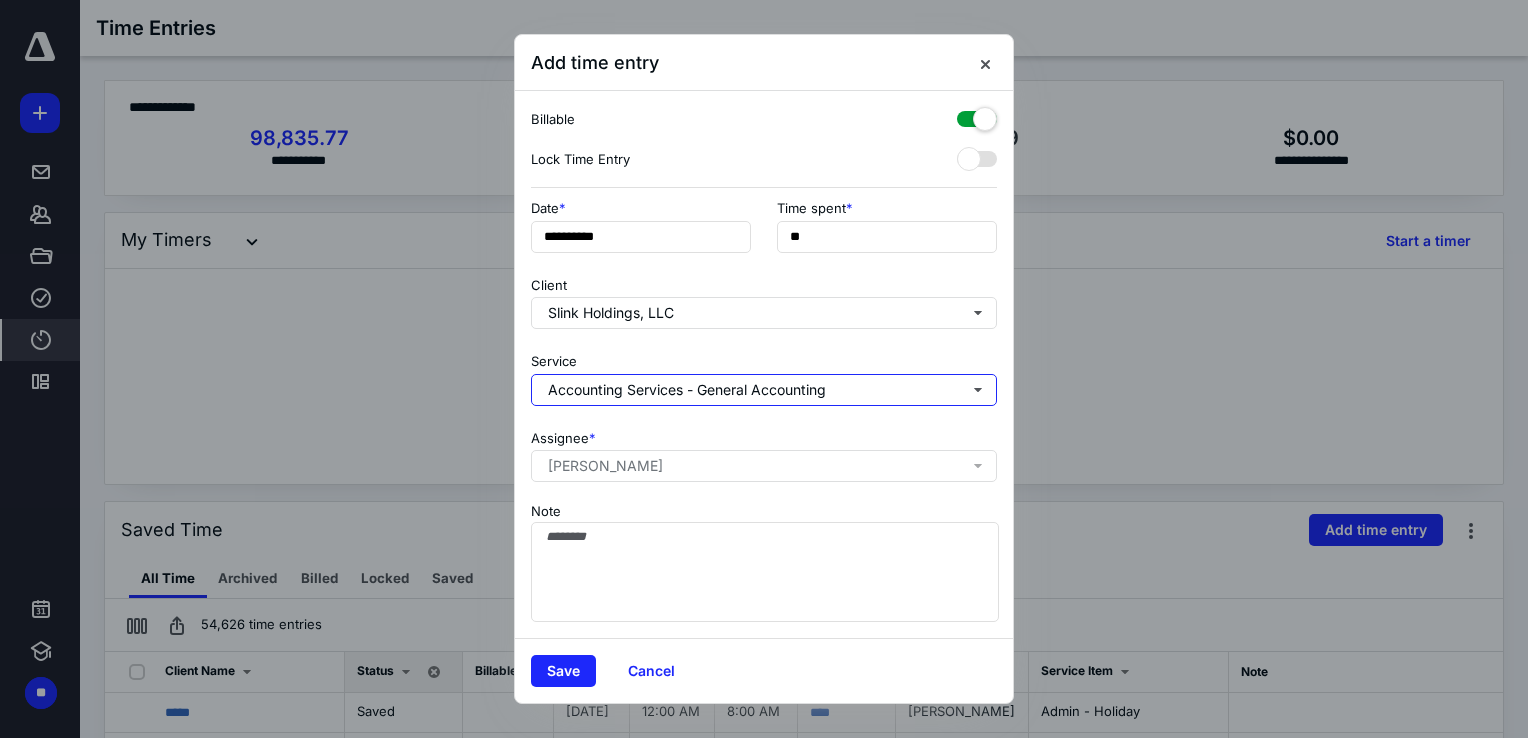 scroll, scrollTop: 0, scrollLeft: 0, axis: both 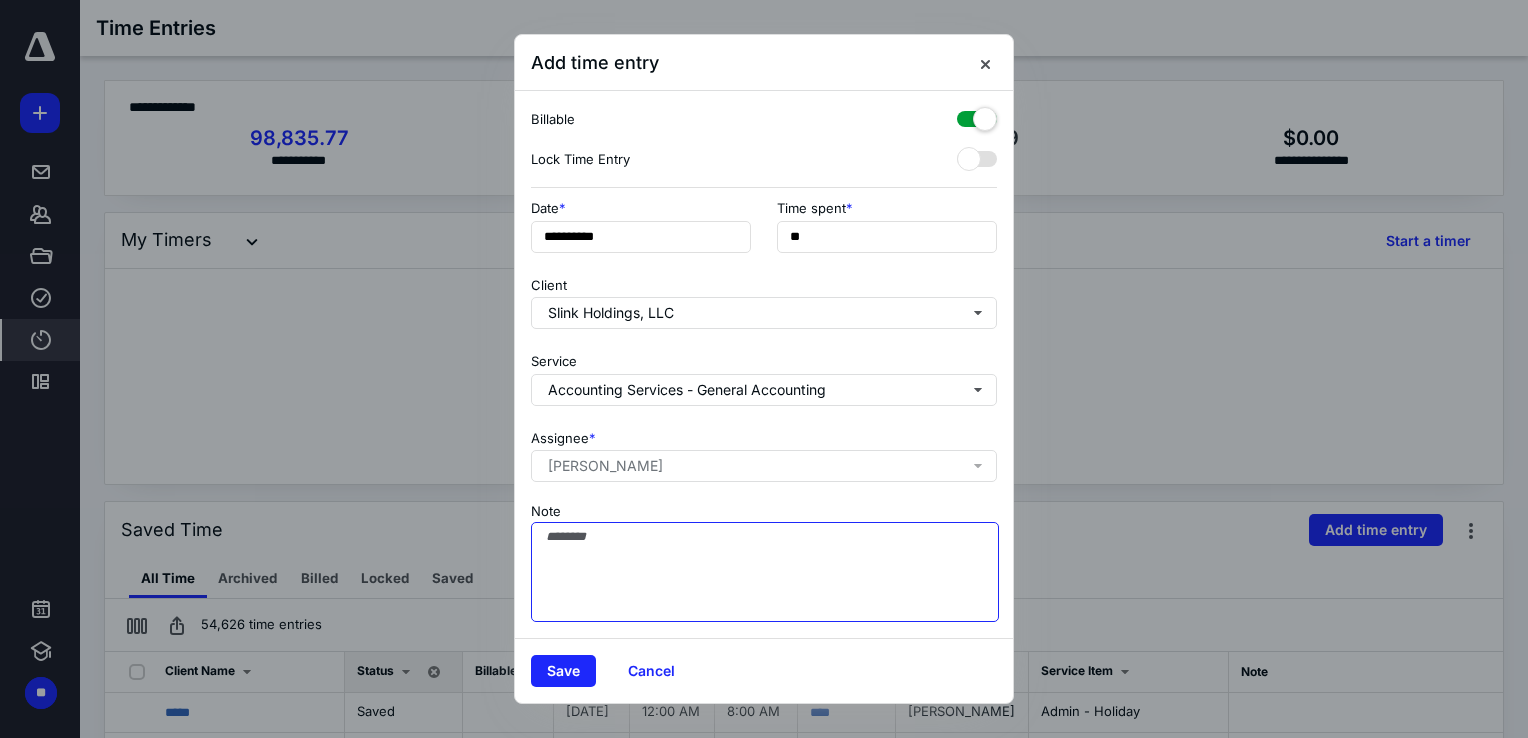 click on "Note" at bounding box center [765, 572] 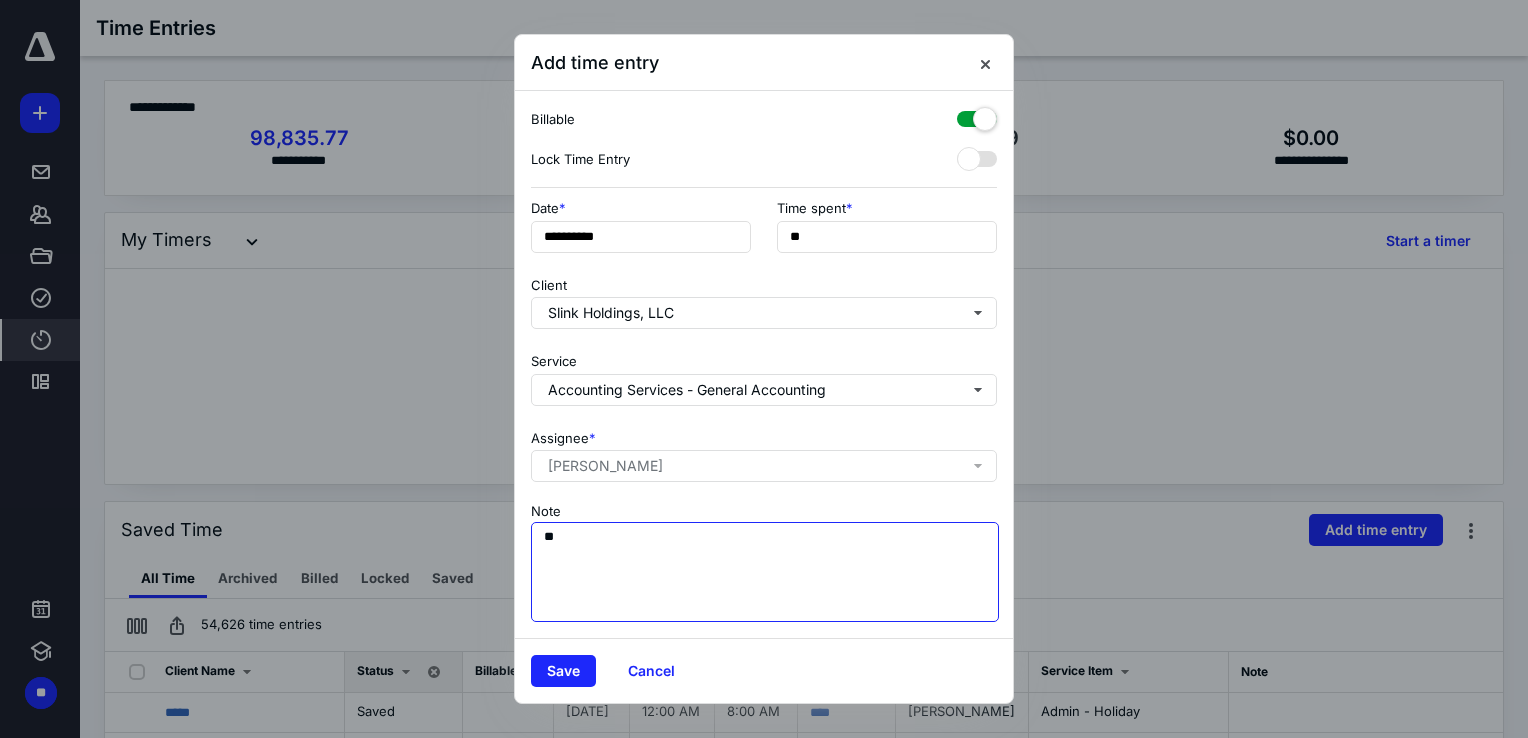 type on "*" 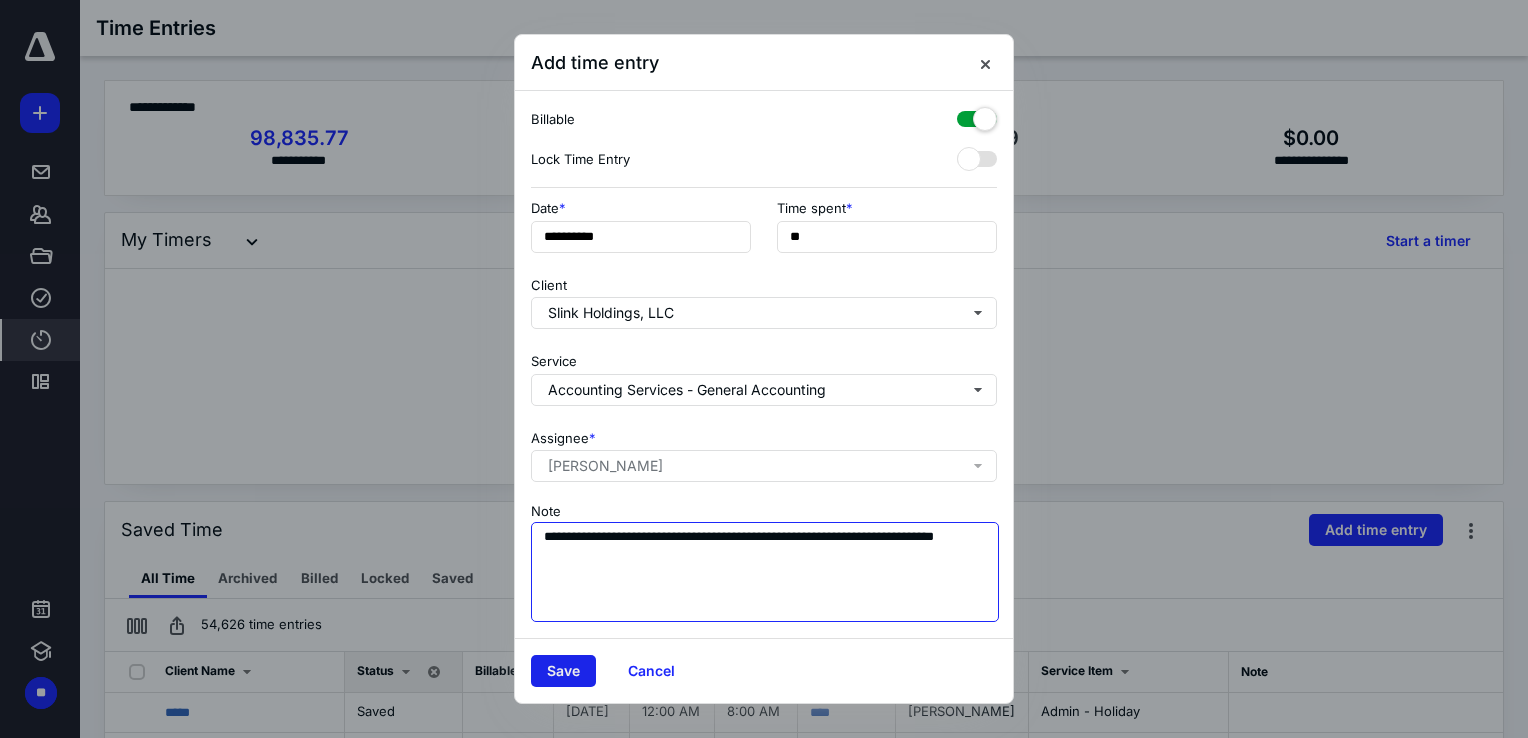 type on "**********" 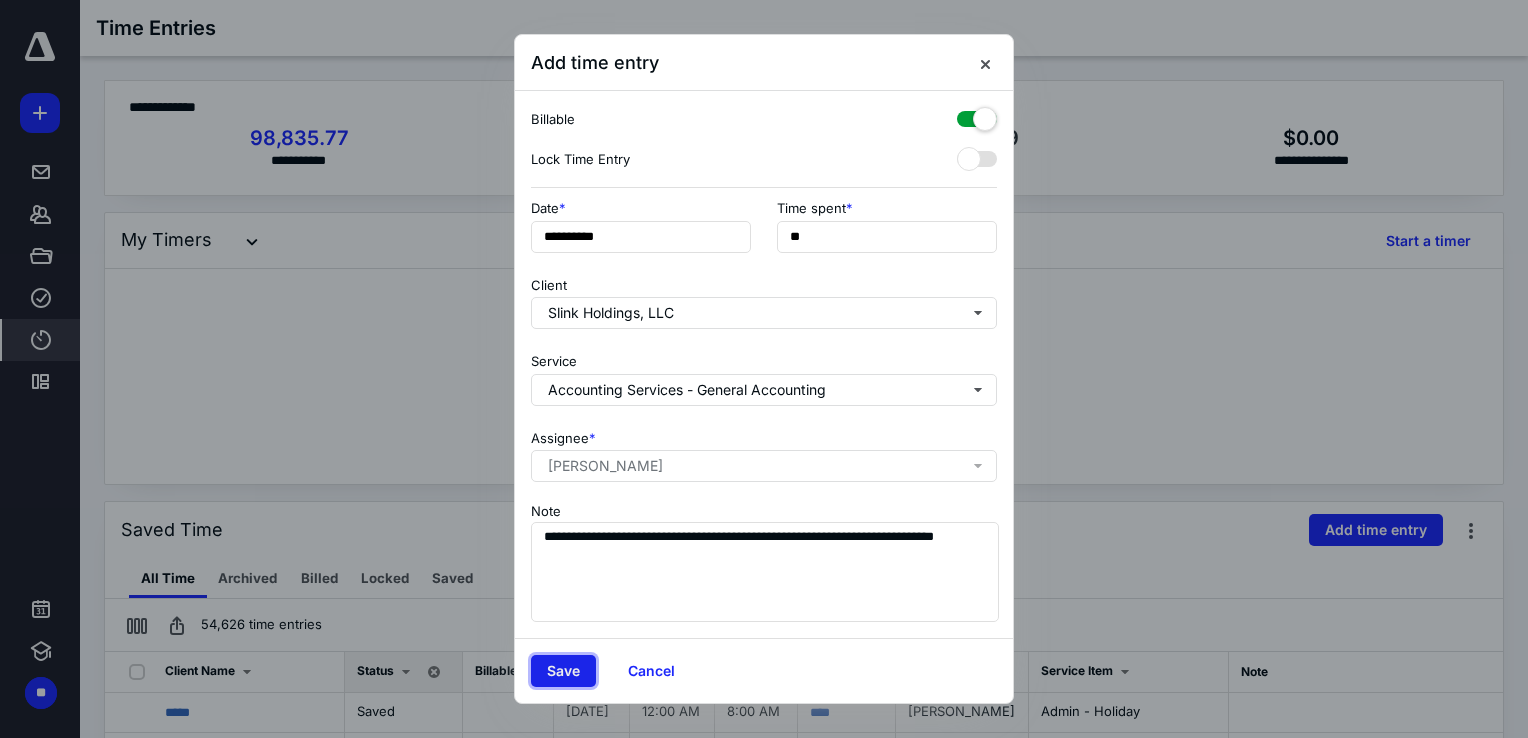 click on "Save" at bounding box center [563, 671] 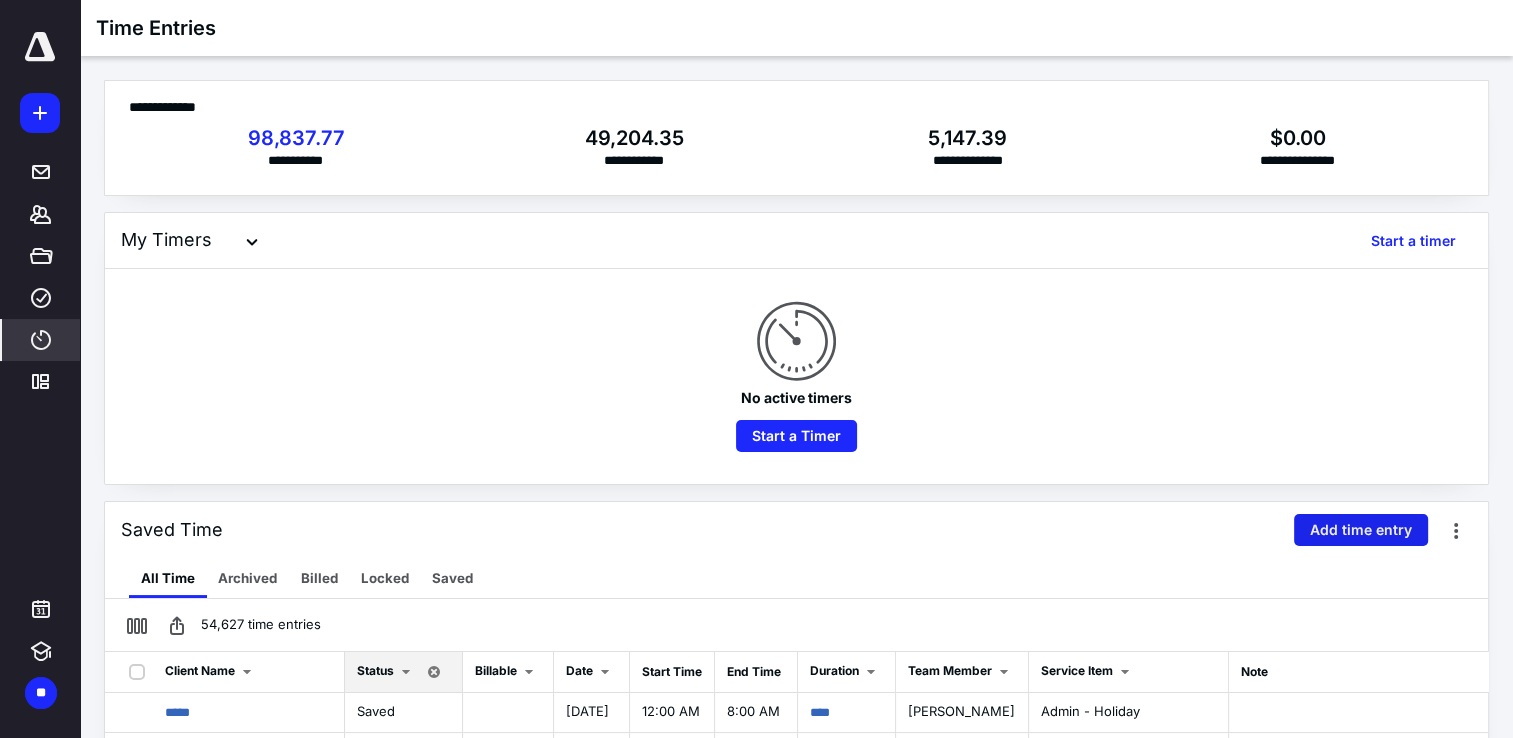 click on "Add time entry" at bounding box center (1361, 530) 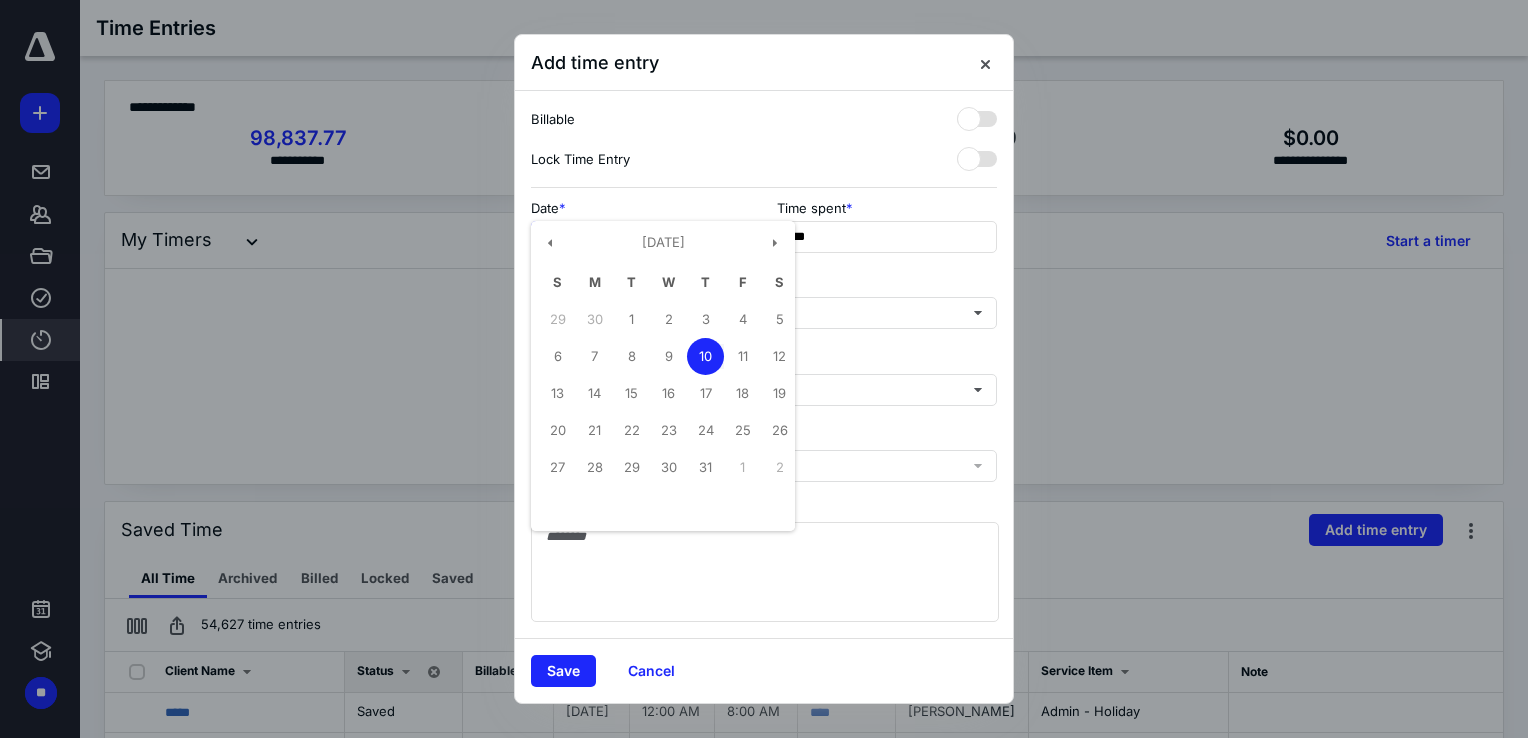 click on "**********" at bounding box center [641, 237] 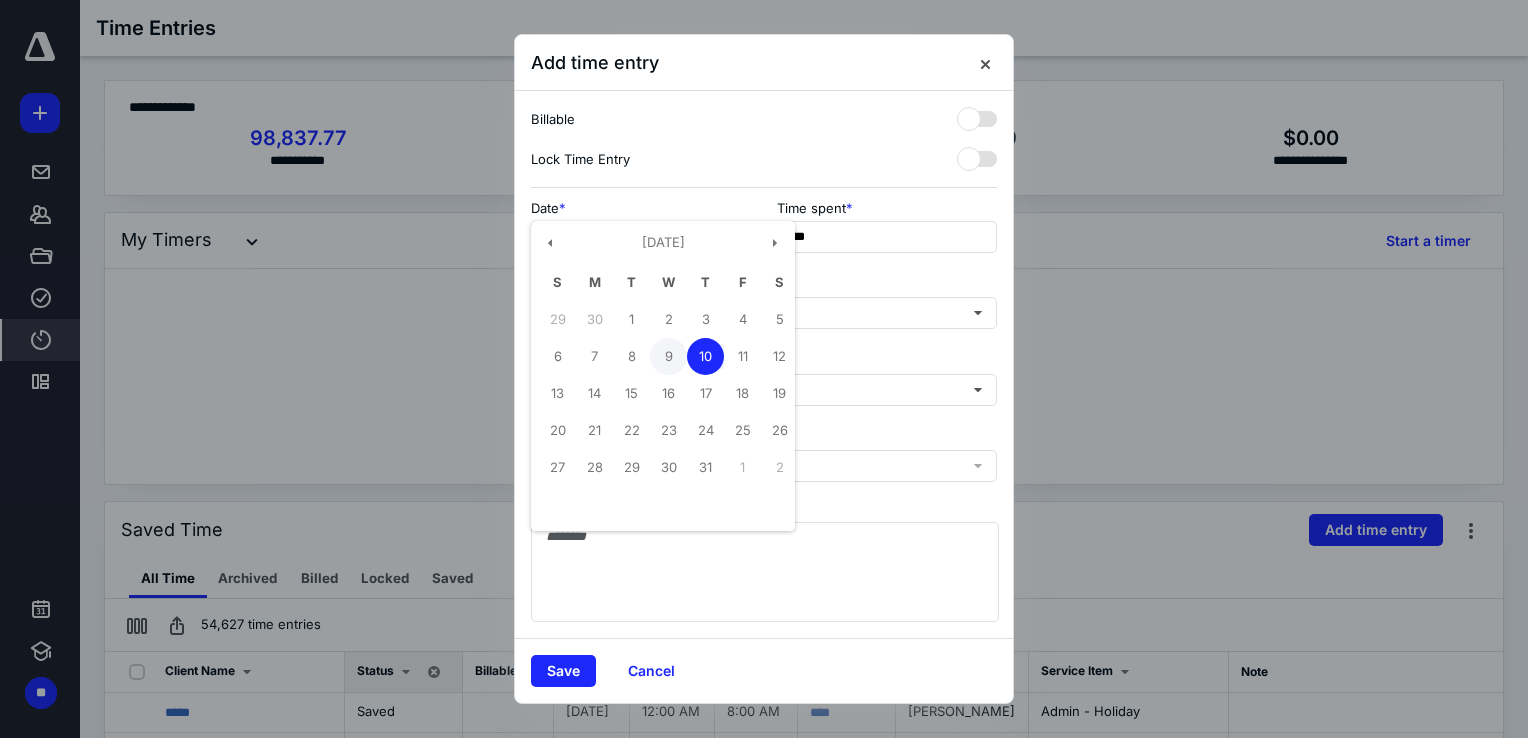 click on "9" at bounding box center [668, 356] 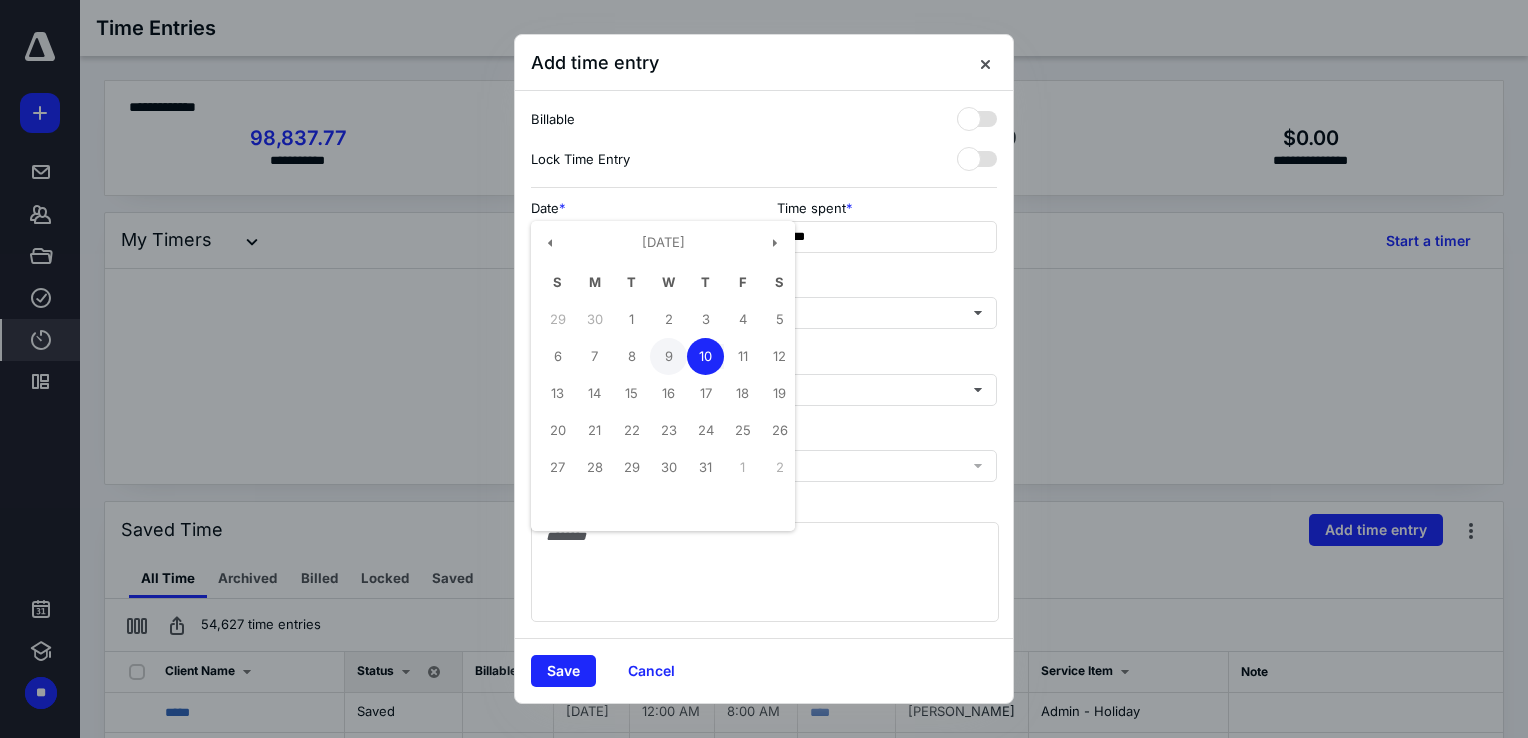 type on "**********" 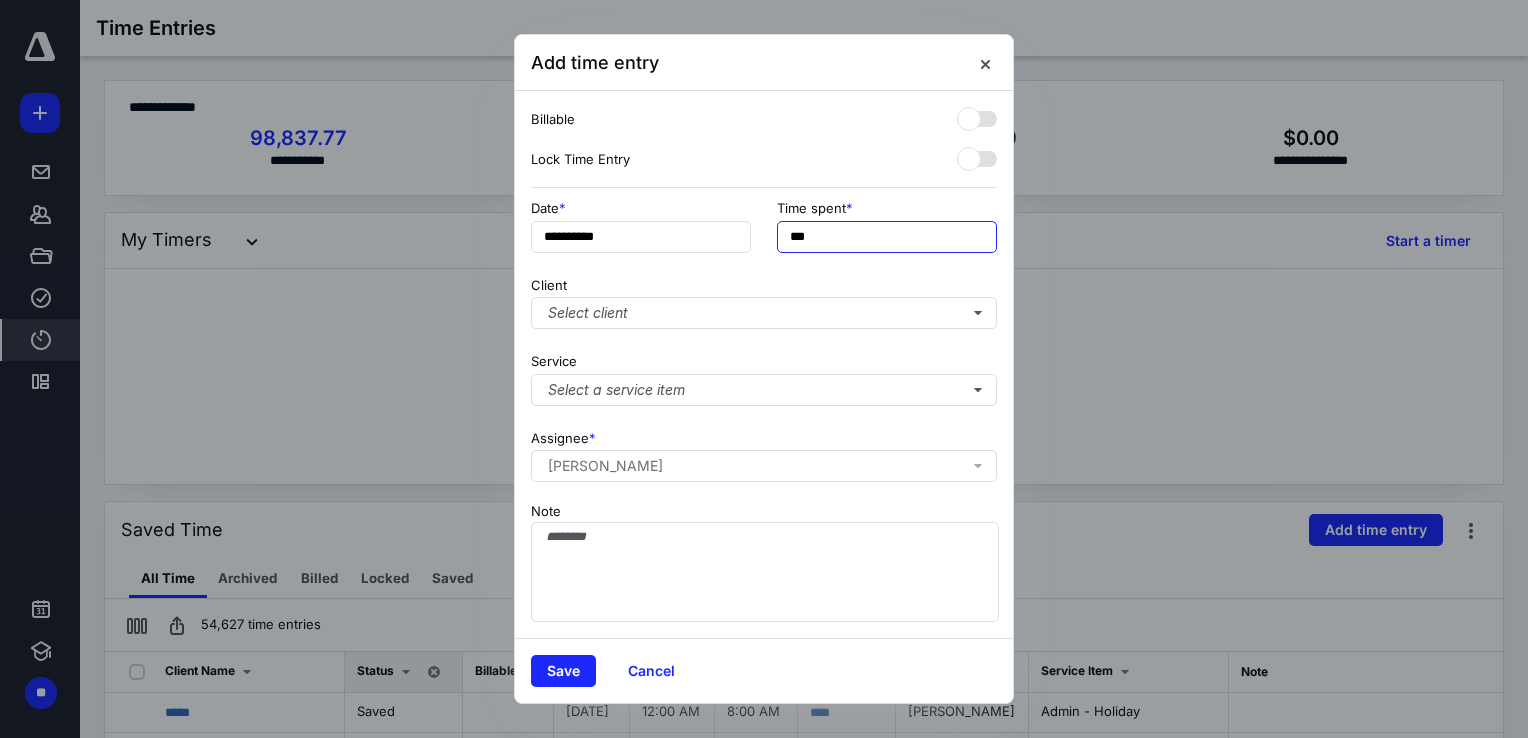 drag, startPoint x: 817, startPoint y: 239, endPoint x: 755, endPoint y: 231, distance: 62.514 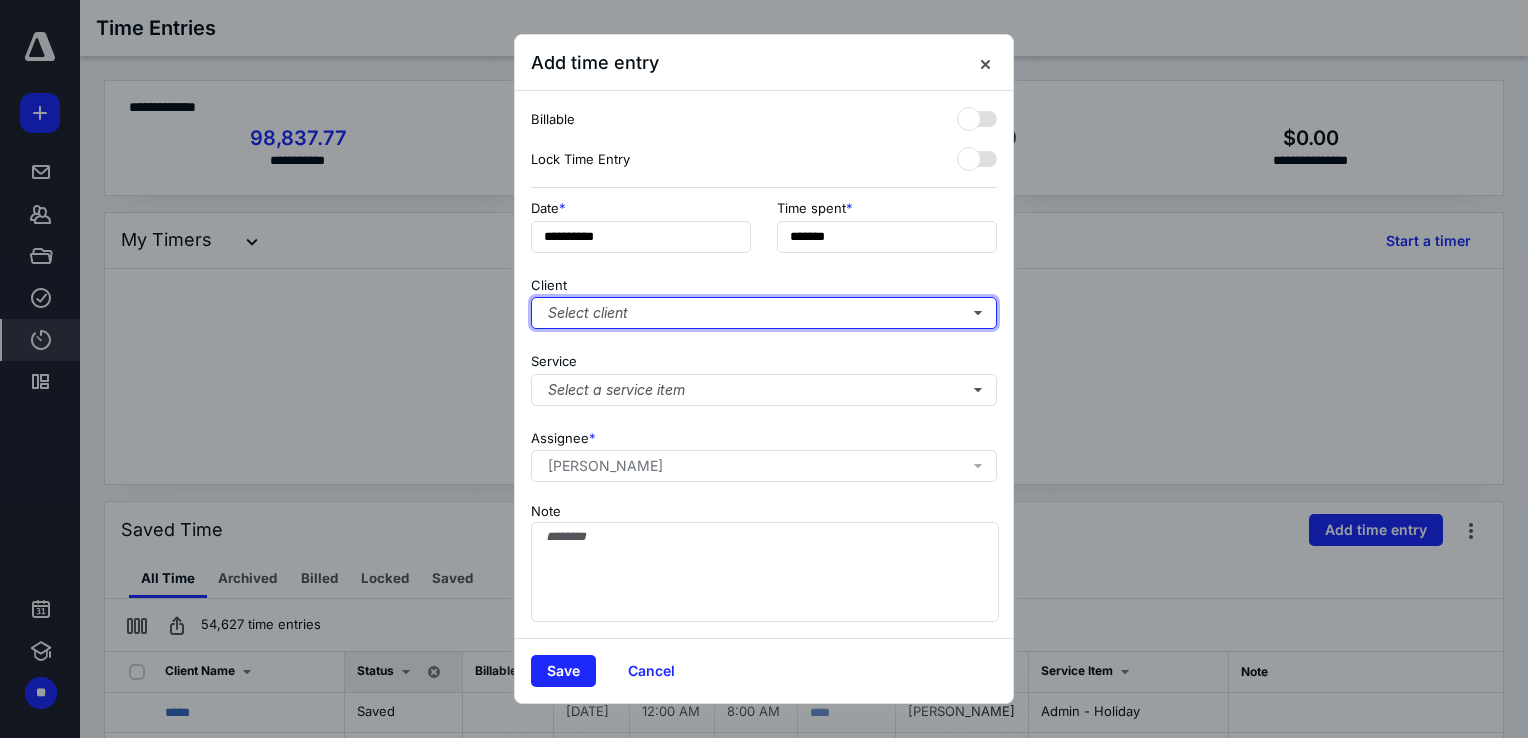 type on "******" 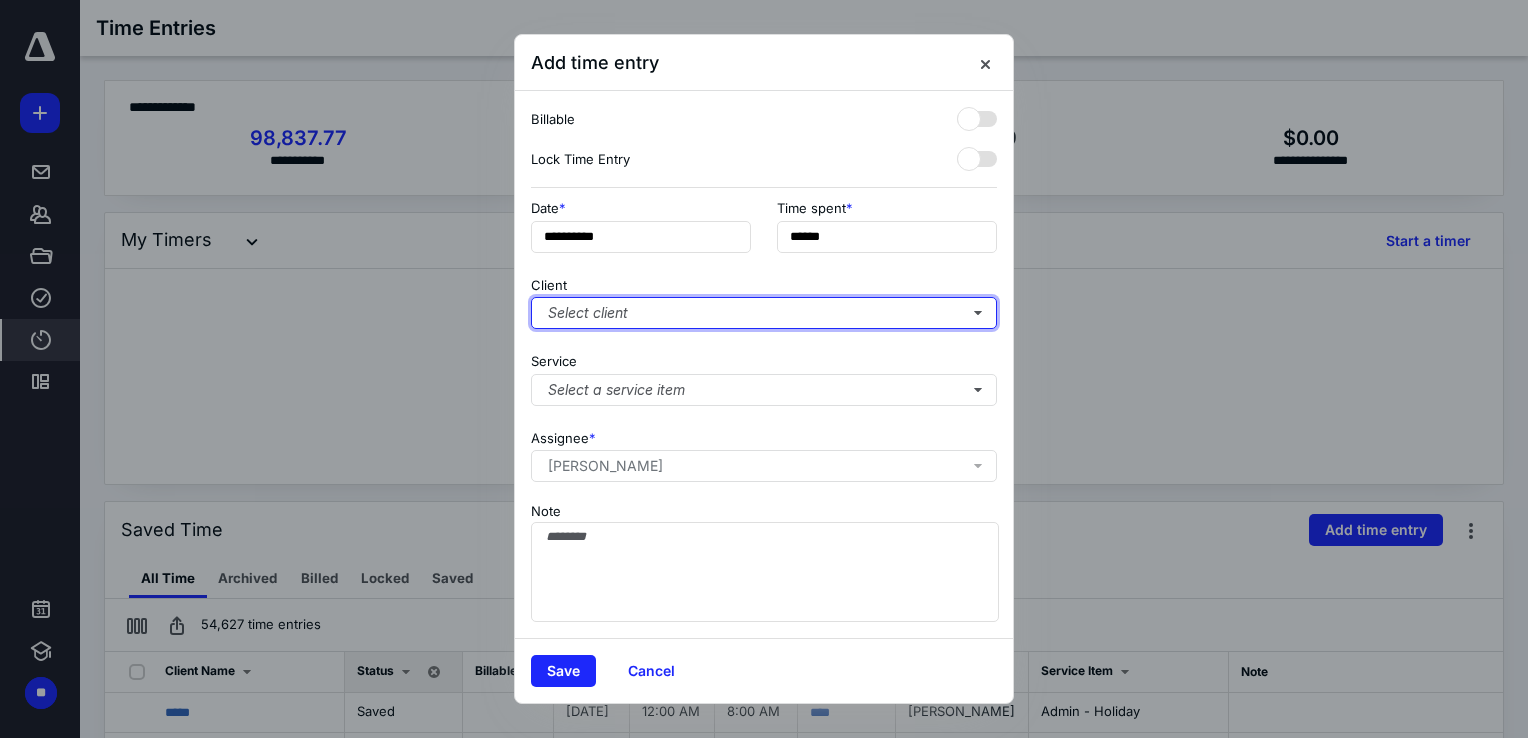 type 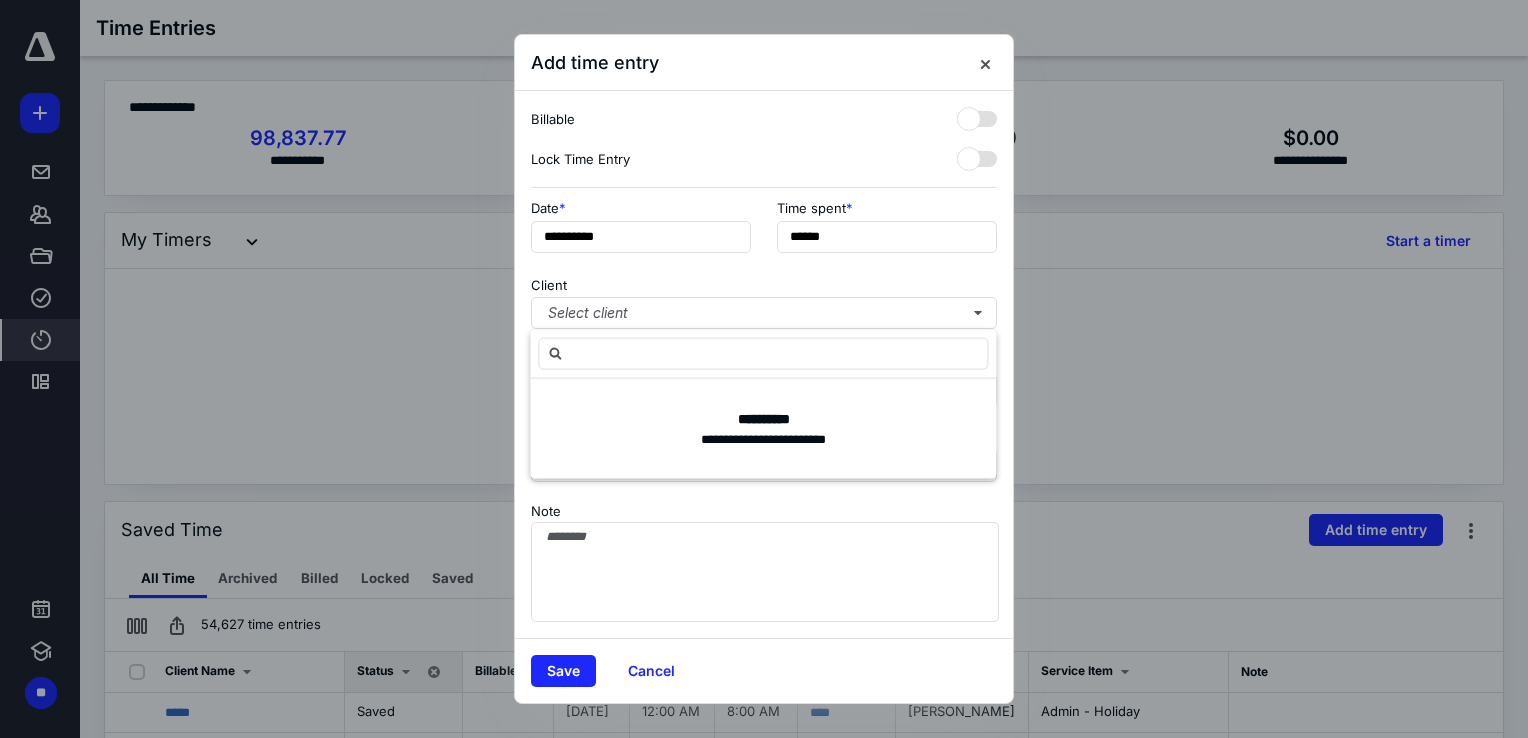 type on "*" 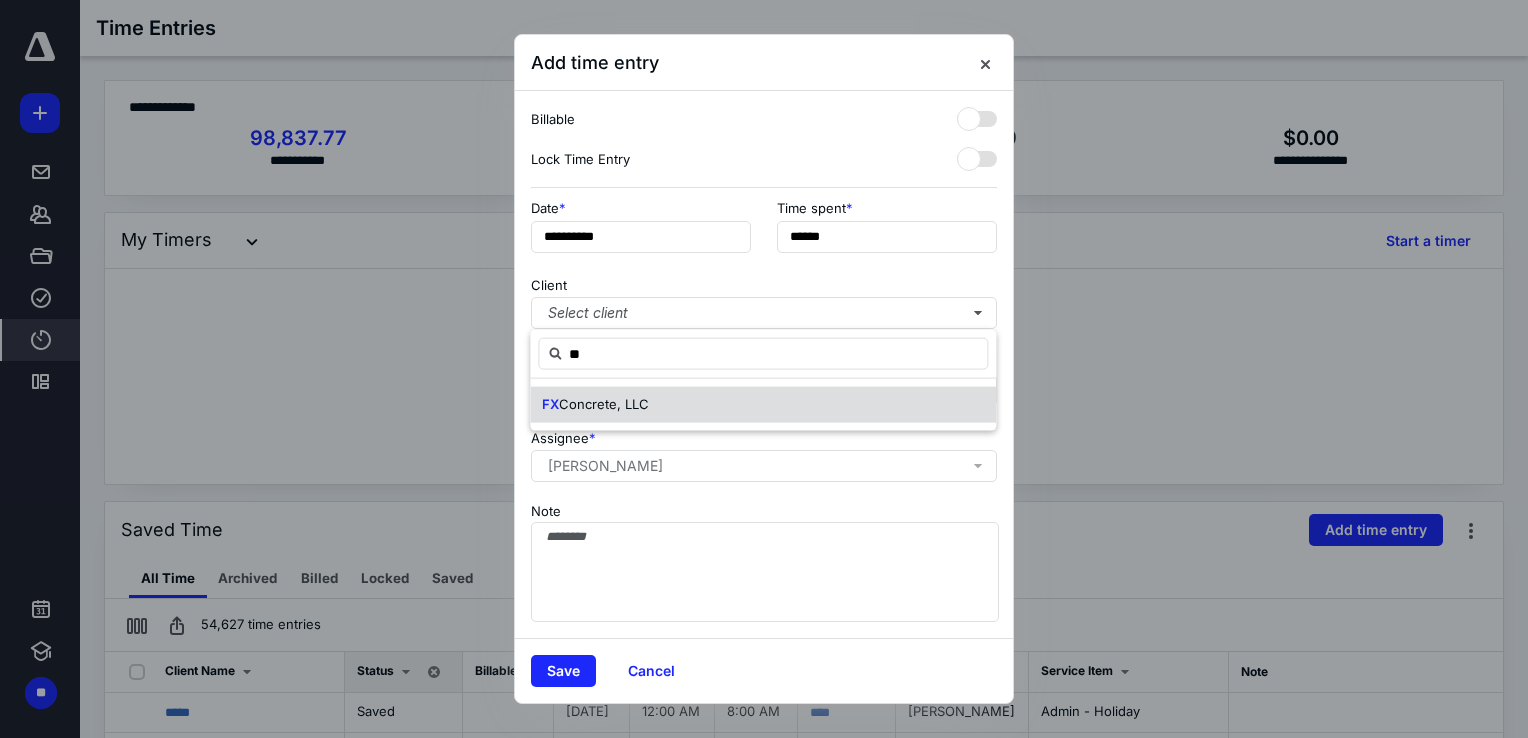 click on "Concrete, LLC" at bounding box center [604, 404] 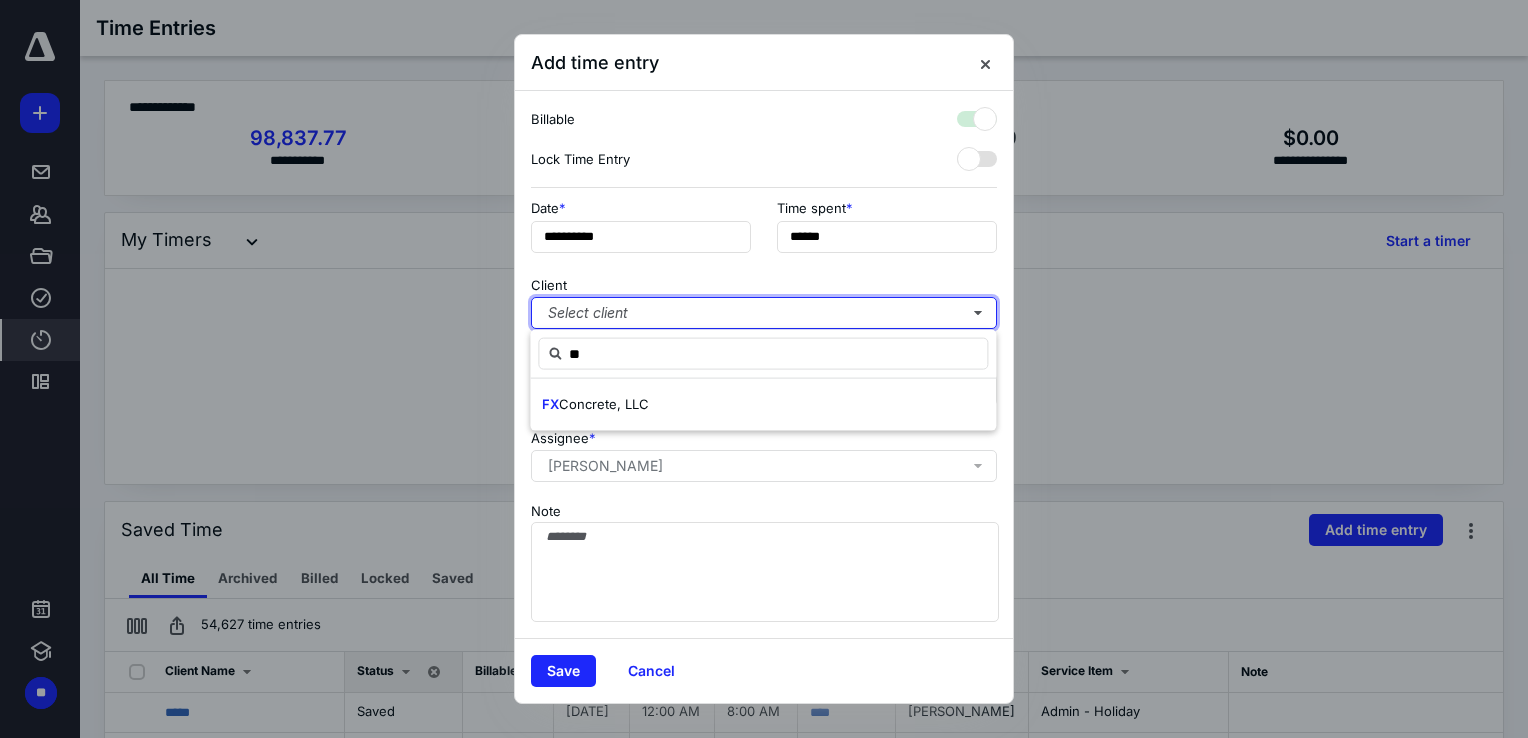 checkbox on "true" 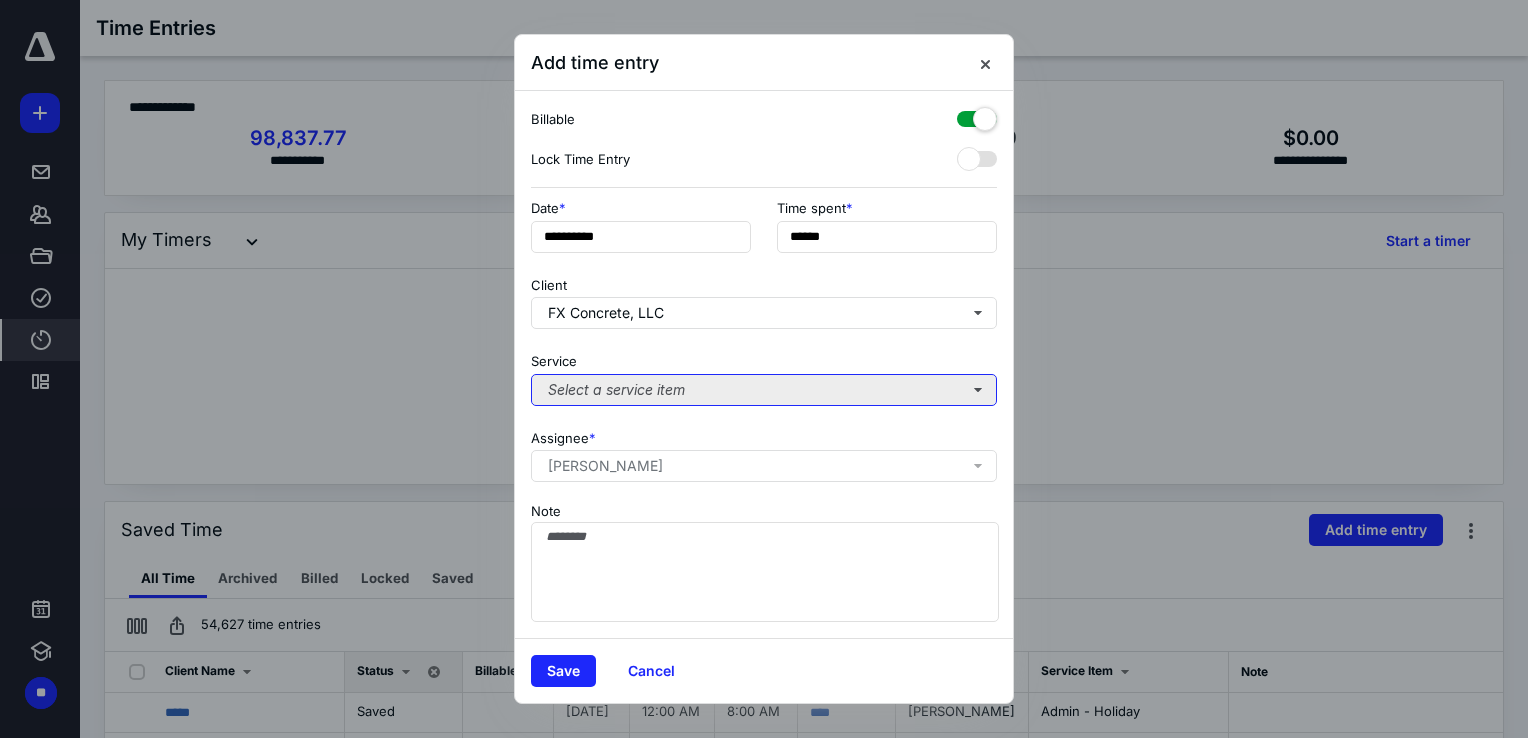 click on "Select a service item" at bounding box center [764, 390] 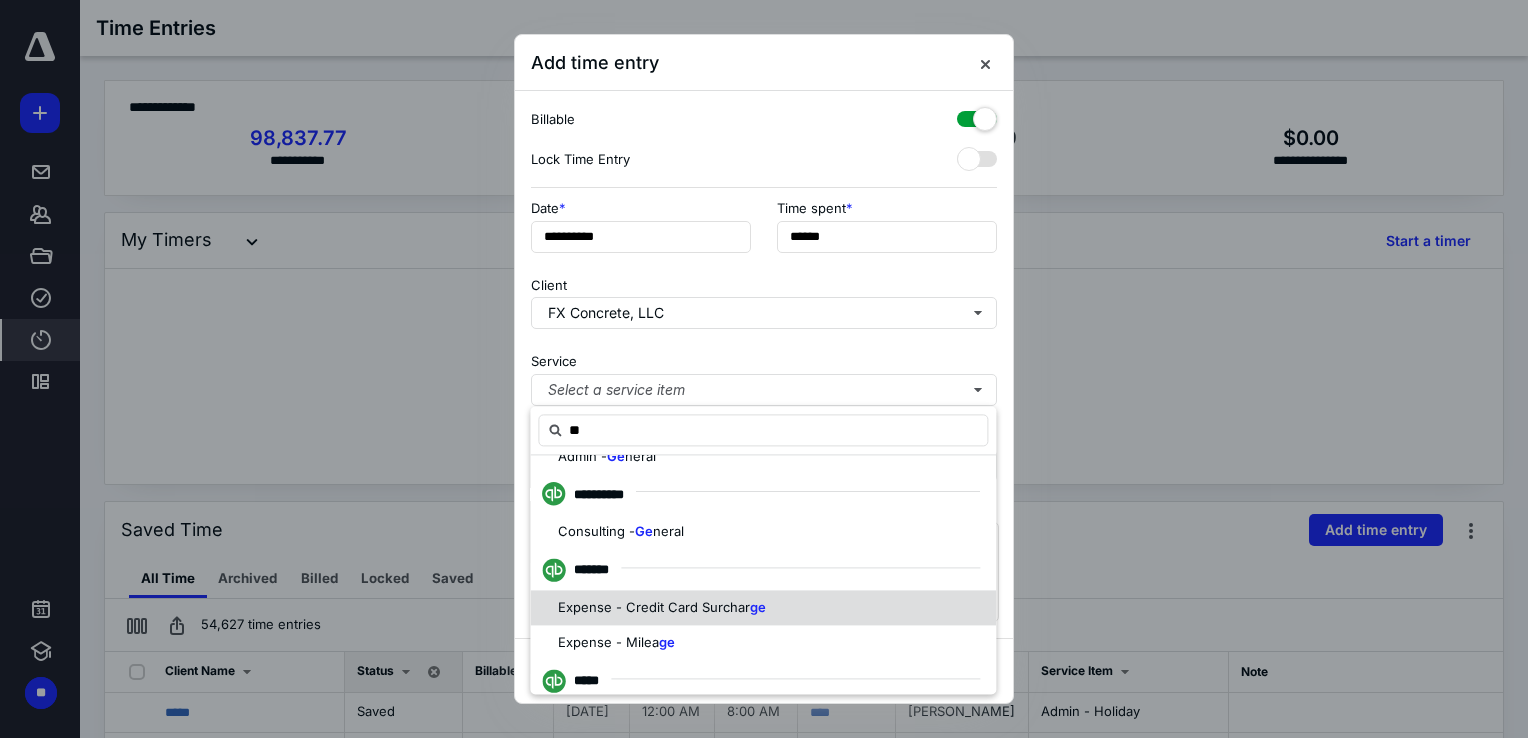 scroll, scrollTop: 200, scrollLeft: 0, axis: vertical 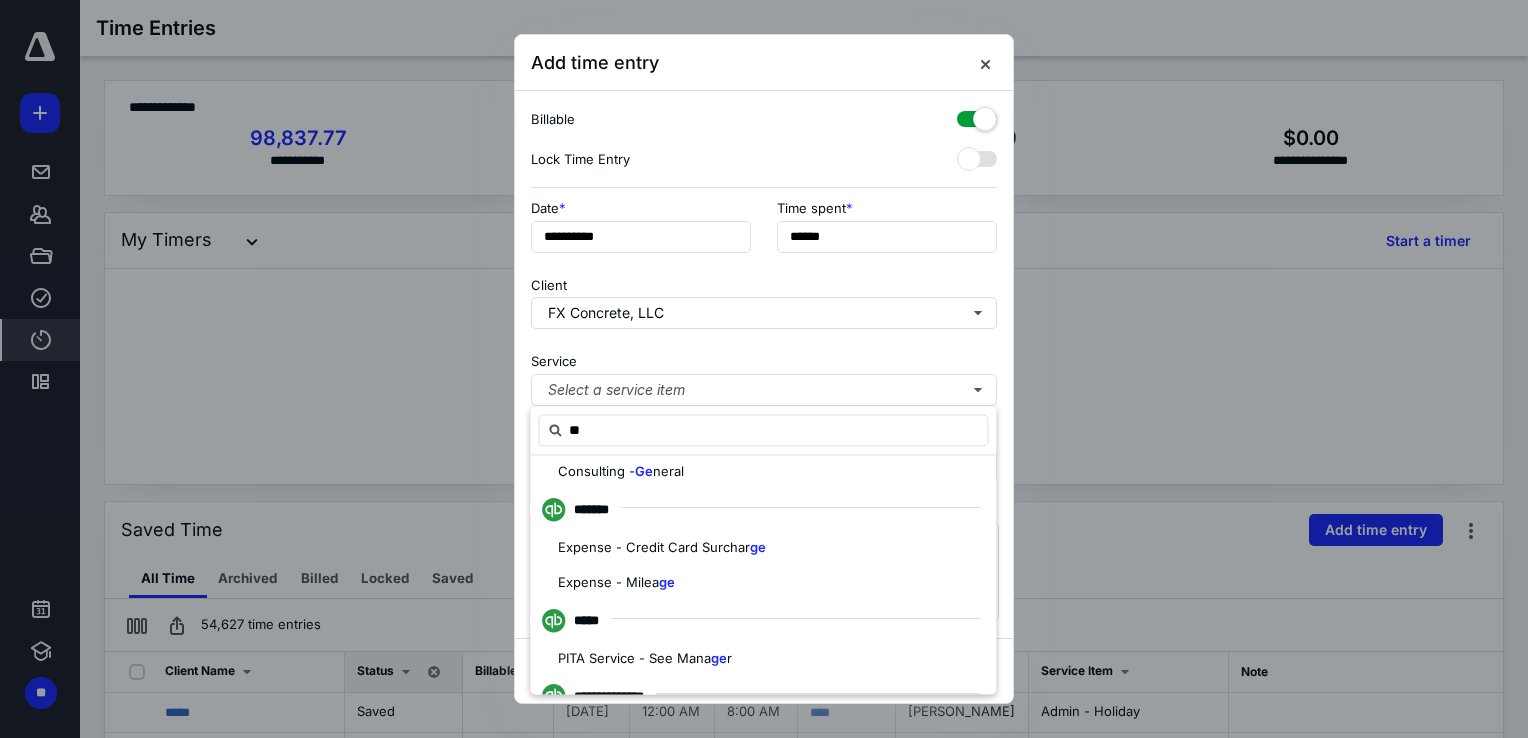 type on "*" 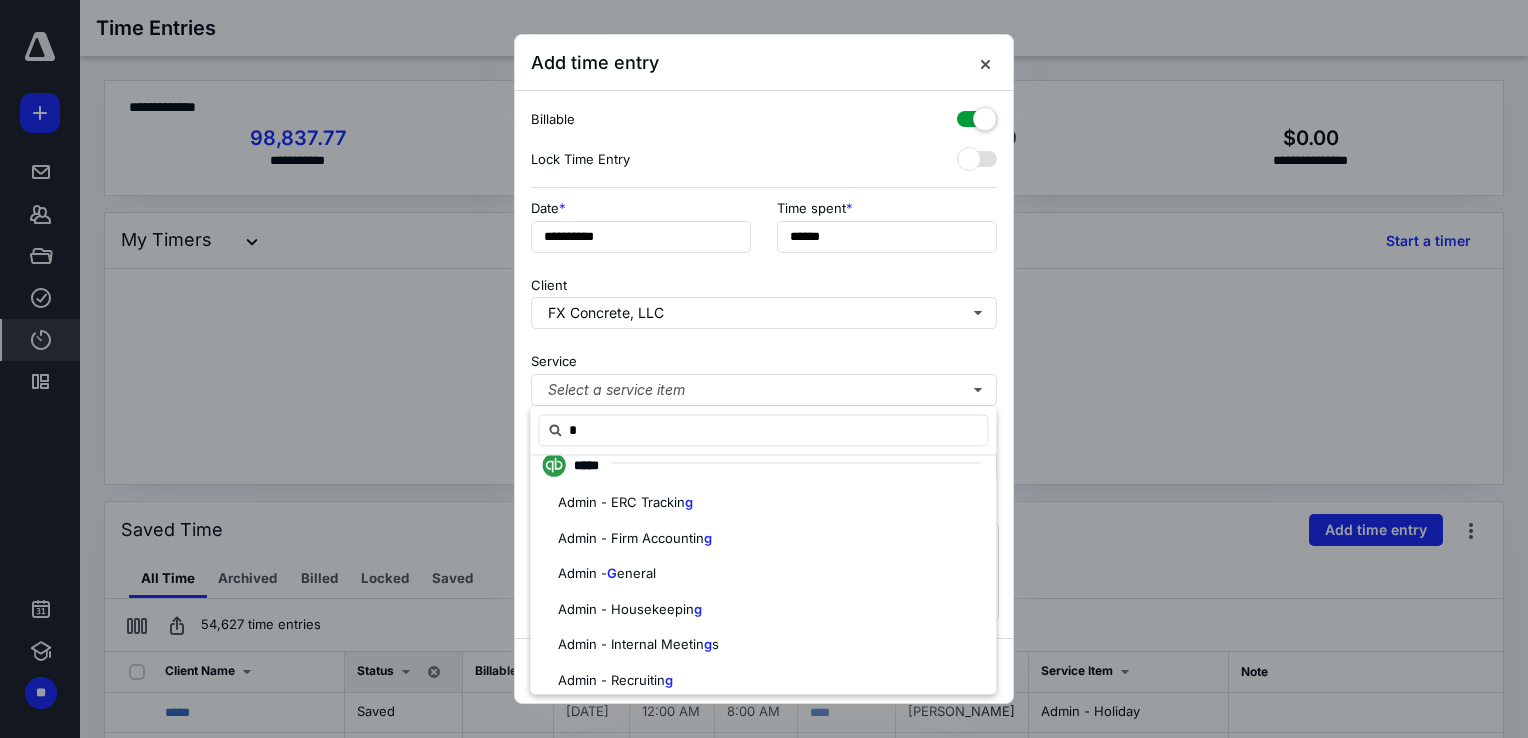 scroll, scrollTop: 0, scrollLeft: 0, axis: both 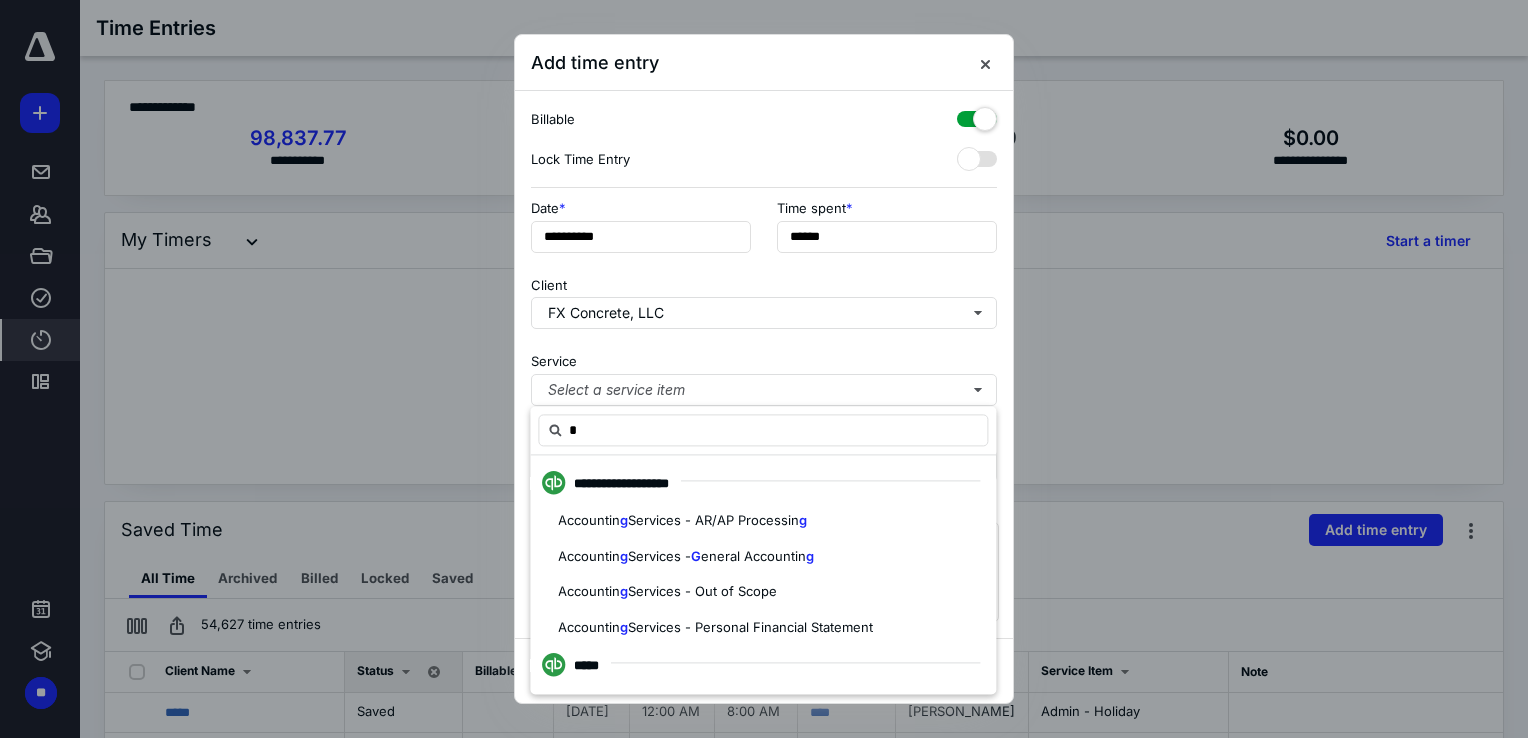 type 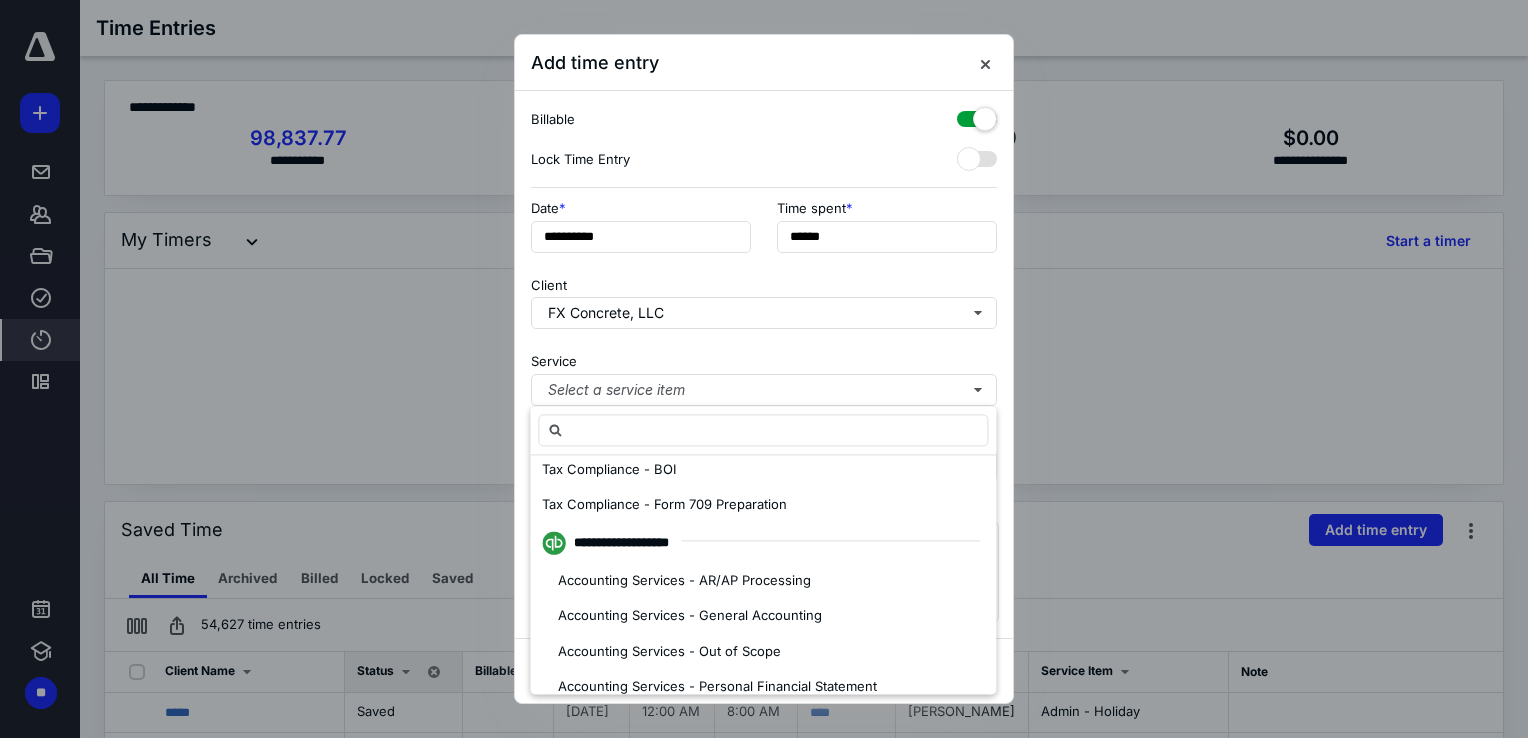 scroll, scrollTop: 200, scrollLeft: 0, axis: vertical 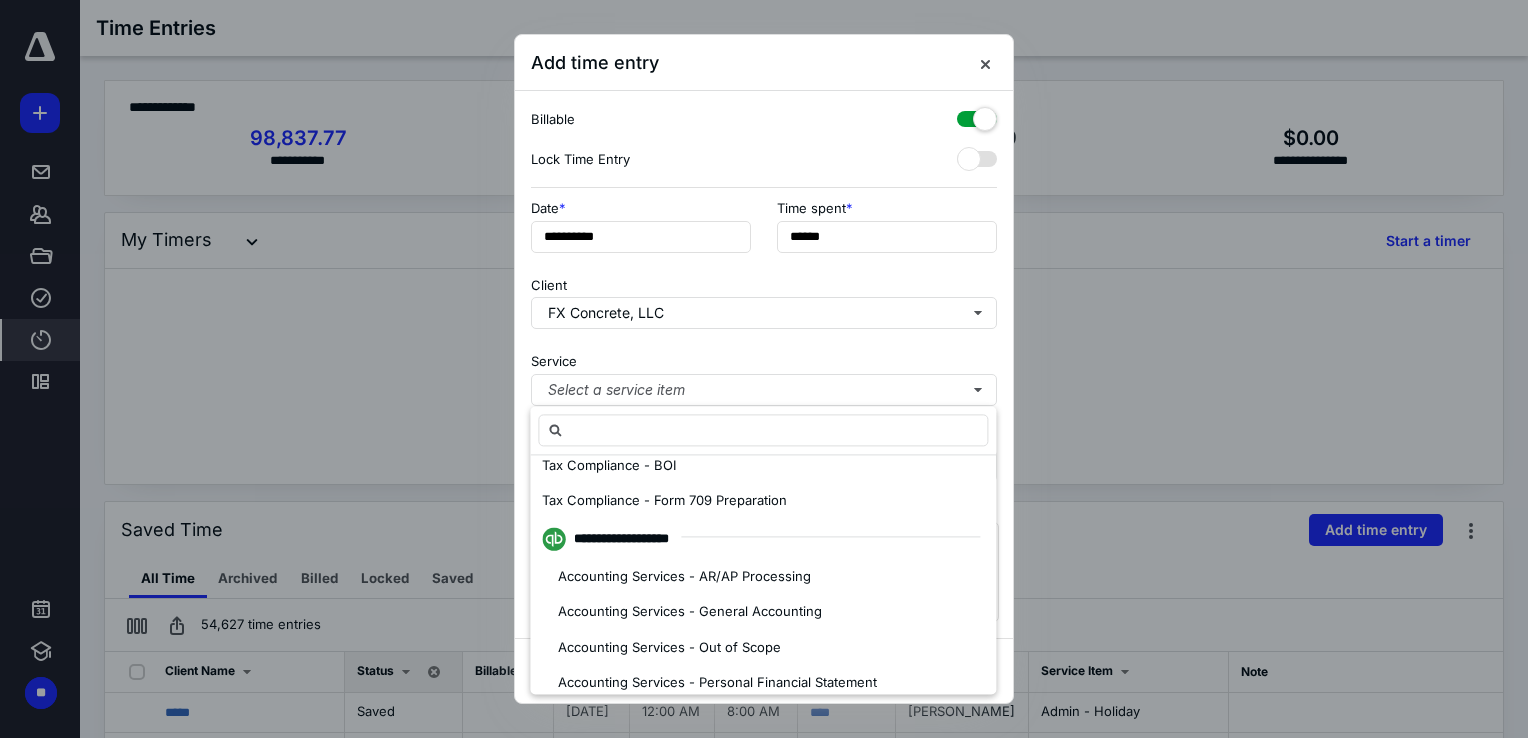 click on "Accounting Services - General Accounting" at bounding box center [690, 611] 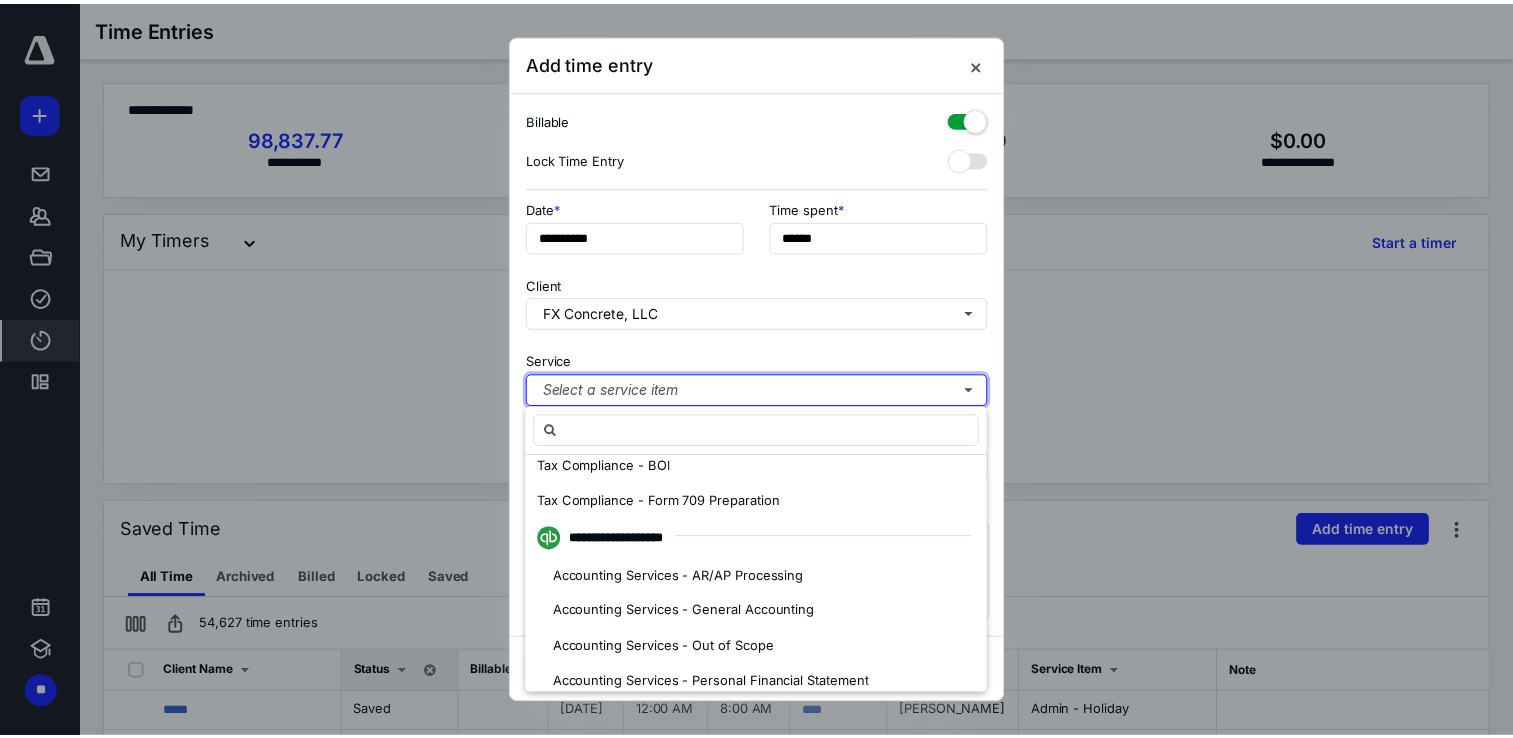 scroll, scrollTop: 0, scrollLeft: 0, axis: both 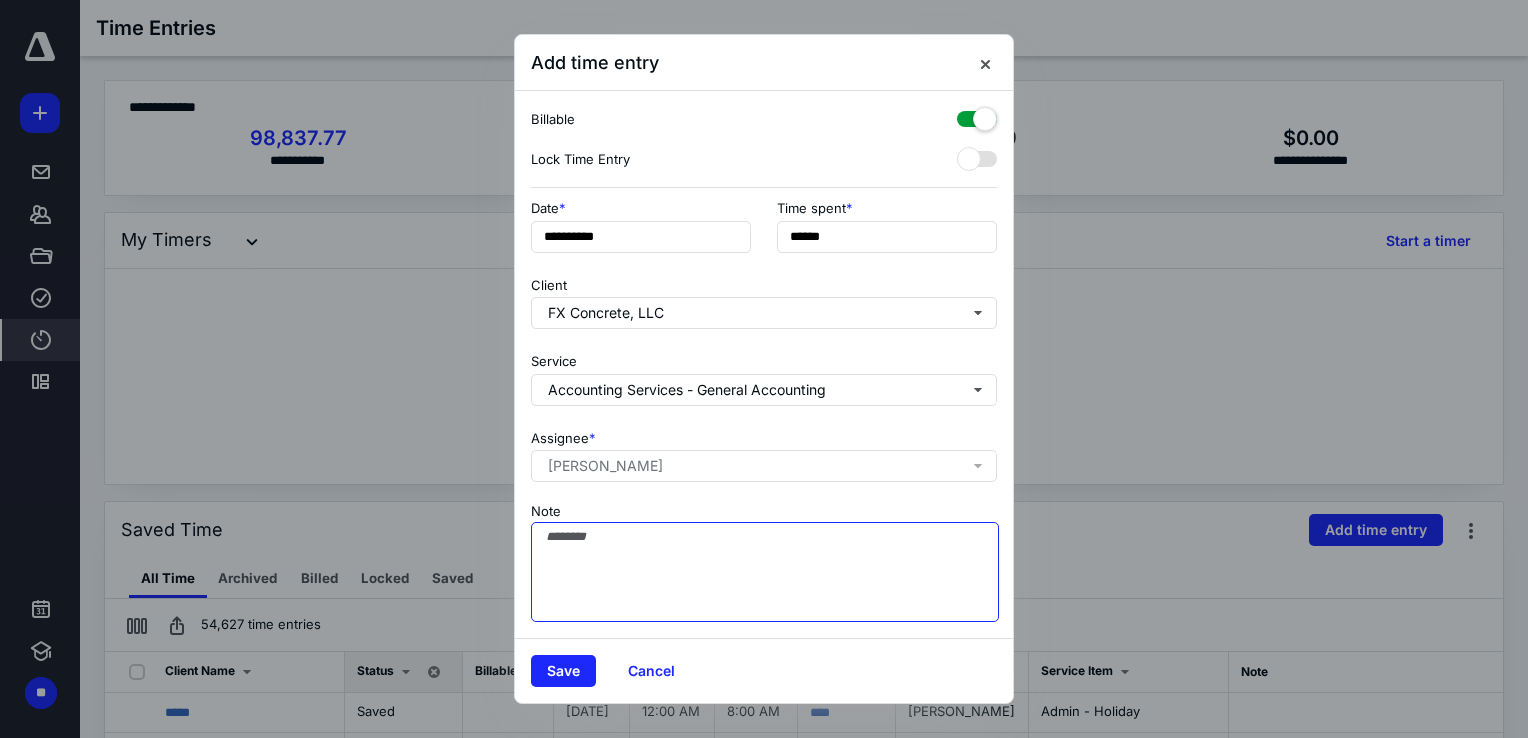 click on "Note" at bounding box center (765, 572) 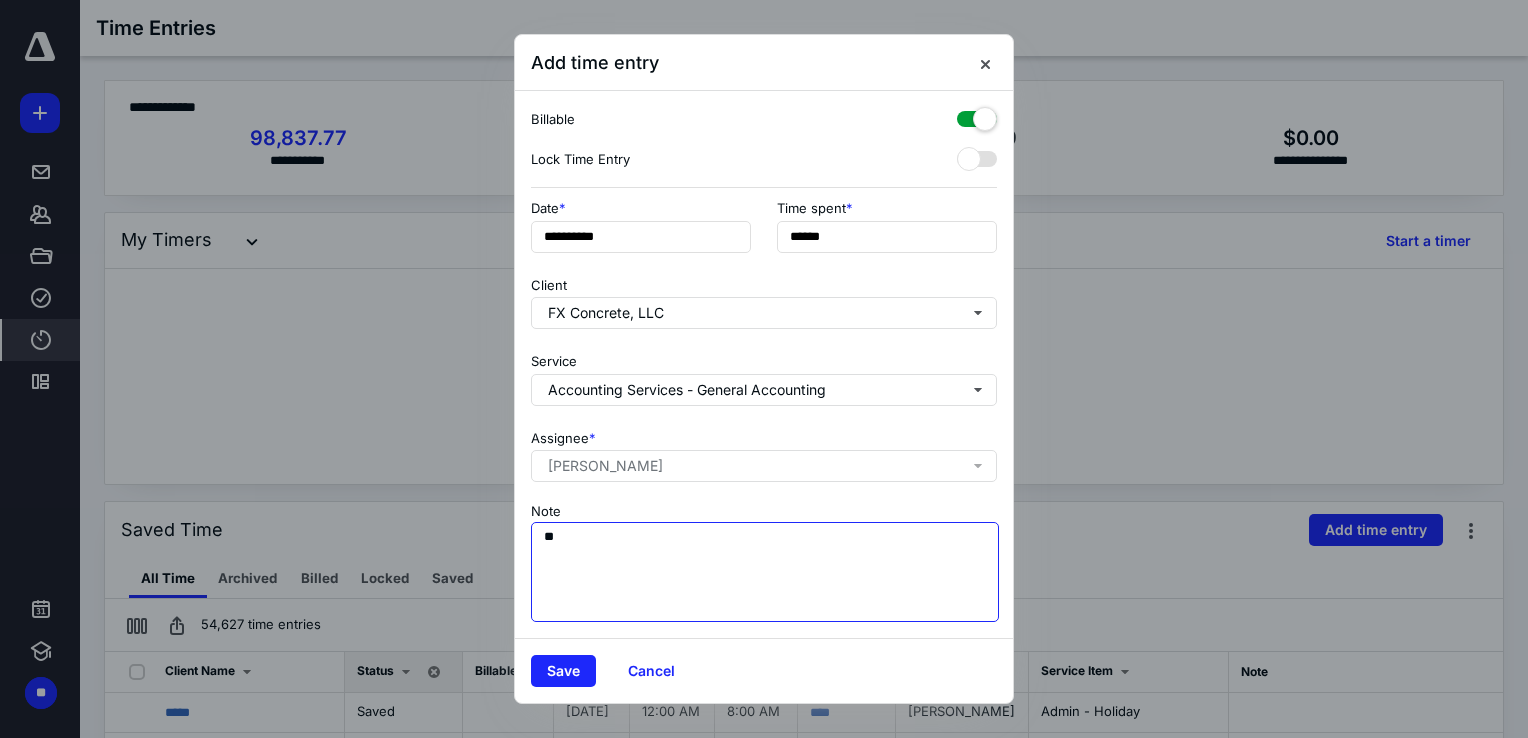 type on "*" 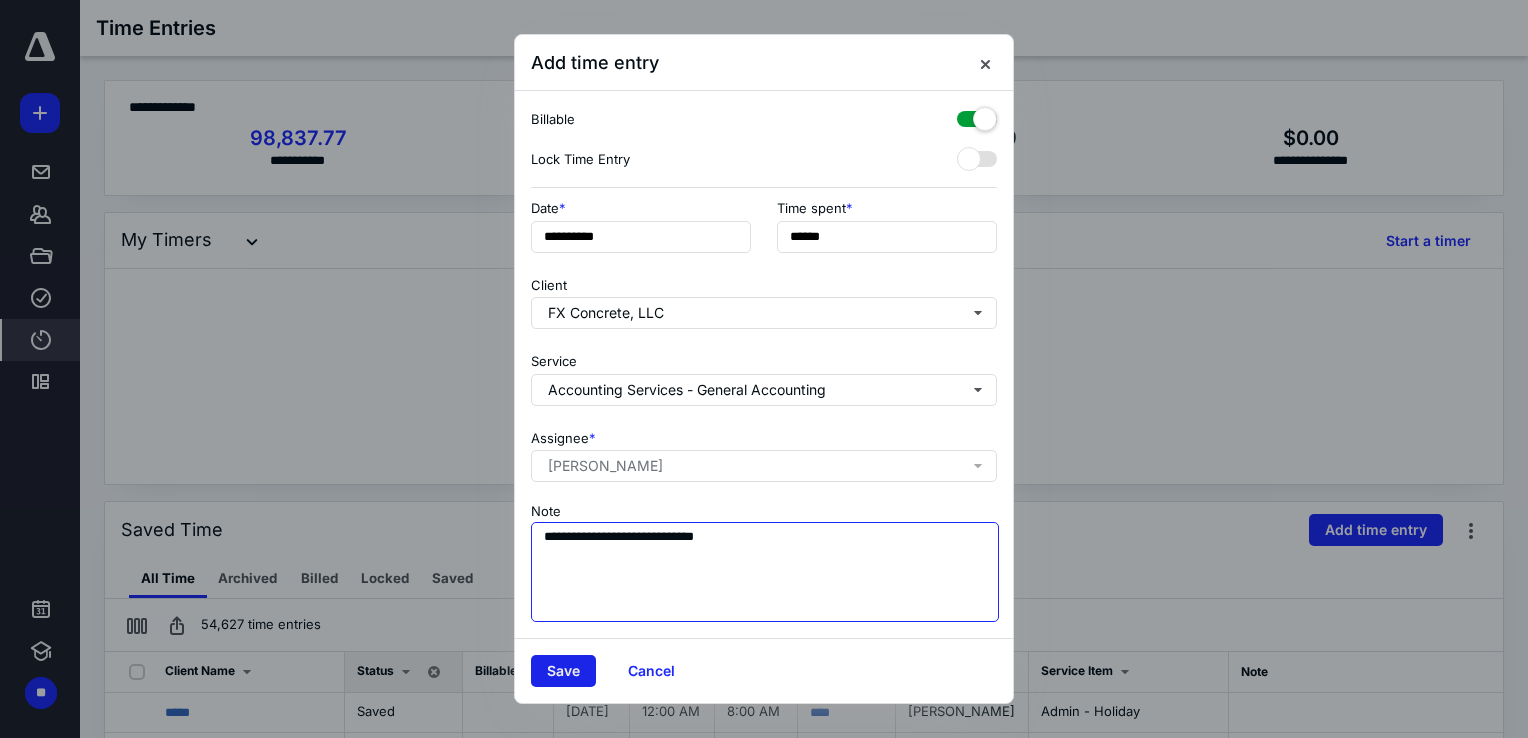 type on "**********" 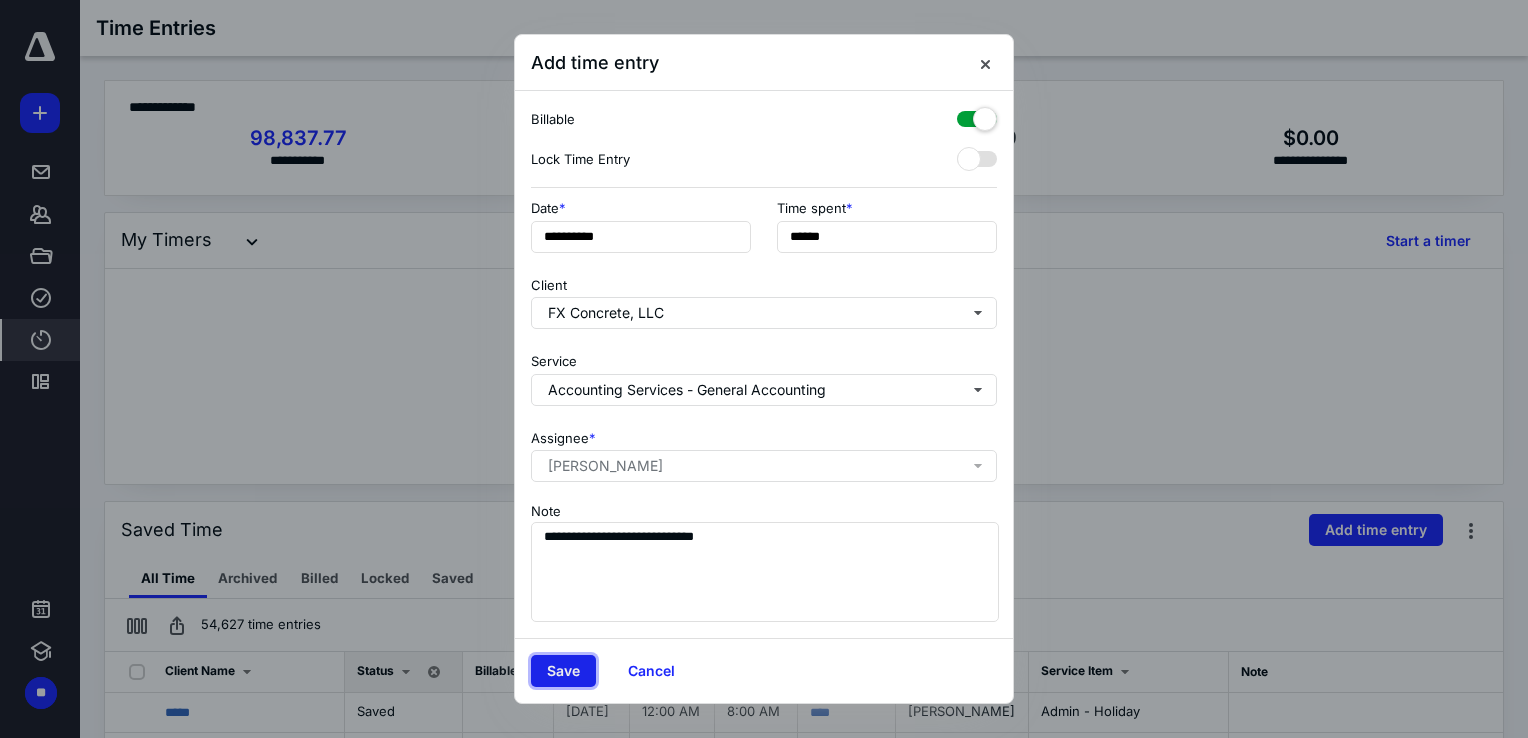click on "Save" at bounding box center [563, 671] 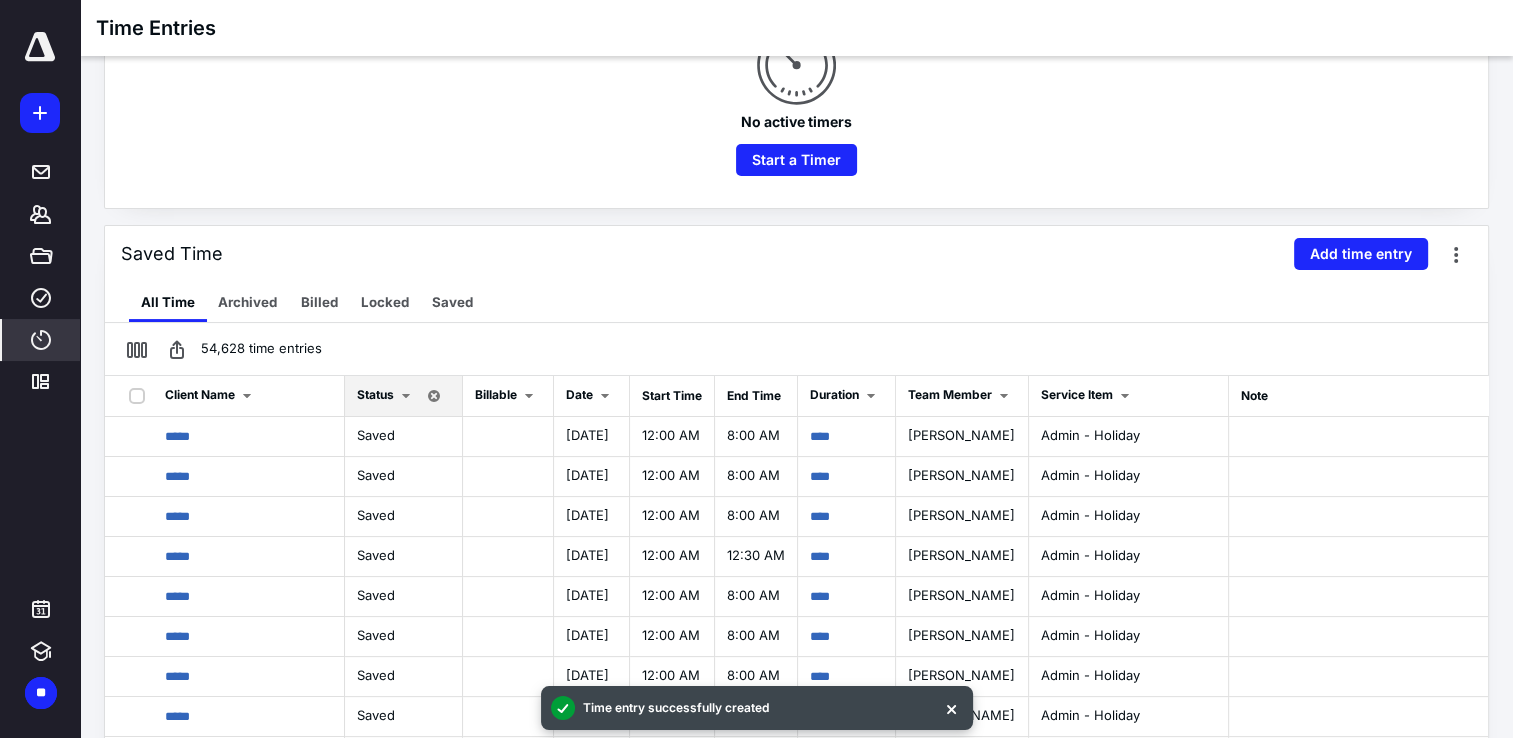 scroll, scrollTop: 275, scrollLeft: 0, axis: vertical 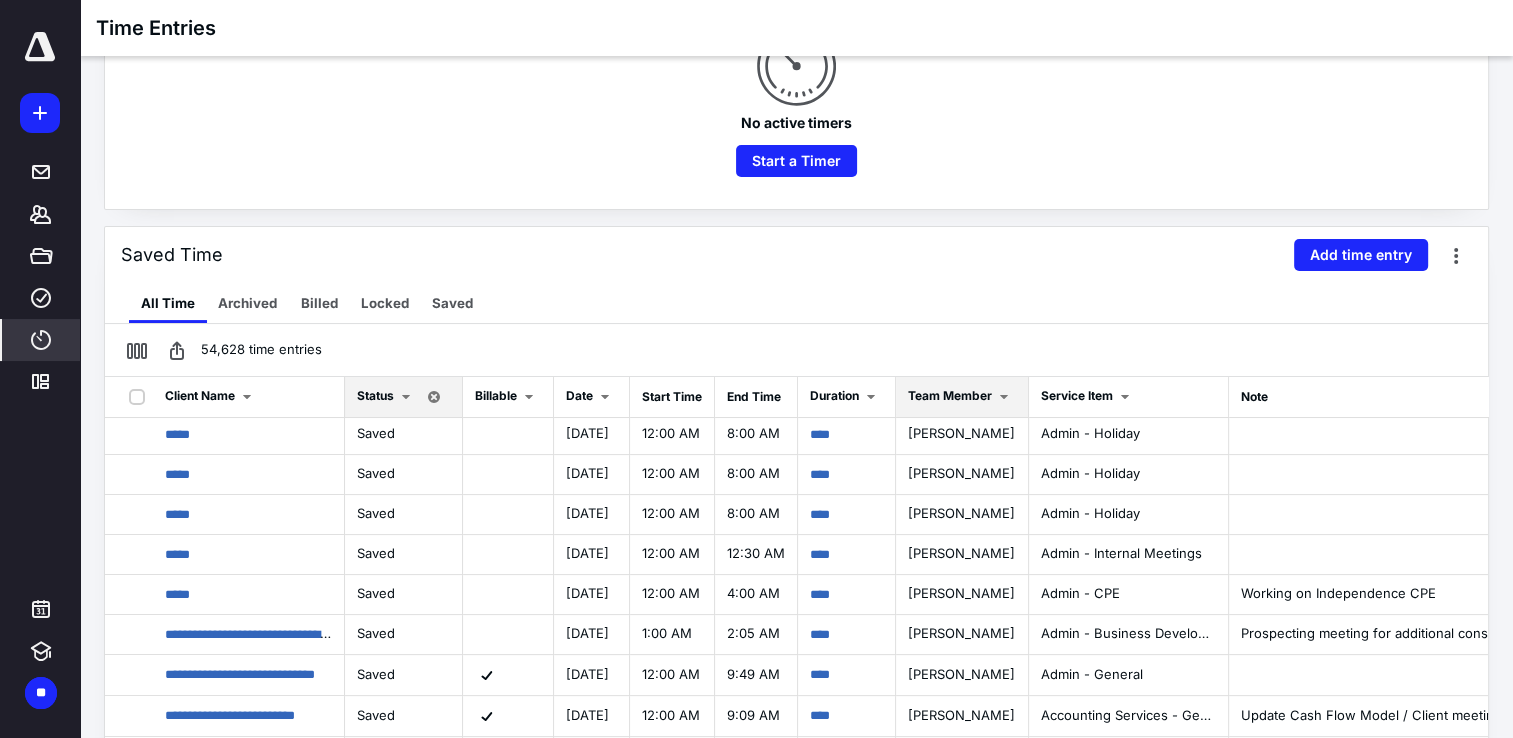 click at bounding box center (1004, 397) 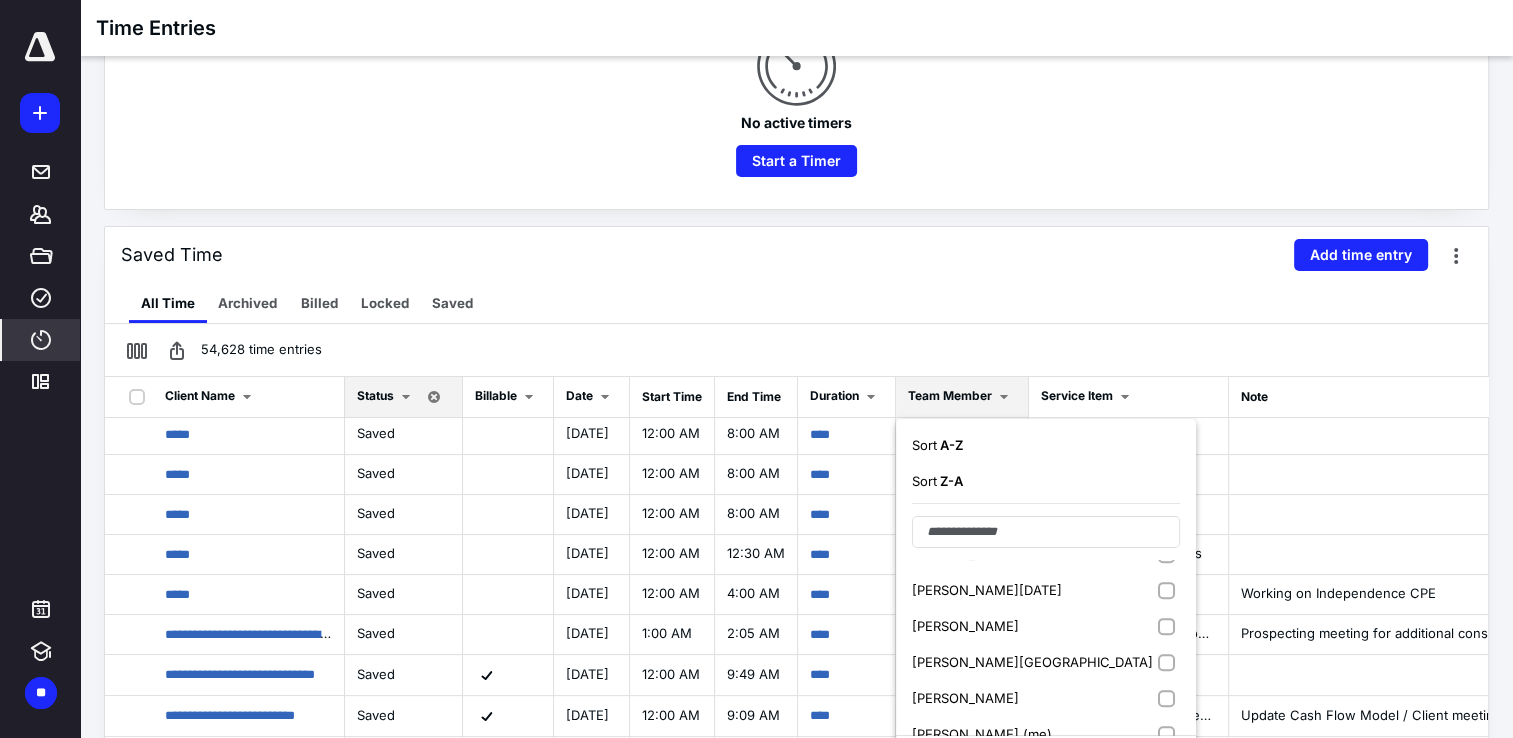 scroll, scrollTop: 1200, scrollLeft: 0, axis: vertical 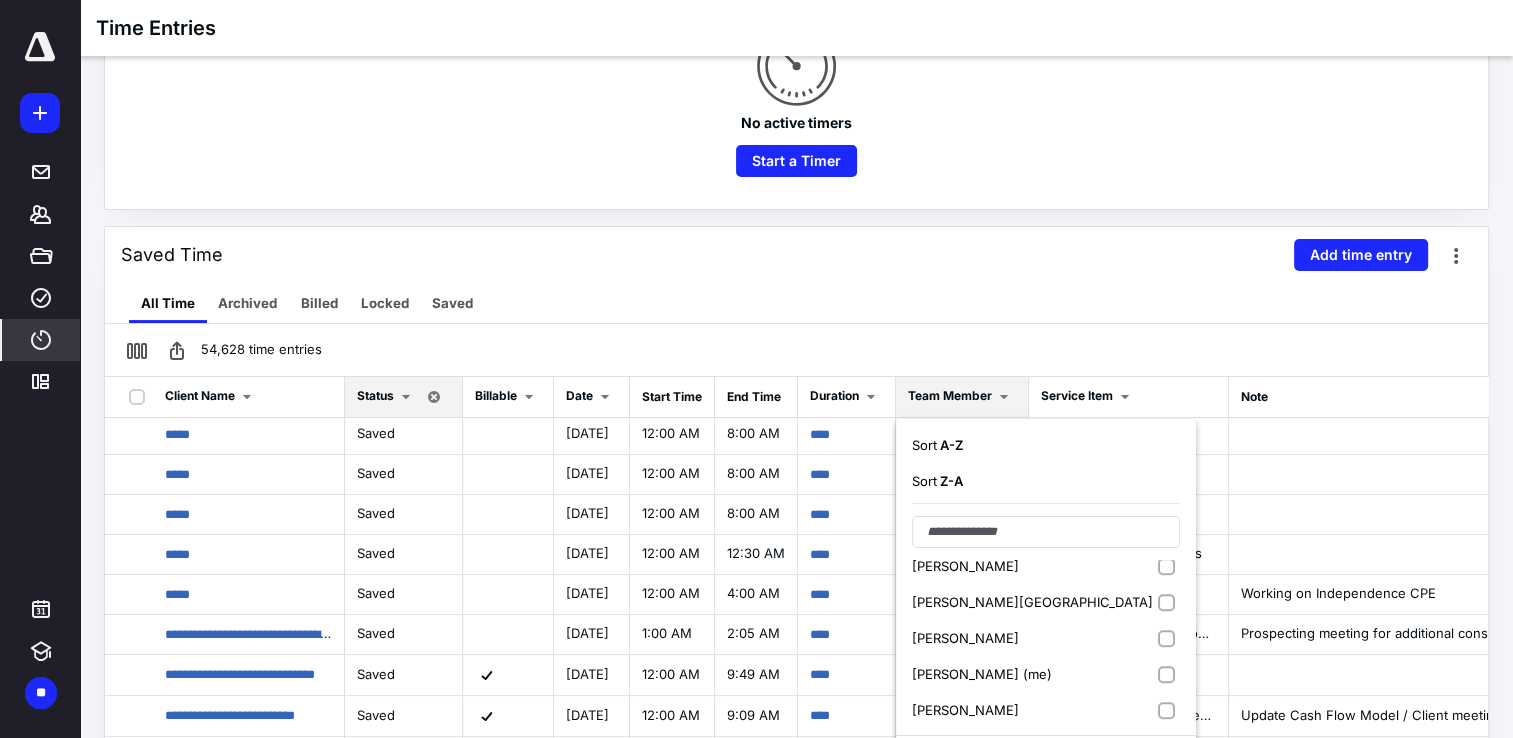 click on "[PERSON_NAME] (me)" at bounding box center (1046, 674) 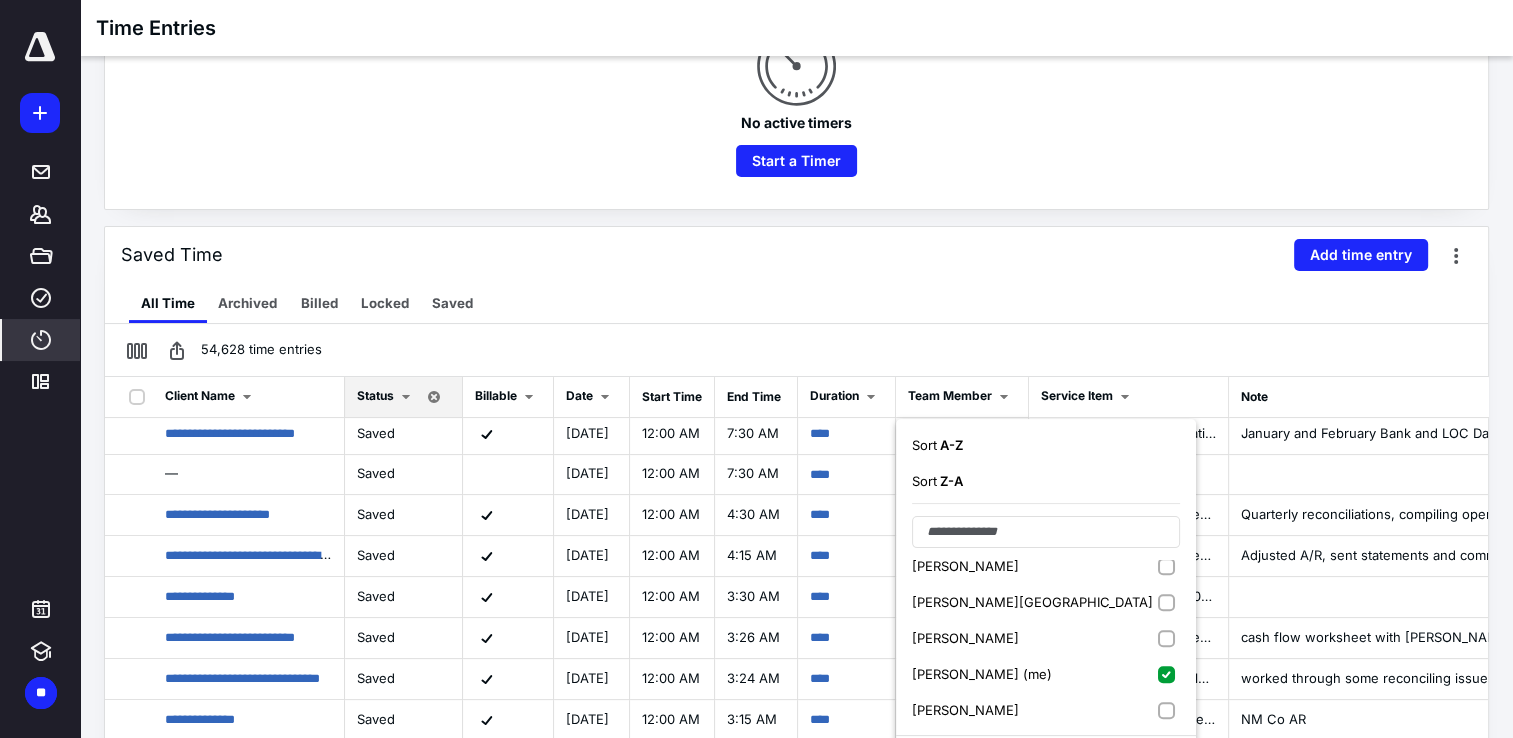 scroll, scrollTop: 775, scrollLeft: 0, axis: vertical 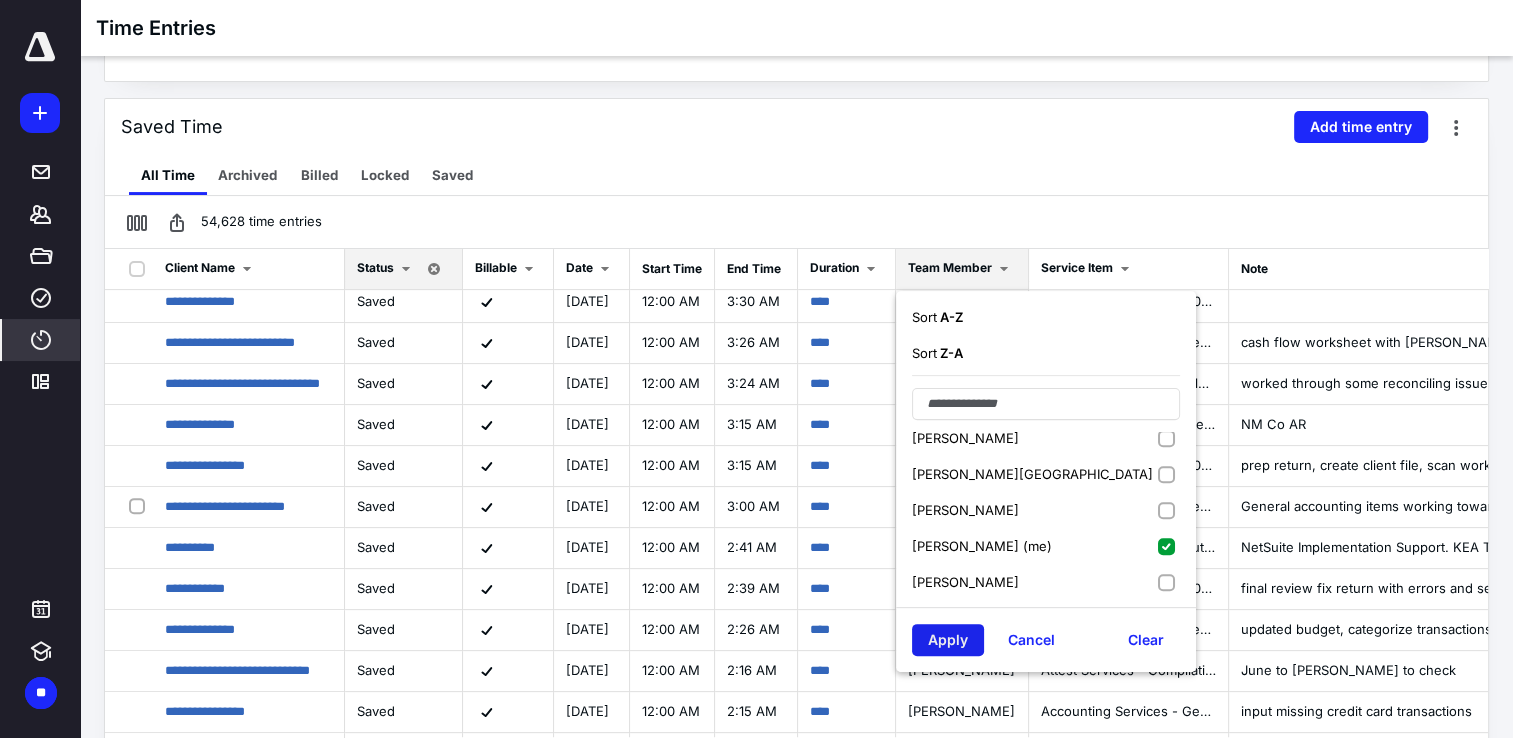 drag, startPoint x: 997, startPoint y: 628, endPoint x: 1156, endPoint y: 633, distance: 159.0786 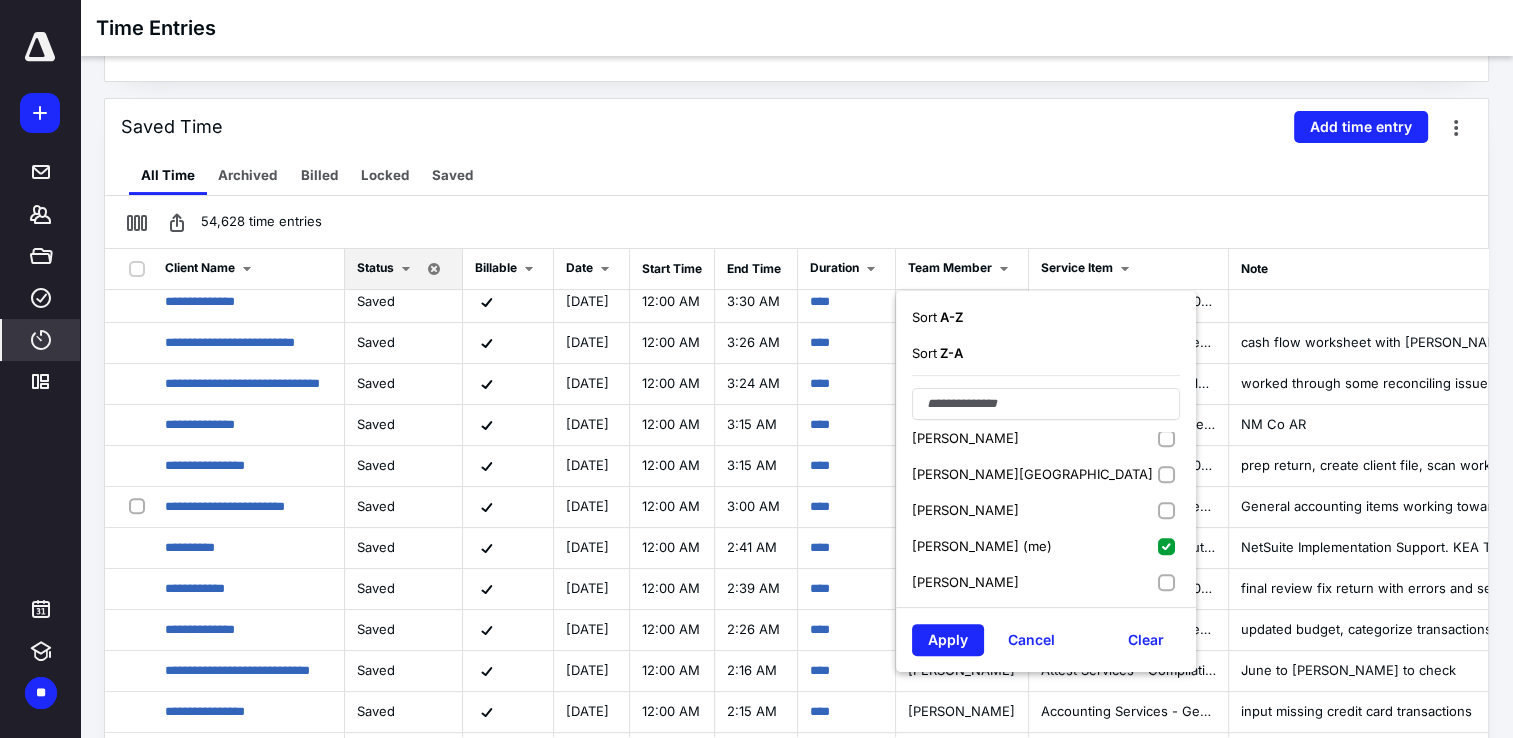 click on "Apply" at bounding box center [948, 640] 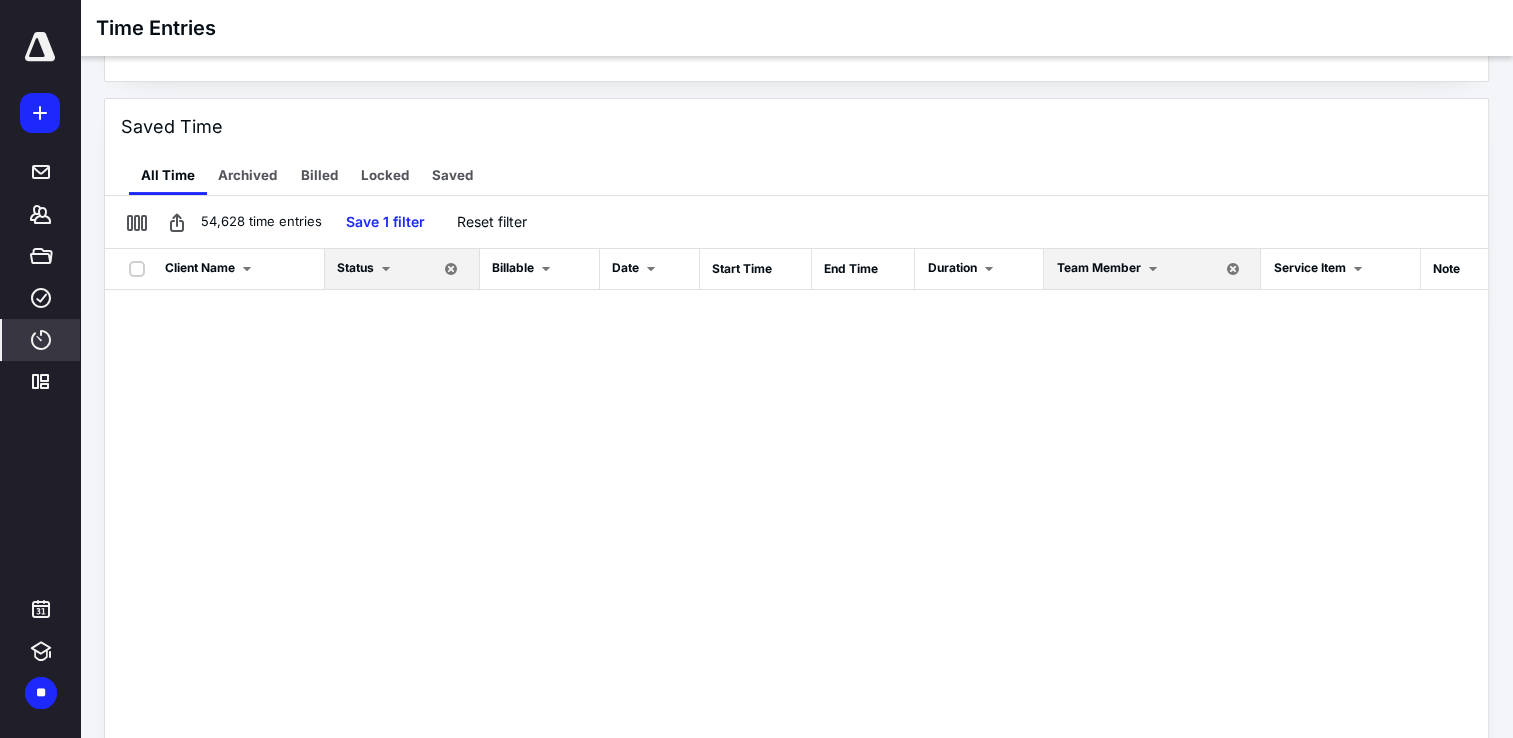 scroll, scrollTop: 0, scrollLeft: 0, axis: both 